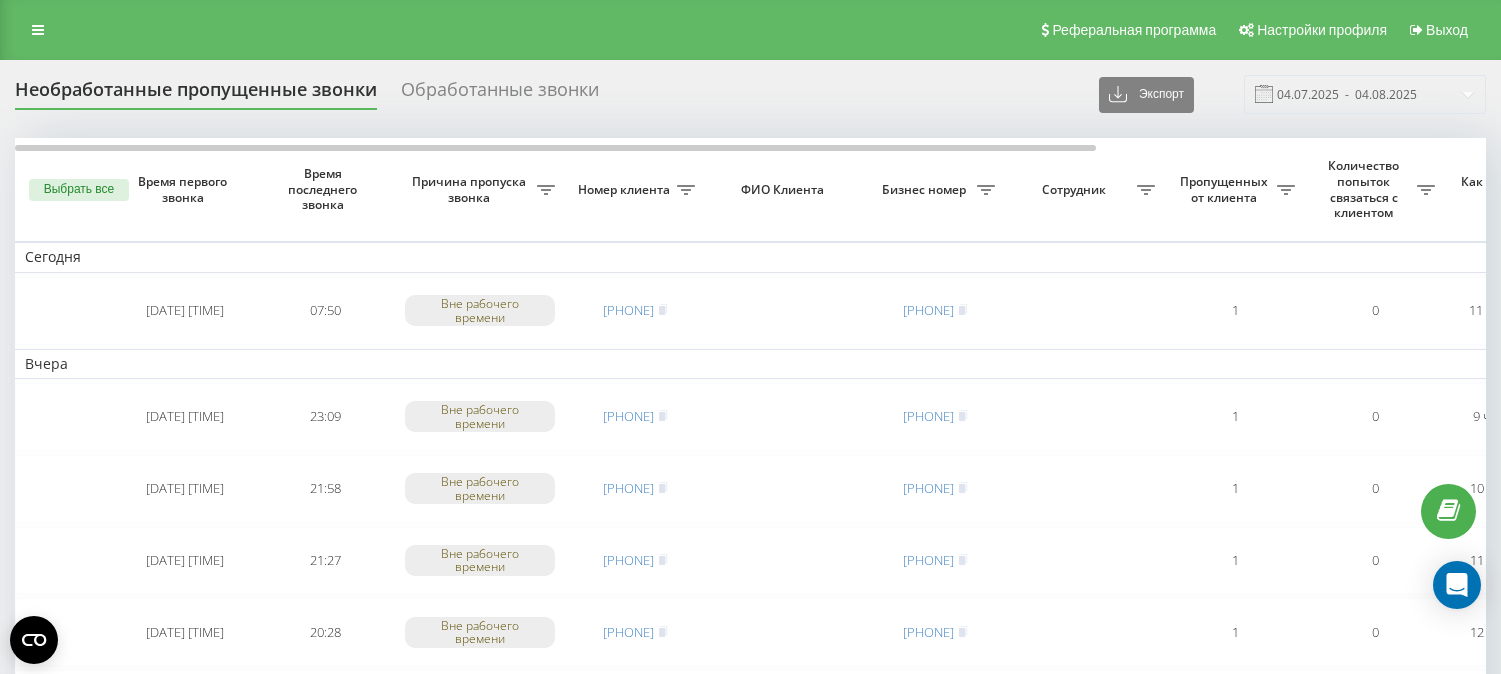 scroll, scrollTop: 0, scrollLeft: 0, axis: both 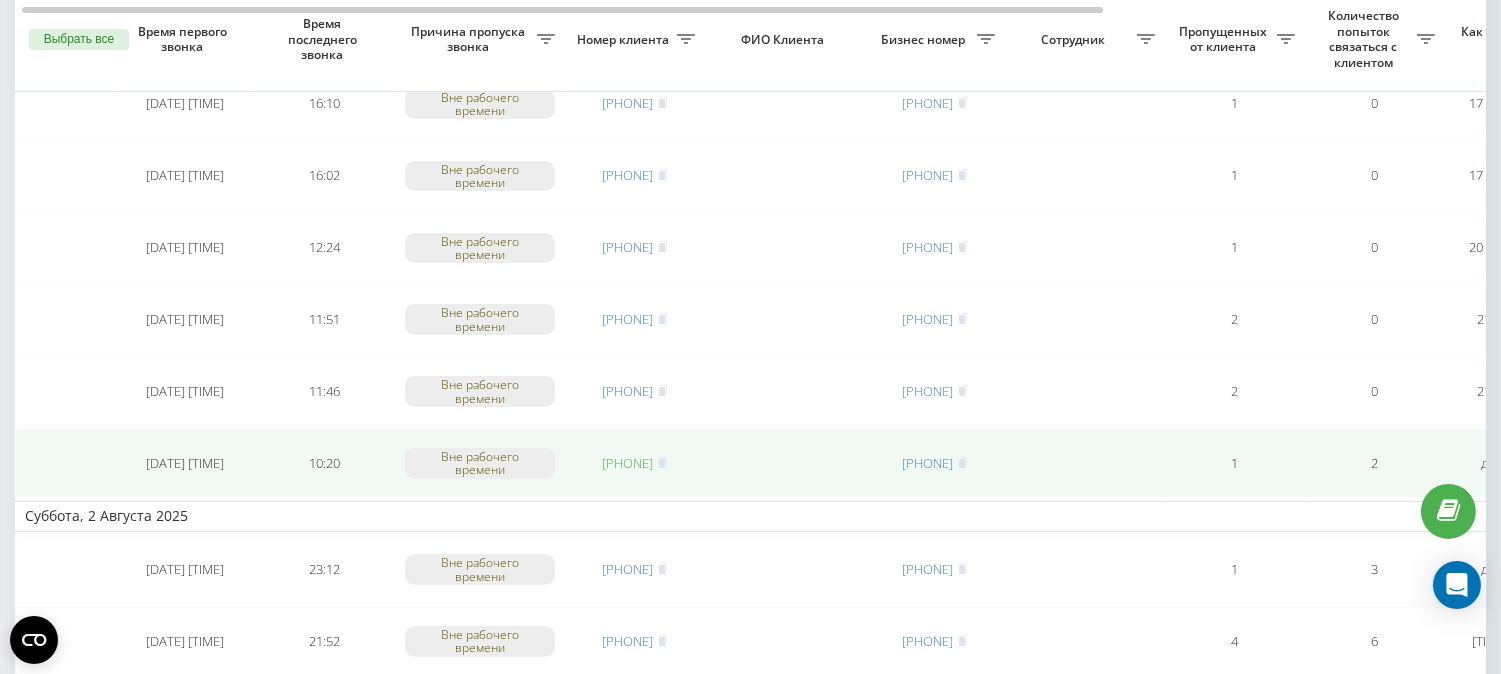 click on "[PHONE]" at bounding box center [628, 463] 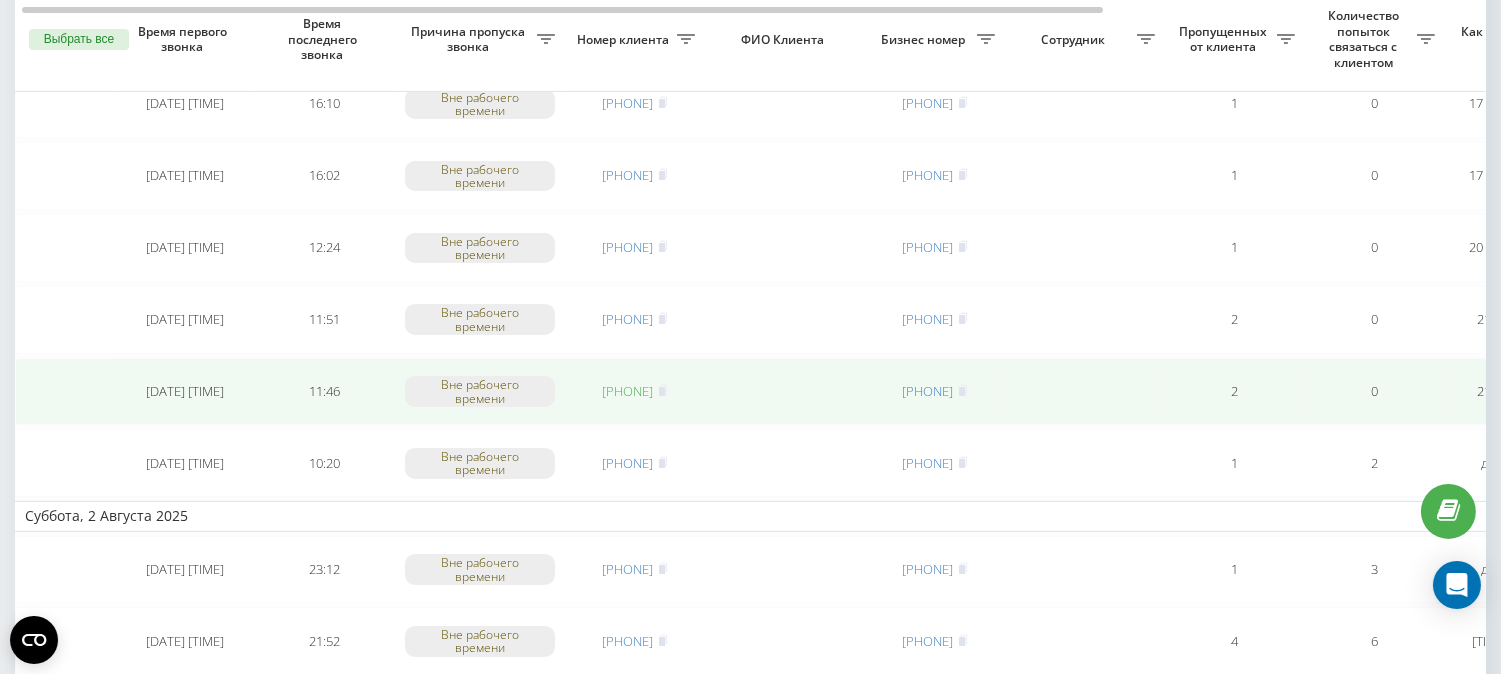 click on "[PHONE]" at bounding box center (628, 391) 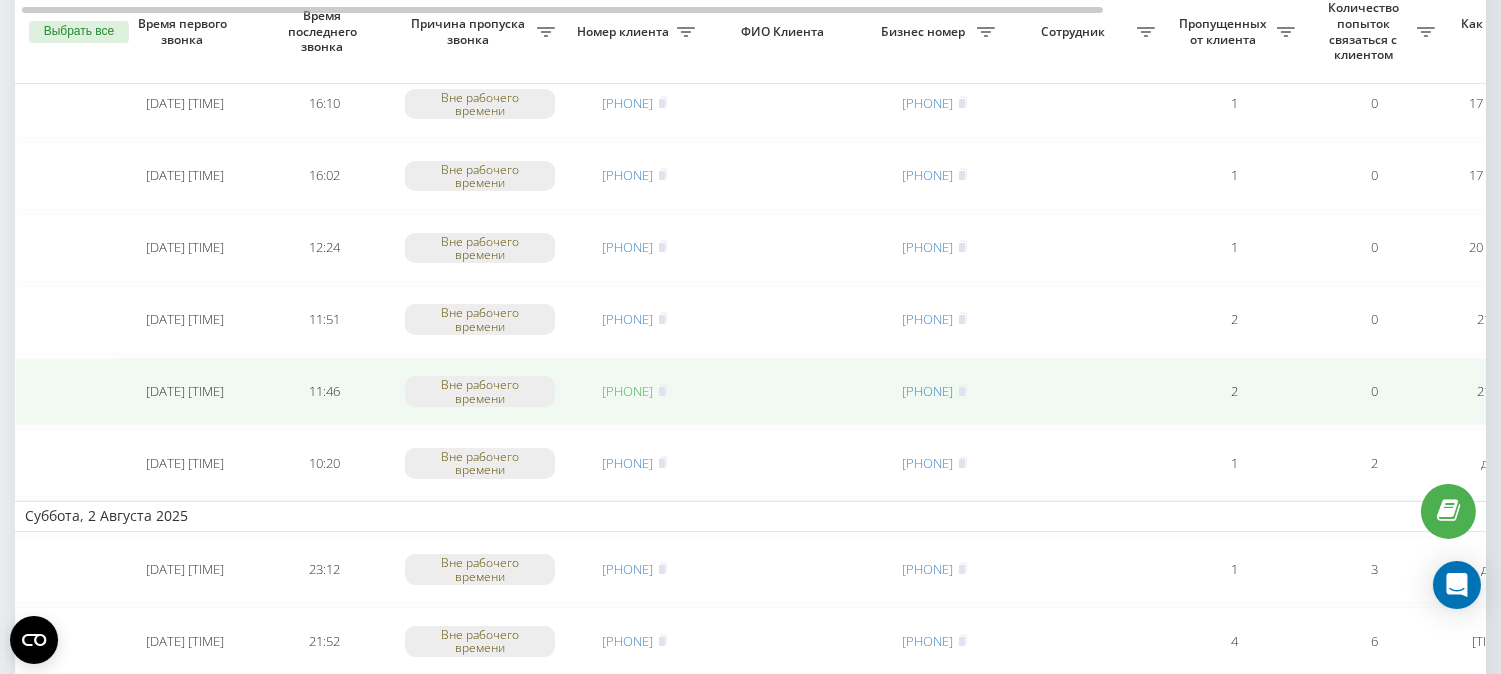 scroll, scrollTop: 777, scrollLeft: 0, axis: vertical 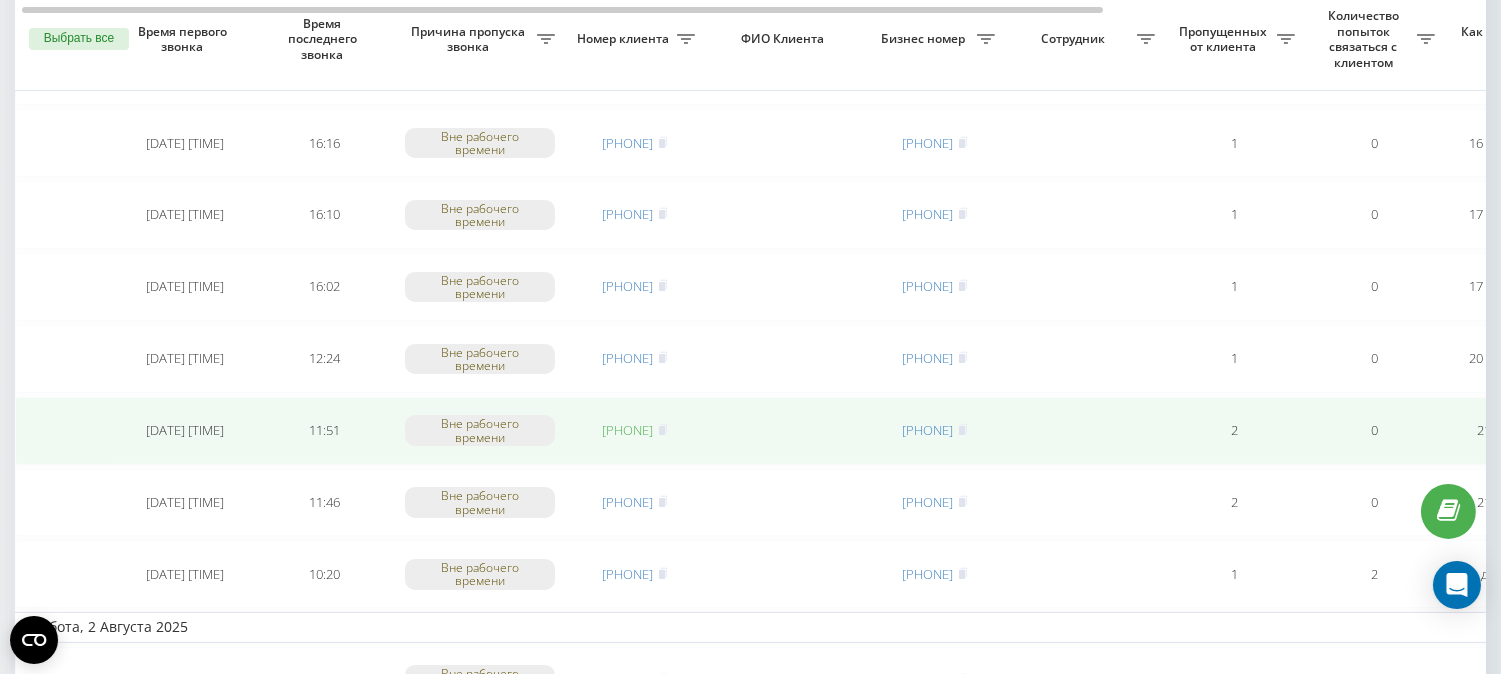 click on "[PHONE]" at bounding box center [628, 430] 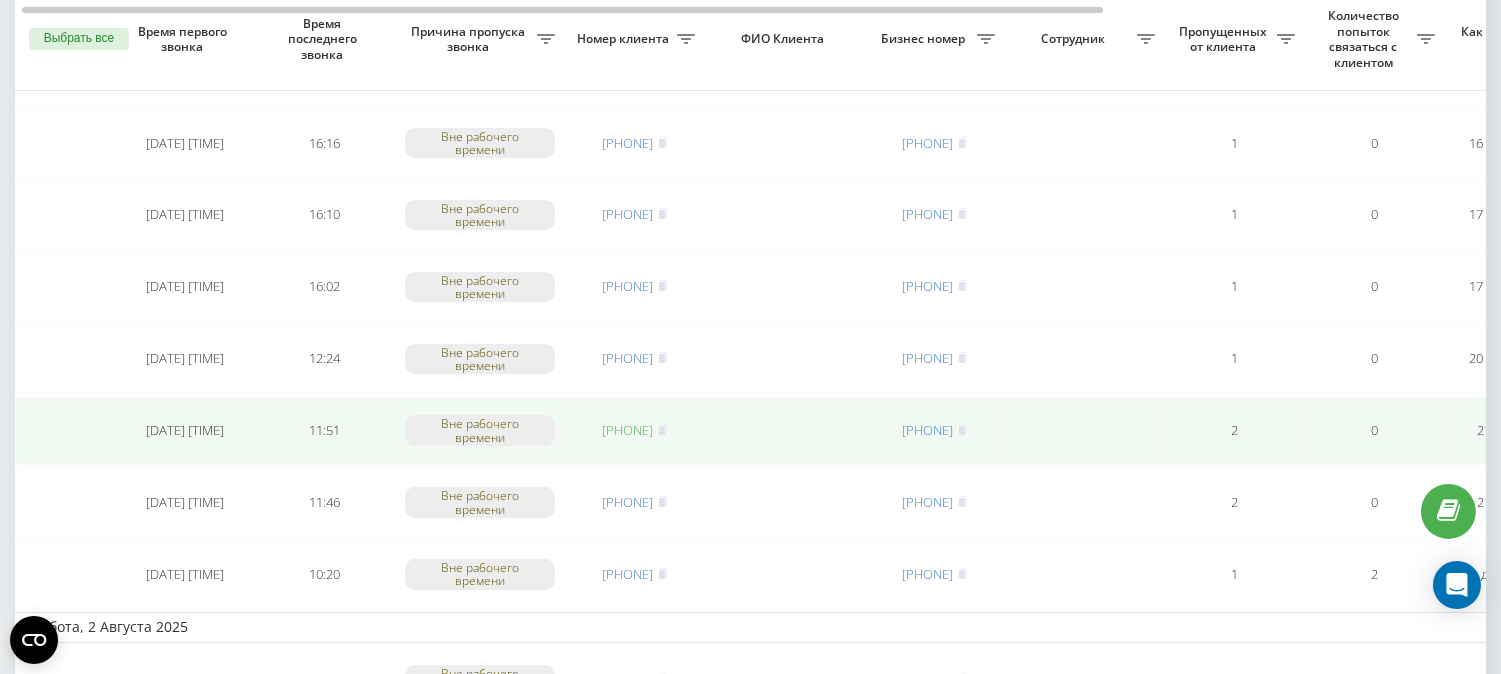 click on "[PHONE]" at bounding box center (628, 430) 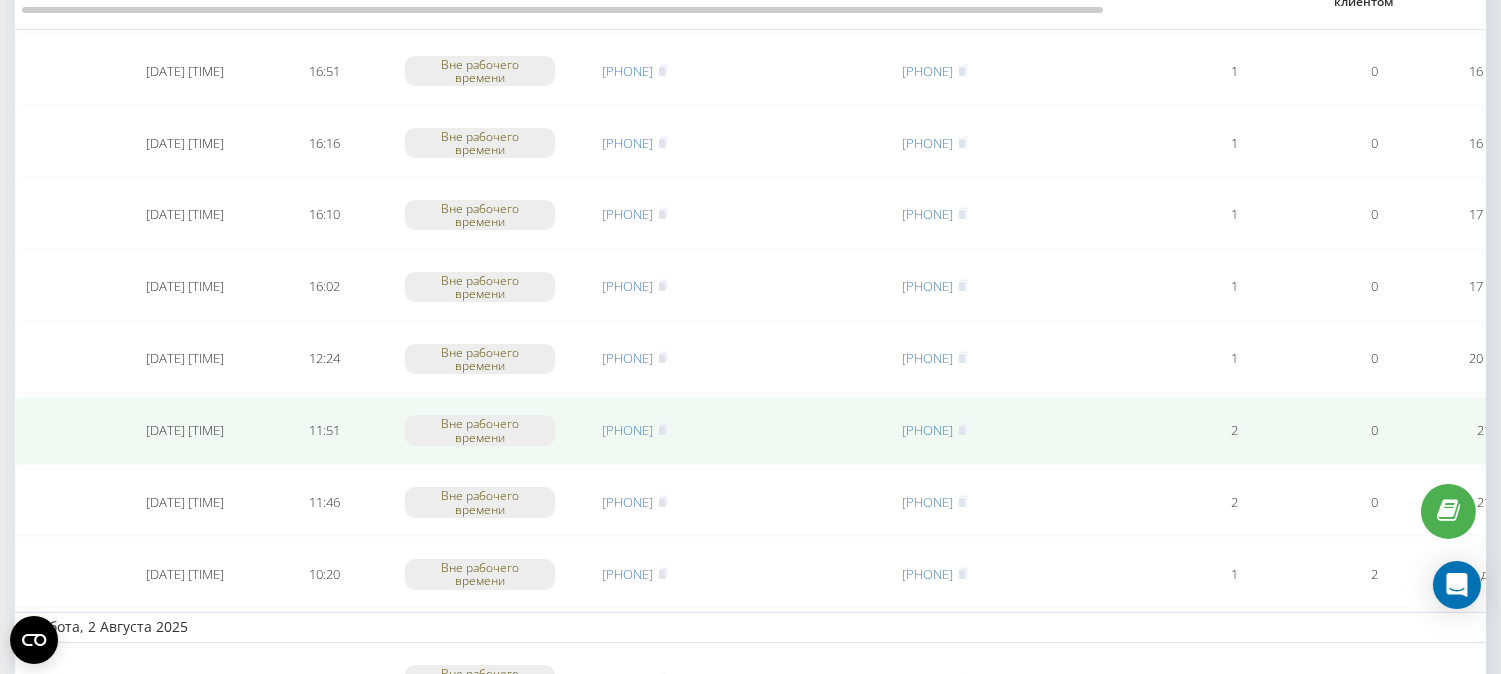 scroll, scrollTop: 666, scrollLeft: 0, axis: vertical 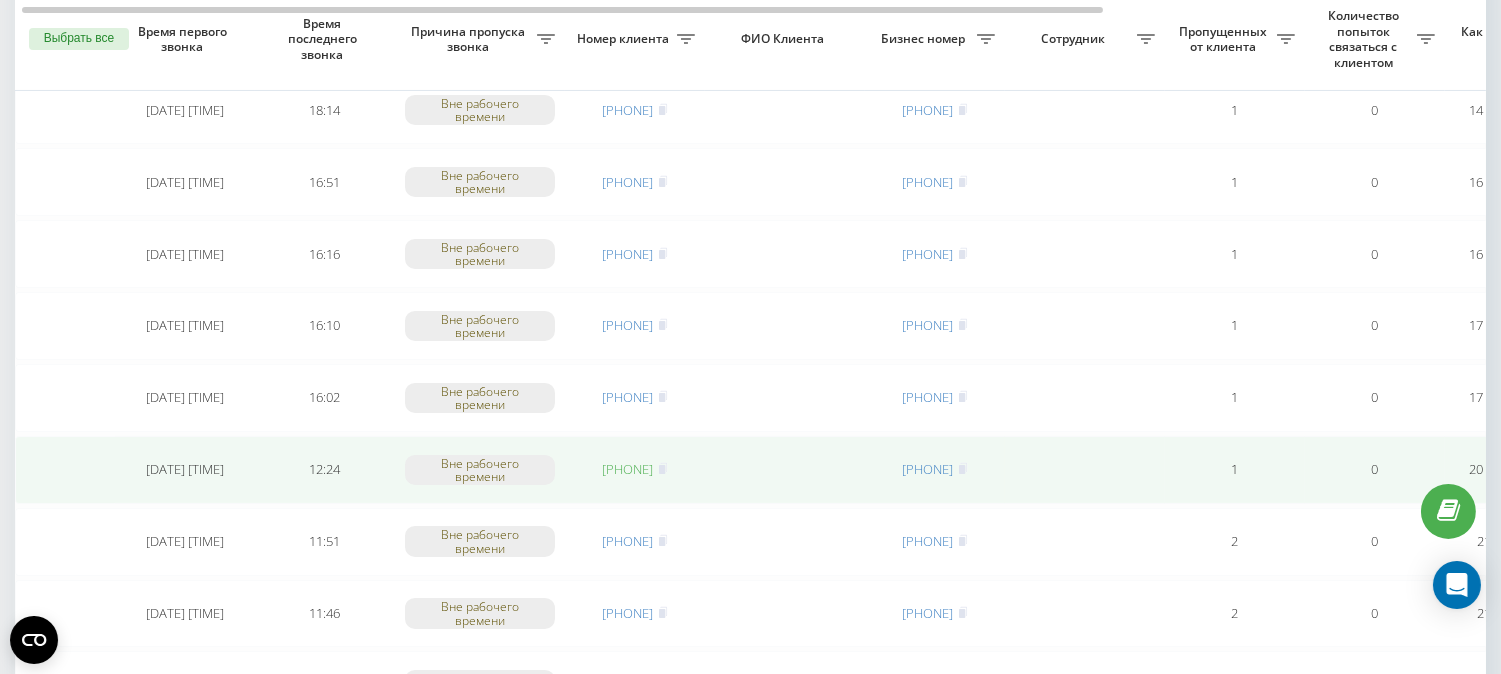click on "[PHONE]" at bounding box center [628, 469] 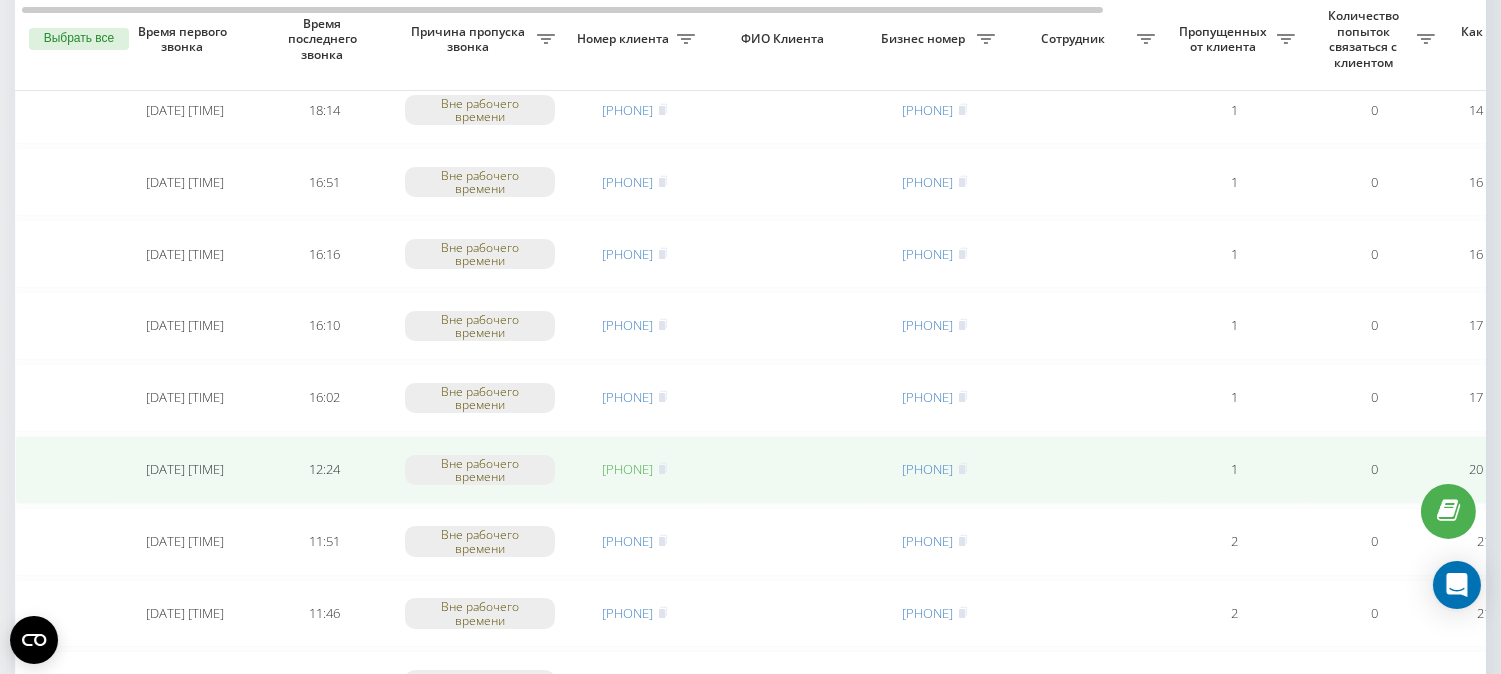click on "[PHONE]" at bounding box center (628, 469) 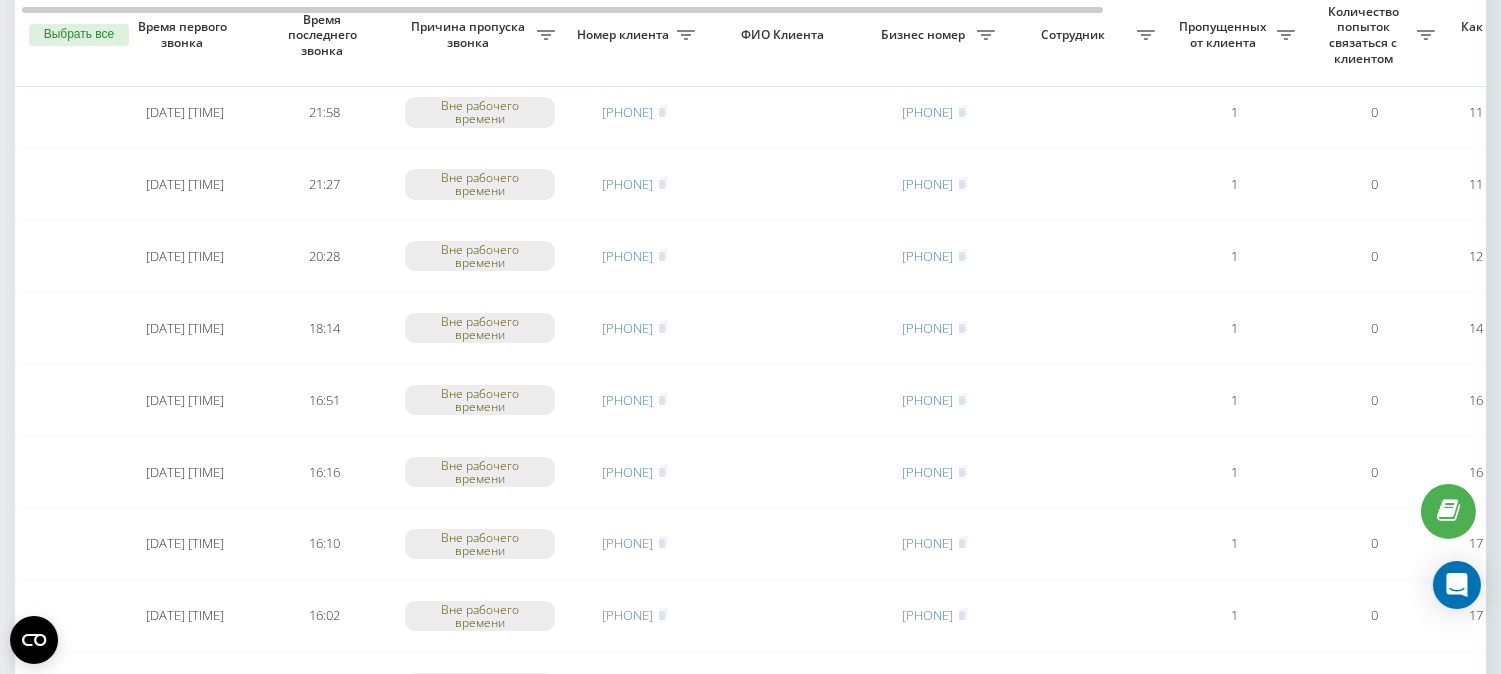 scroll, scrollTop: 444, scrollLeft: 0, axis: vertical 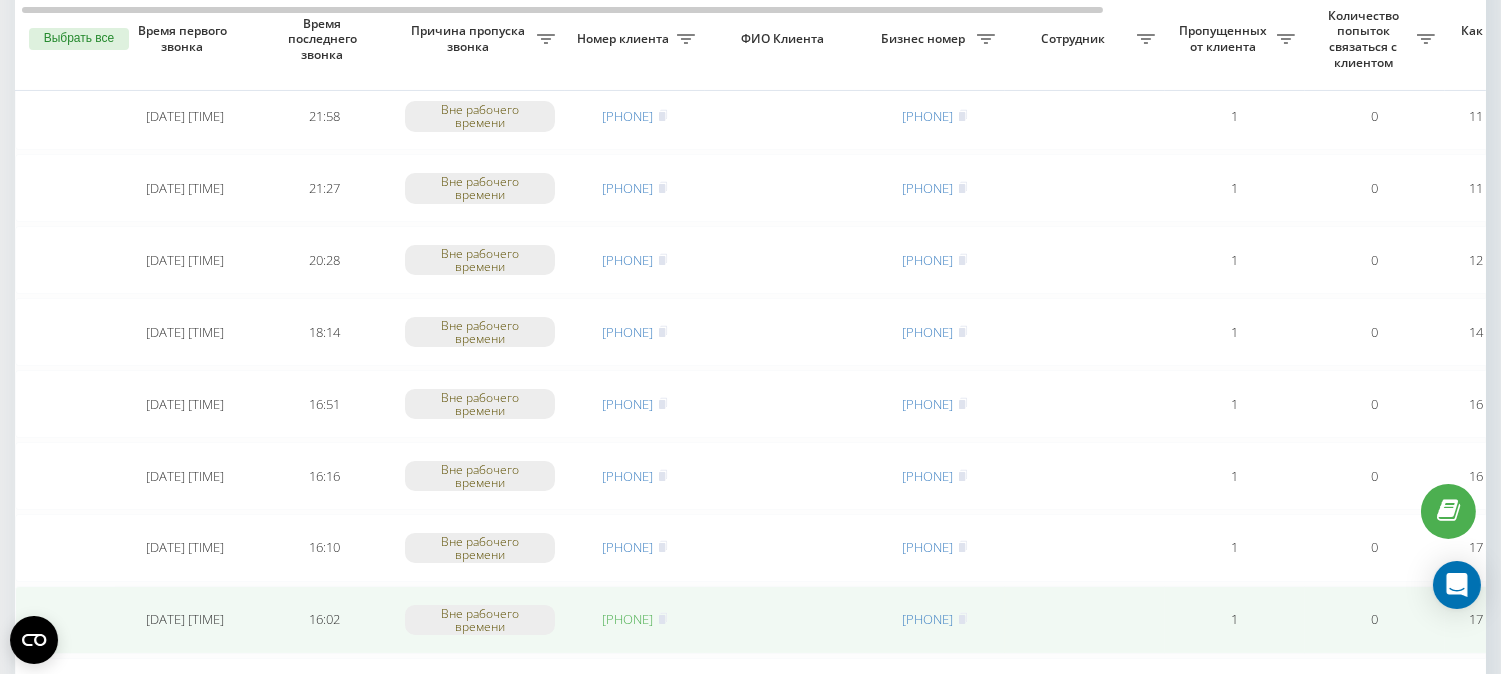 click on "[PHONE]" at bounding box center (628, 619) 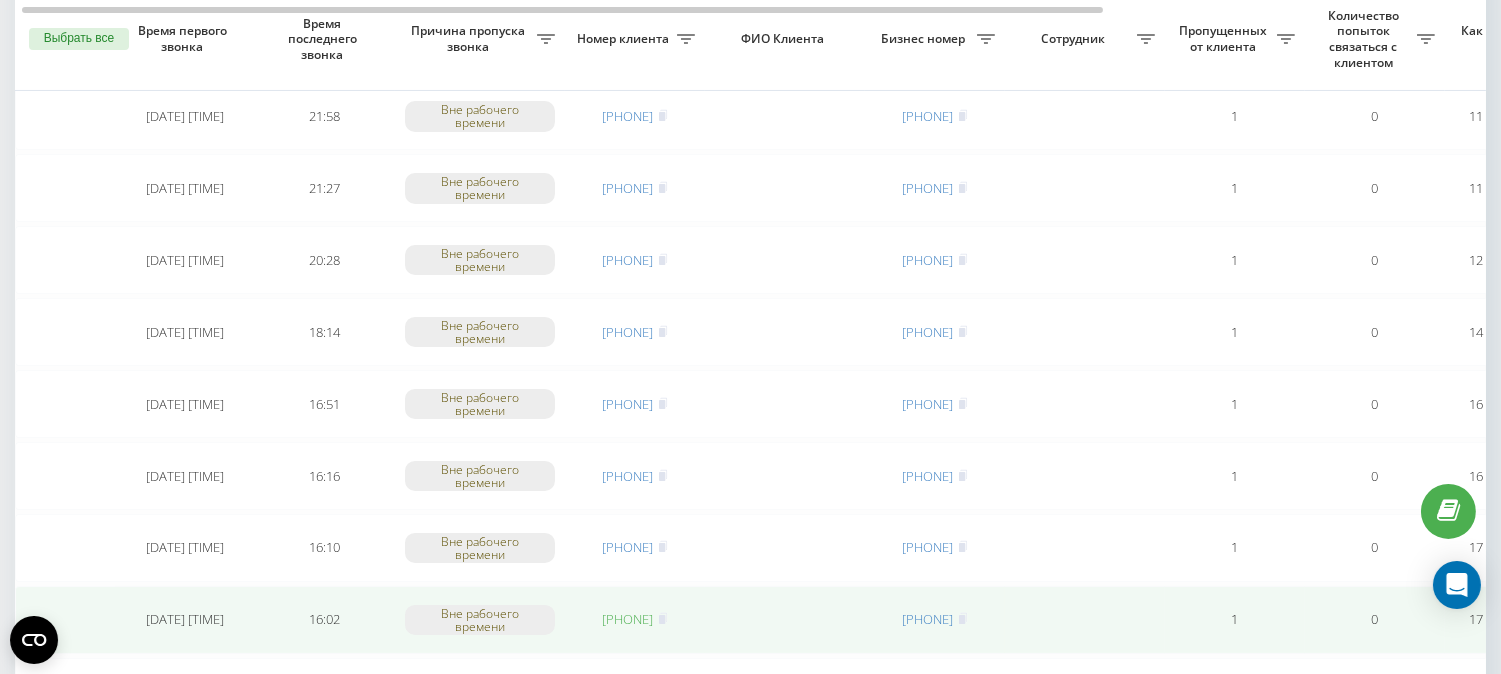 click on "[PHONE]" at bounding box center [628, 619] 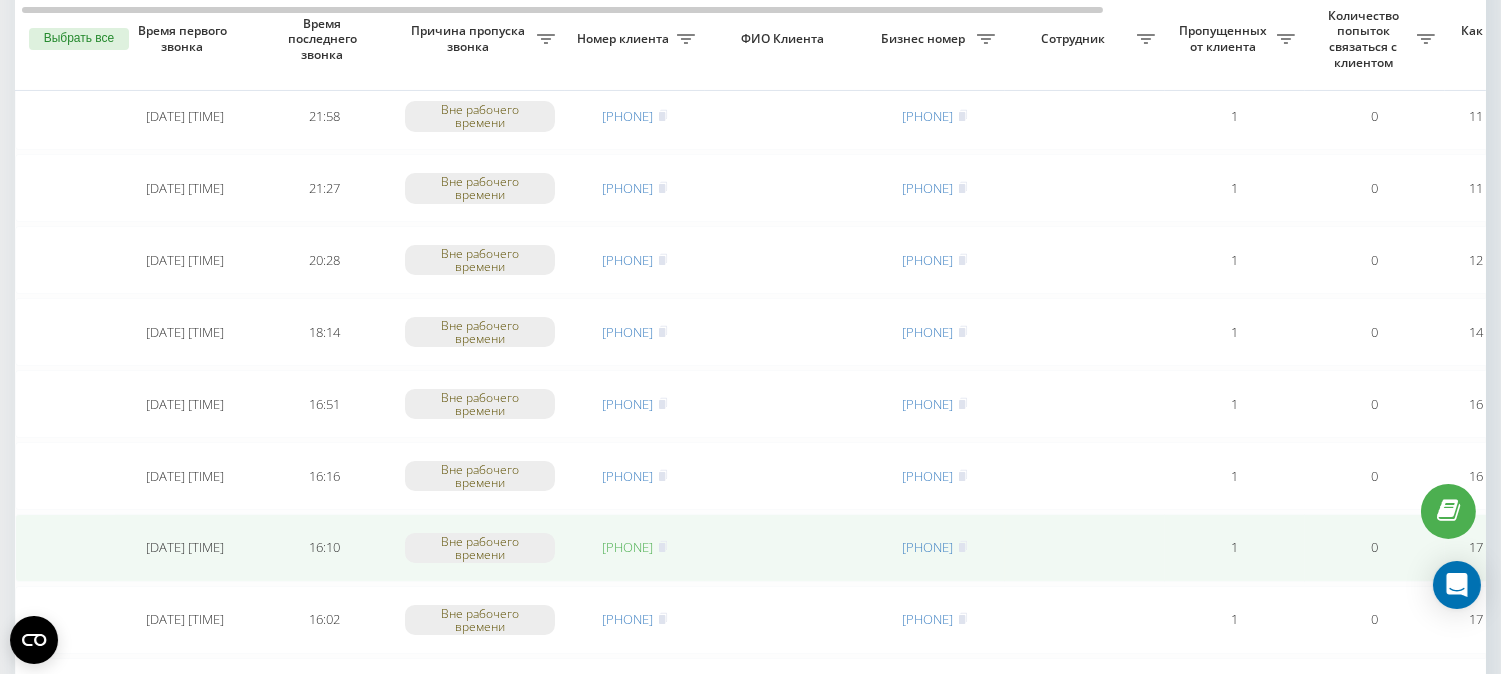 click on "[PHONE]" at bounding box center (628, 547) 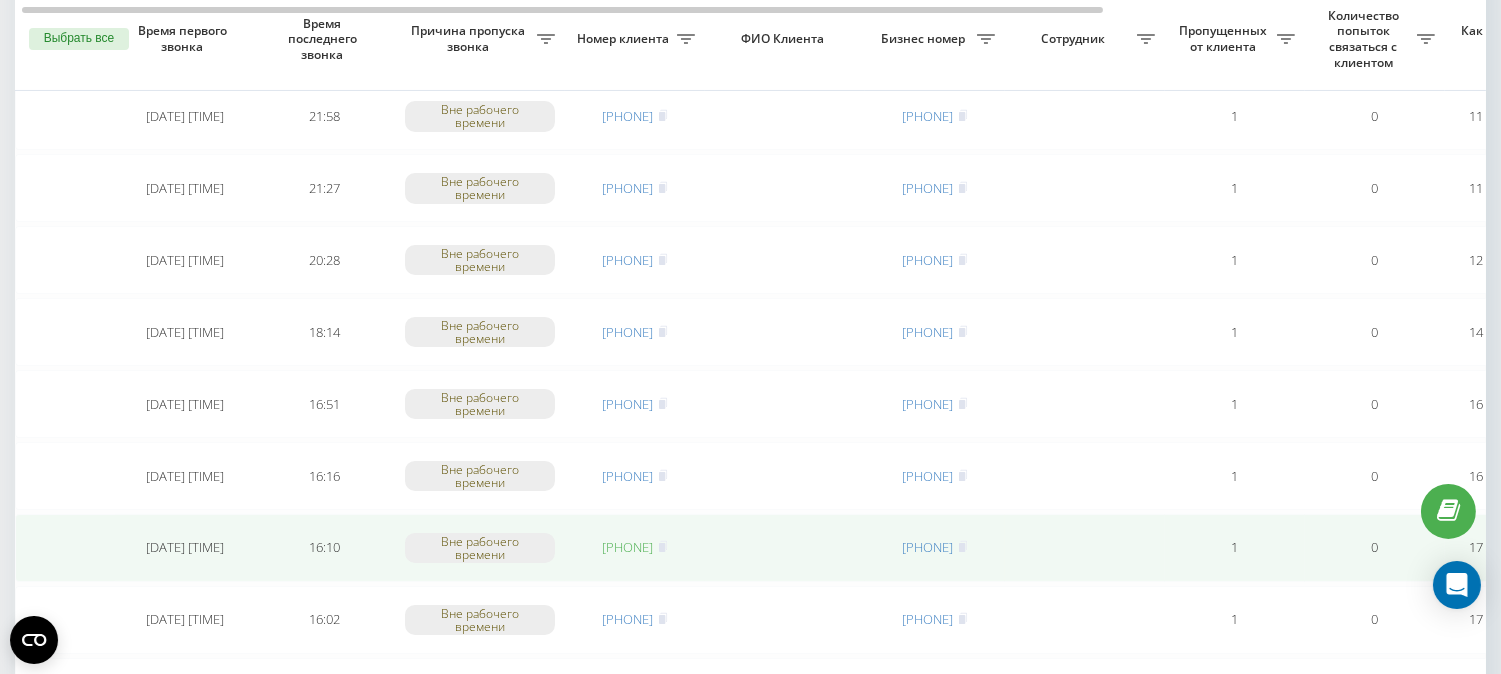 click on "[PHONE]" at bounding box center (628, 547) 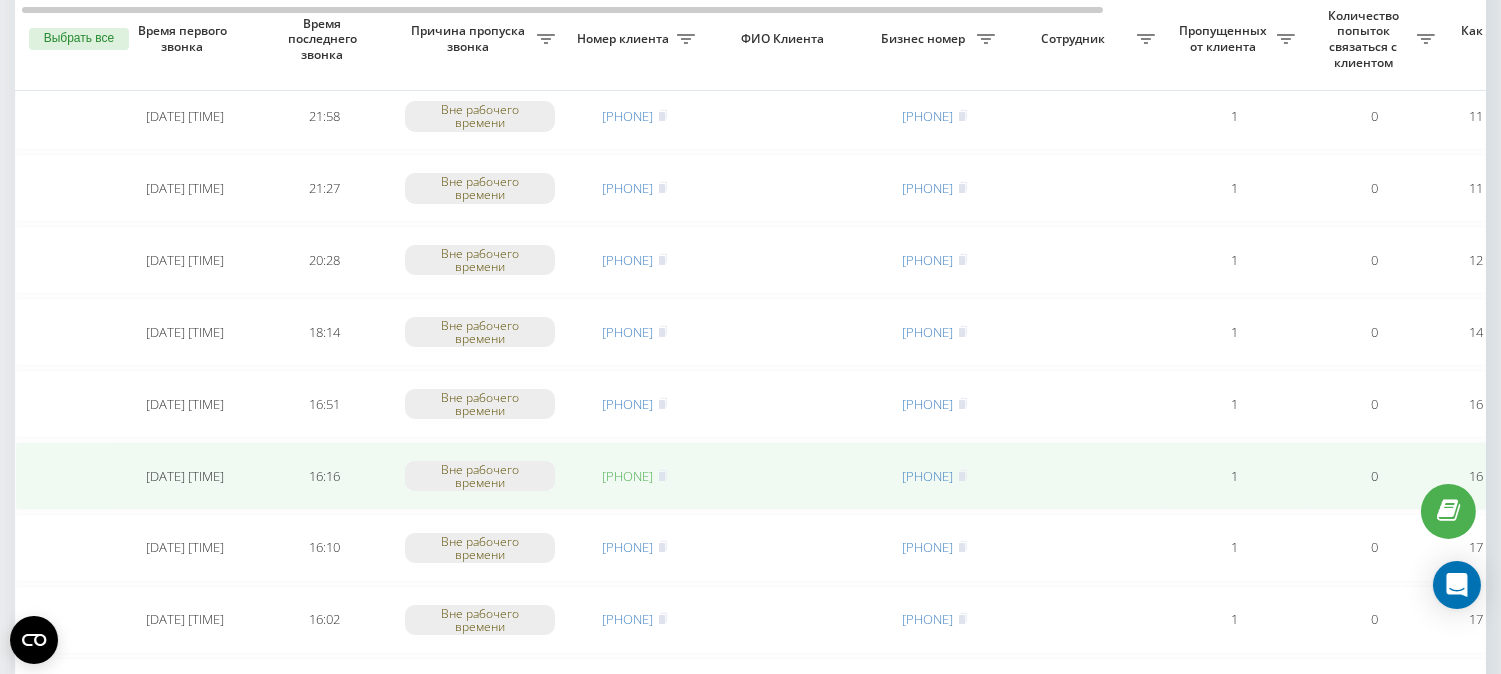 click on "[PHONE]" at bounding box center (628, 476) 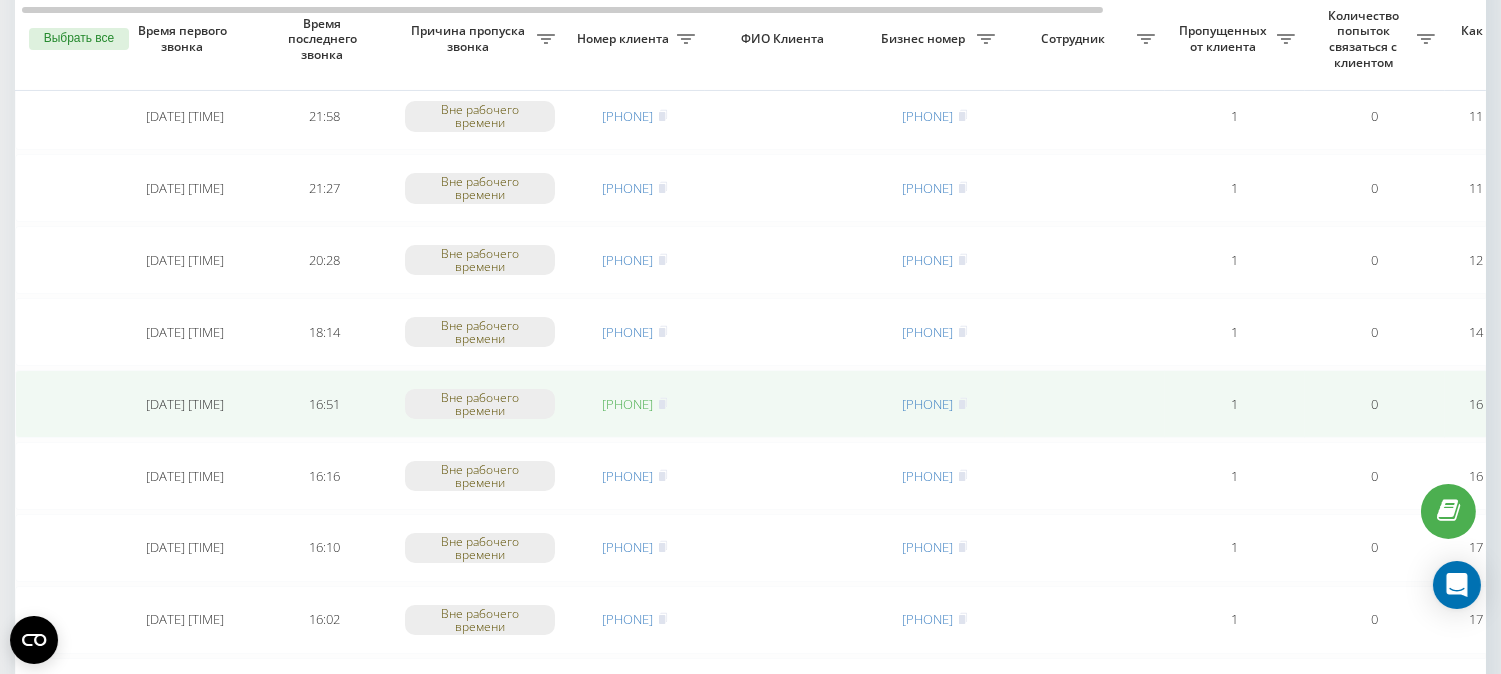 click on "[PHONE]" at bounding box center [628, 404] 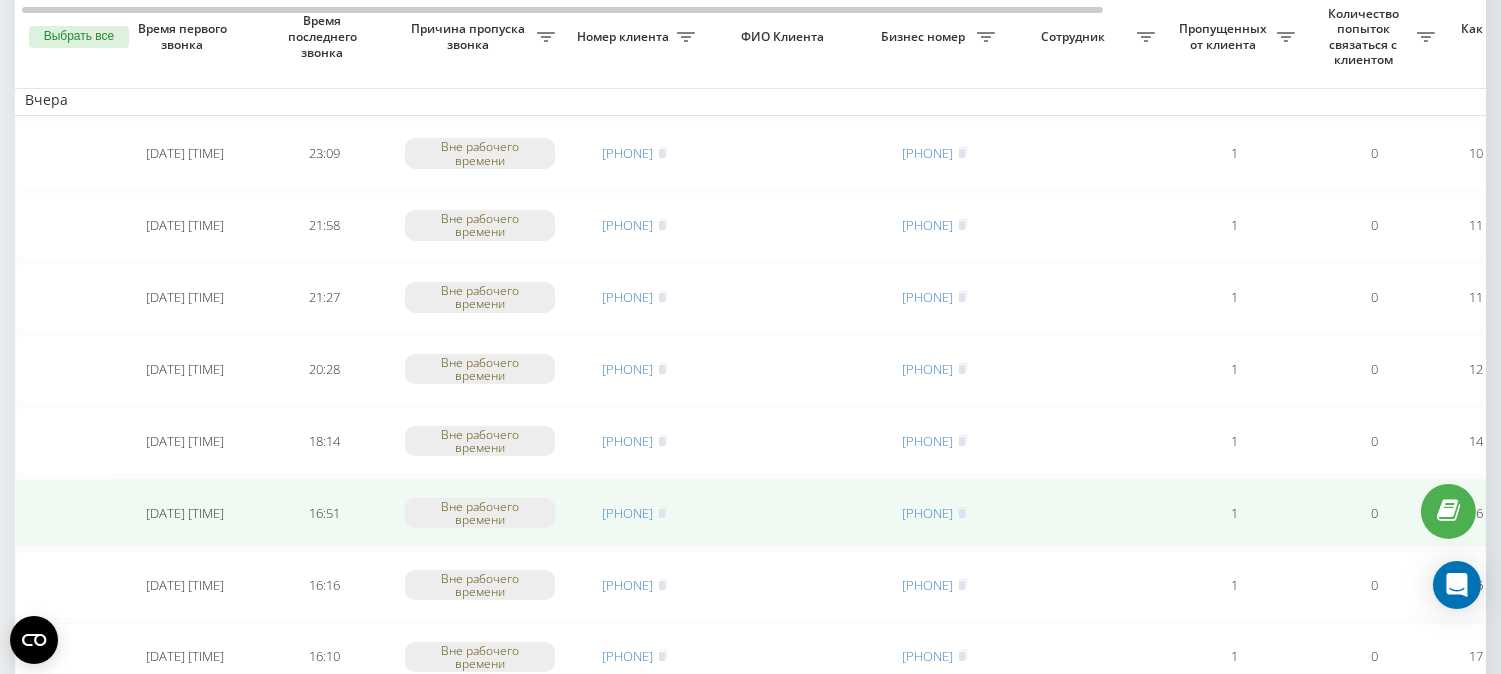 scroll, scrollTop: 333, scrollLeft: 0, axis: vertical 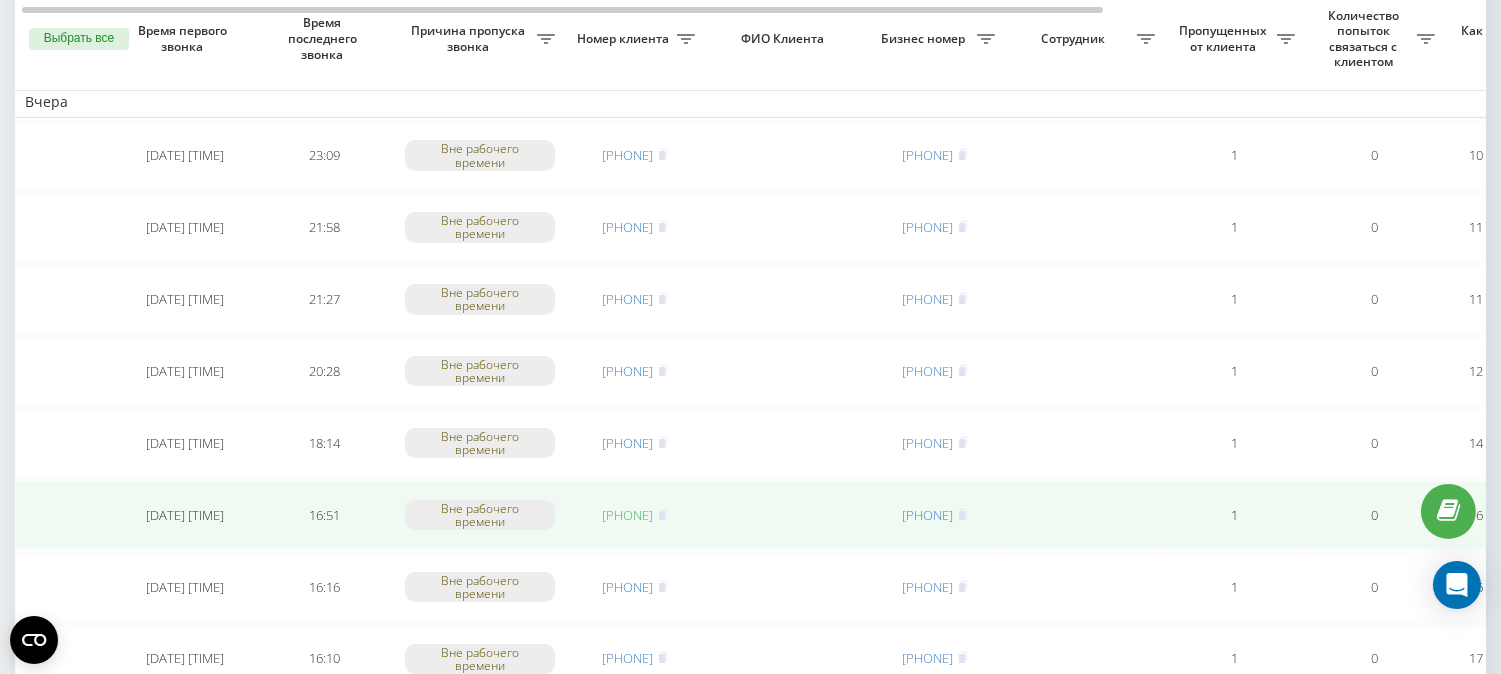click on "[PHONE]" at bounding box center (628, 515) 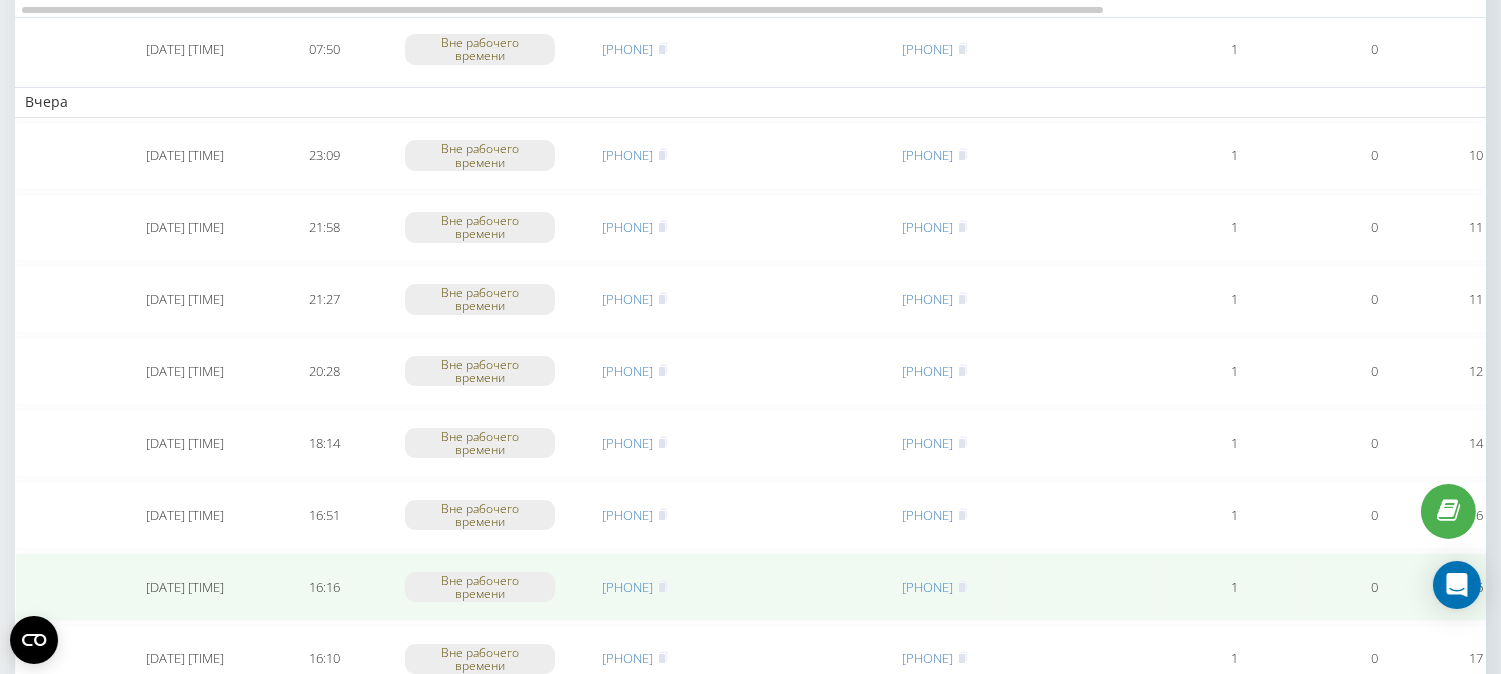 scroll, scrollTop: 222, scrollLeft: 0, axis: vertical 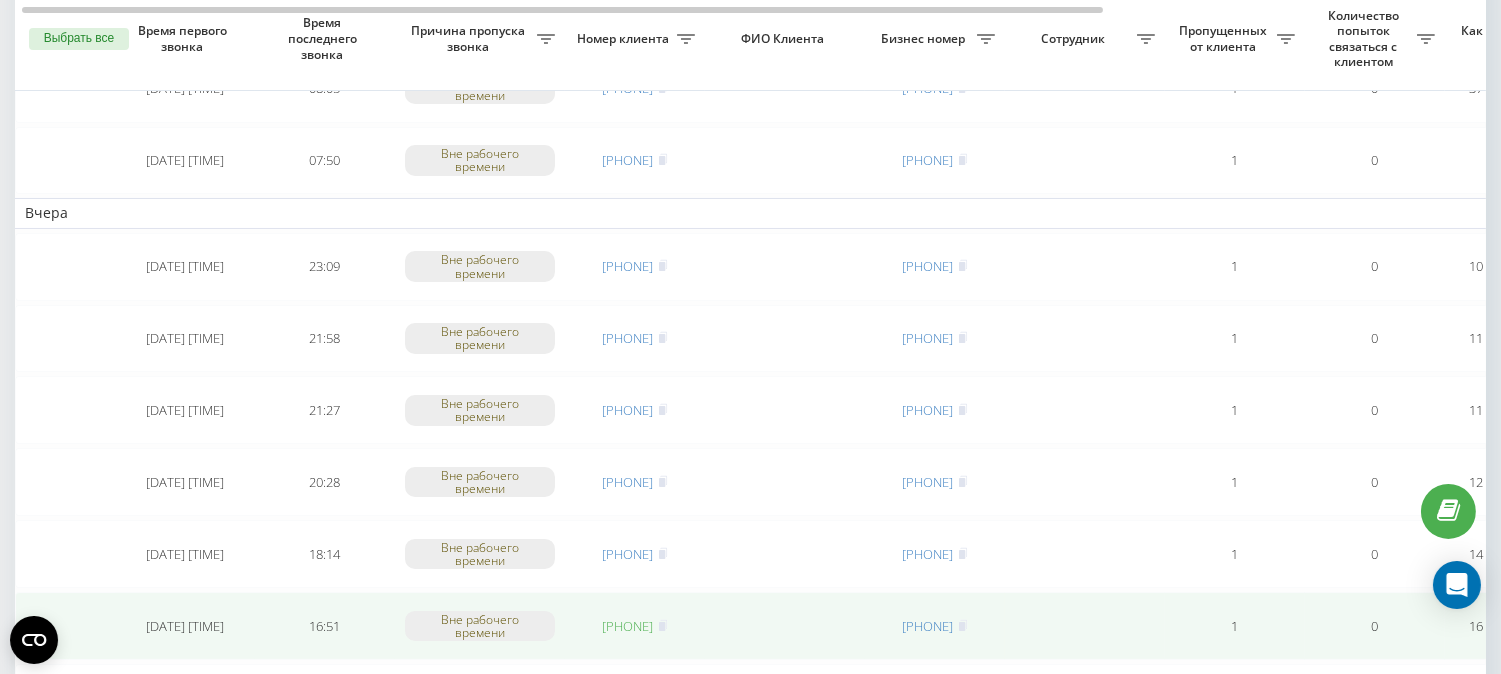 click on "[PHONE]" at bounding box center (628, 626) 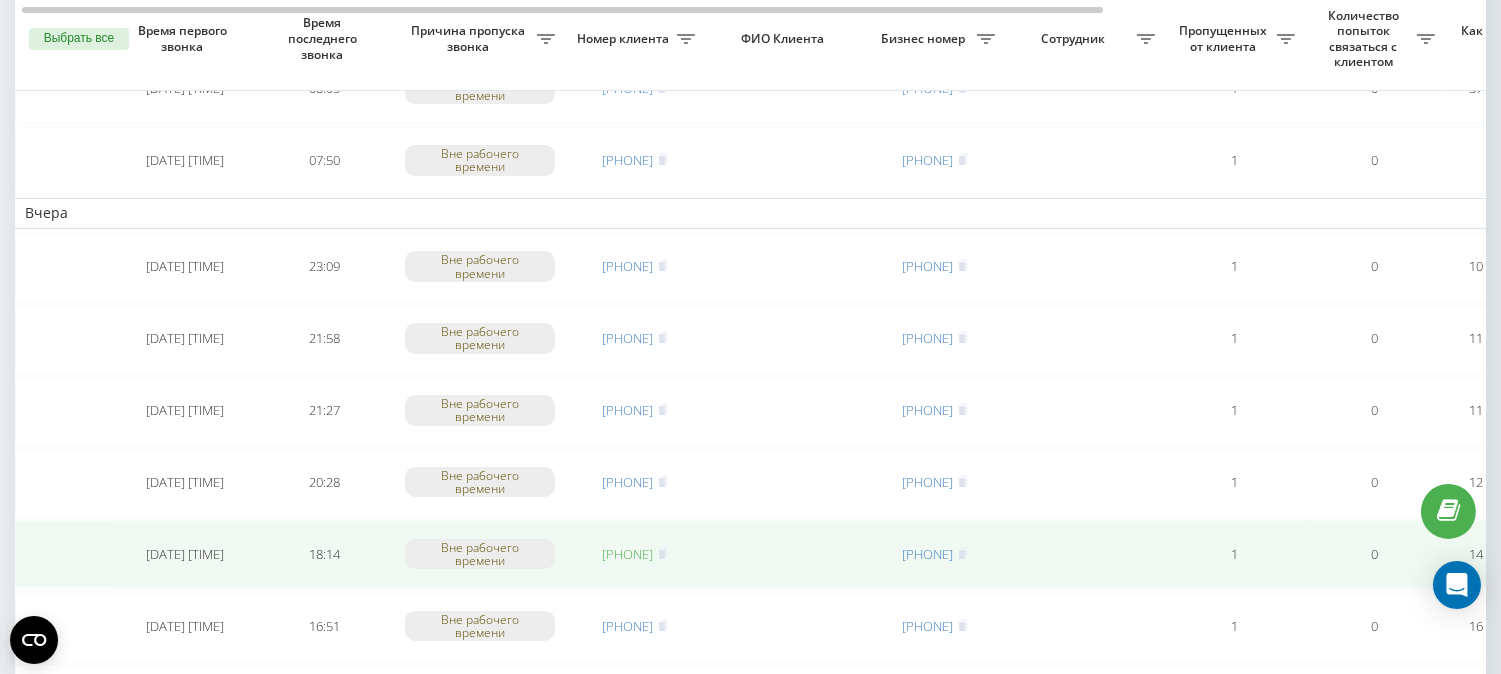 click on "[PHONE]" at bounding box center (628, 554) 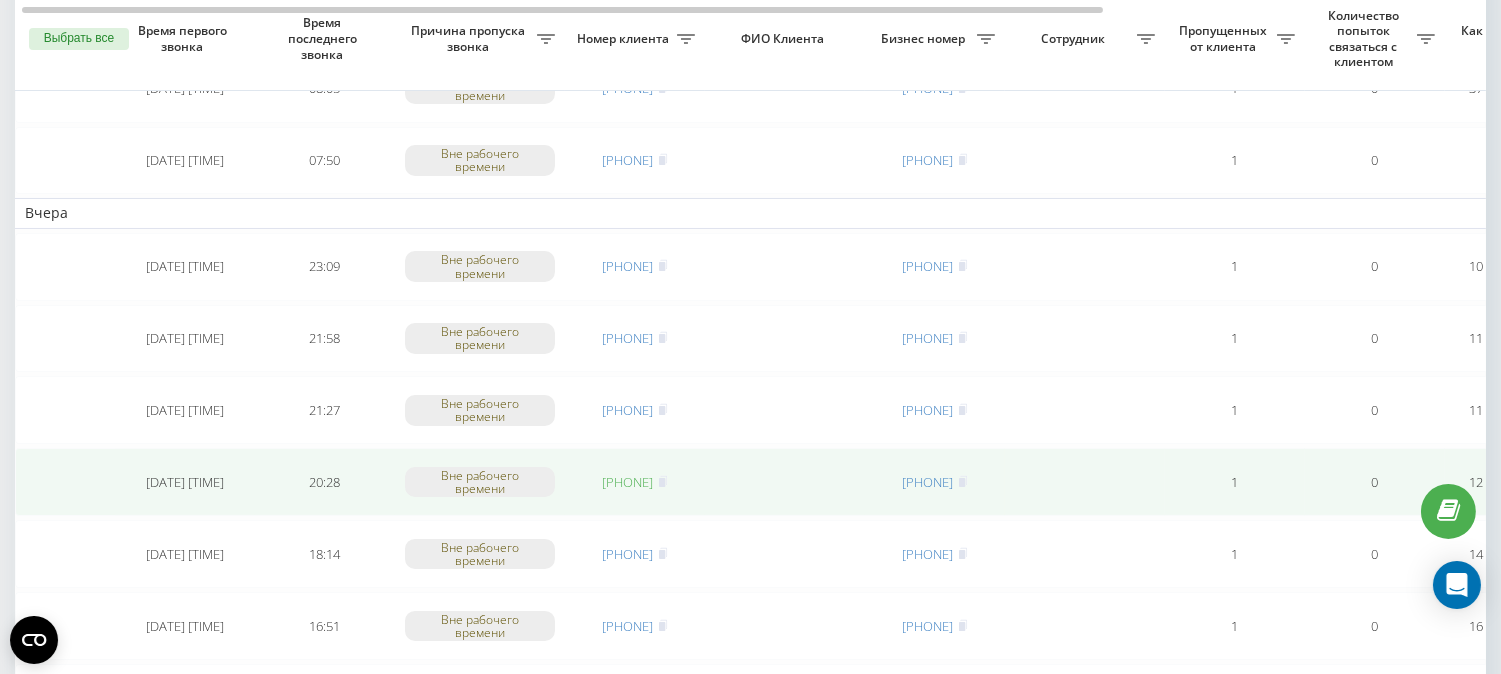 click on "[PHONE]" at bounding box center [628, 482] 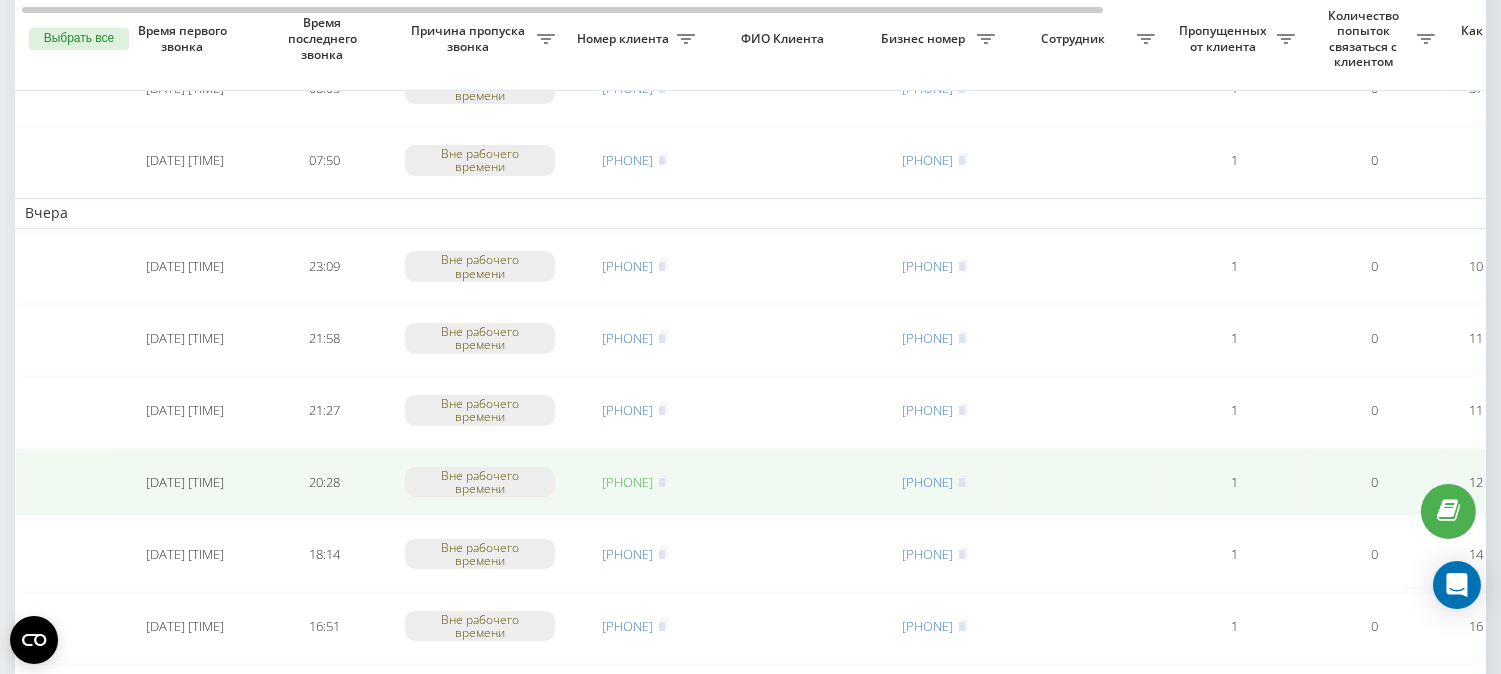 click on "[PHONE]" at bounding box center [628, 482] 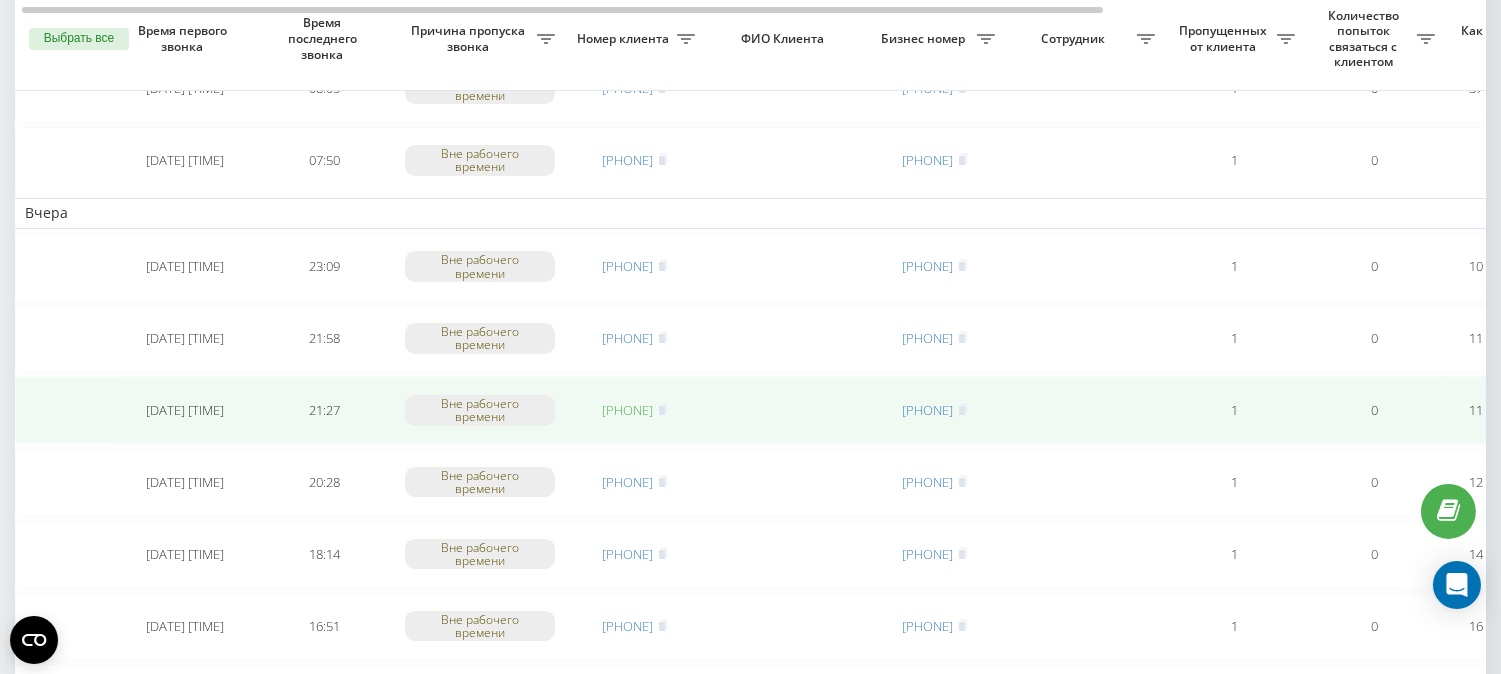 click on "[PHONE]" at bounding box center [628, 410] 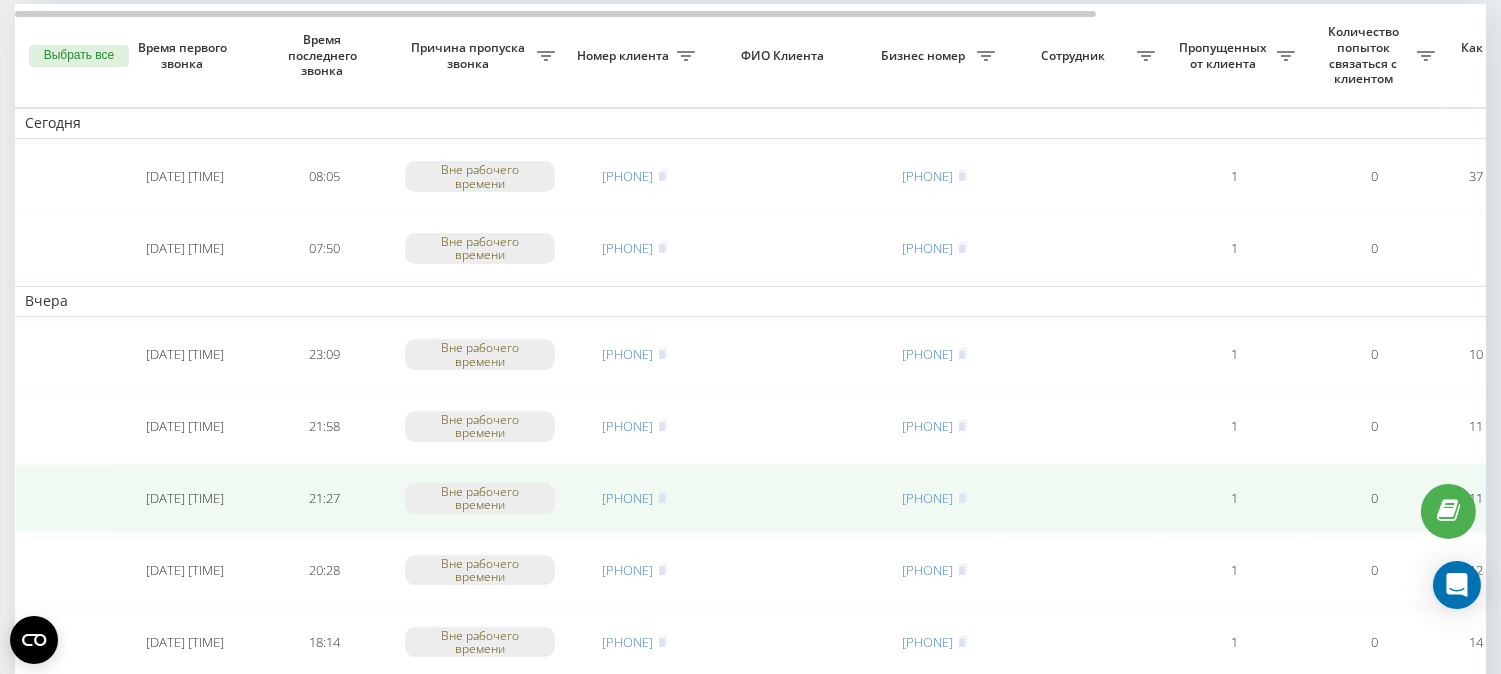 scroll, scrollTop: 111, scrollLeft: 0, axis: vertical 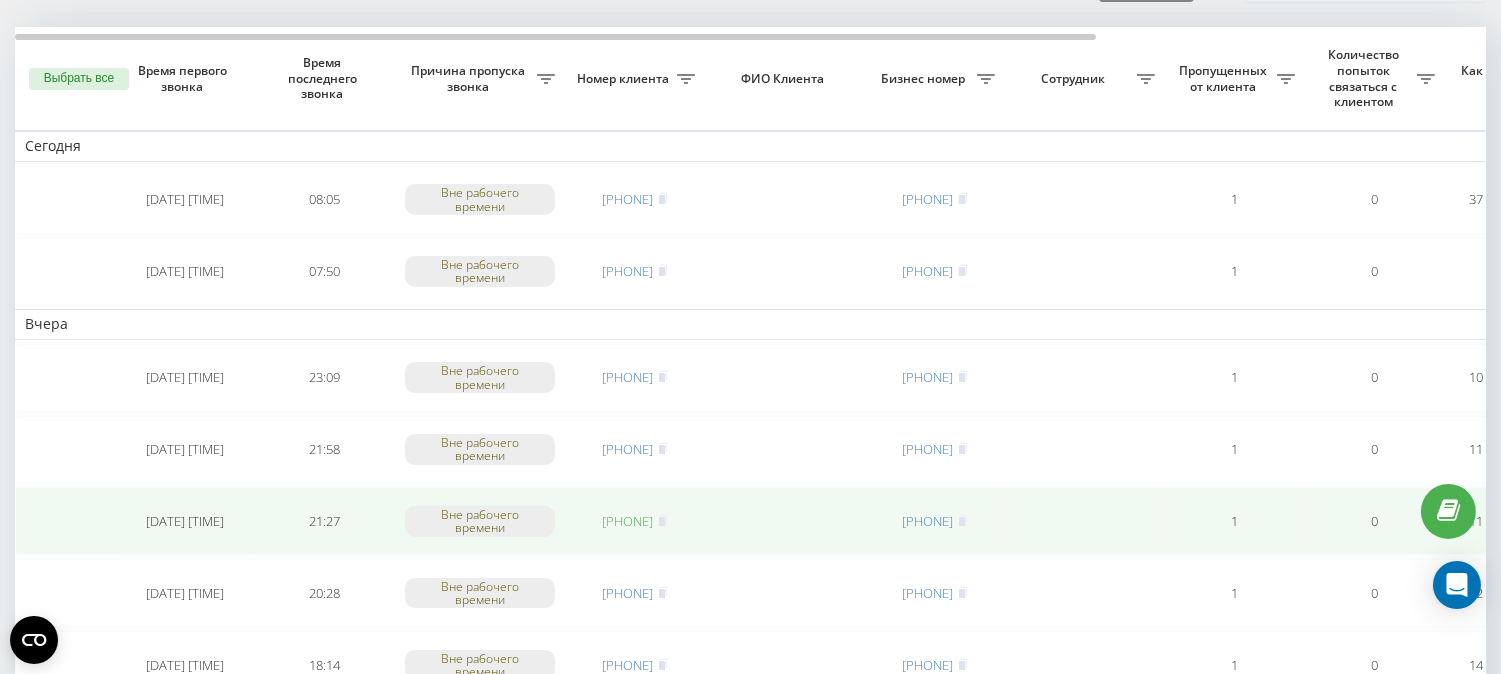 click on "[PHONE]" at bounding box center (628, 521) 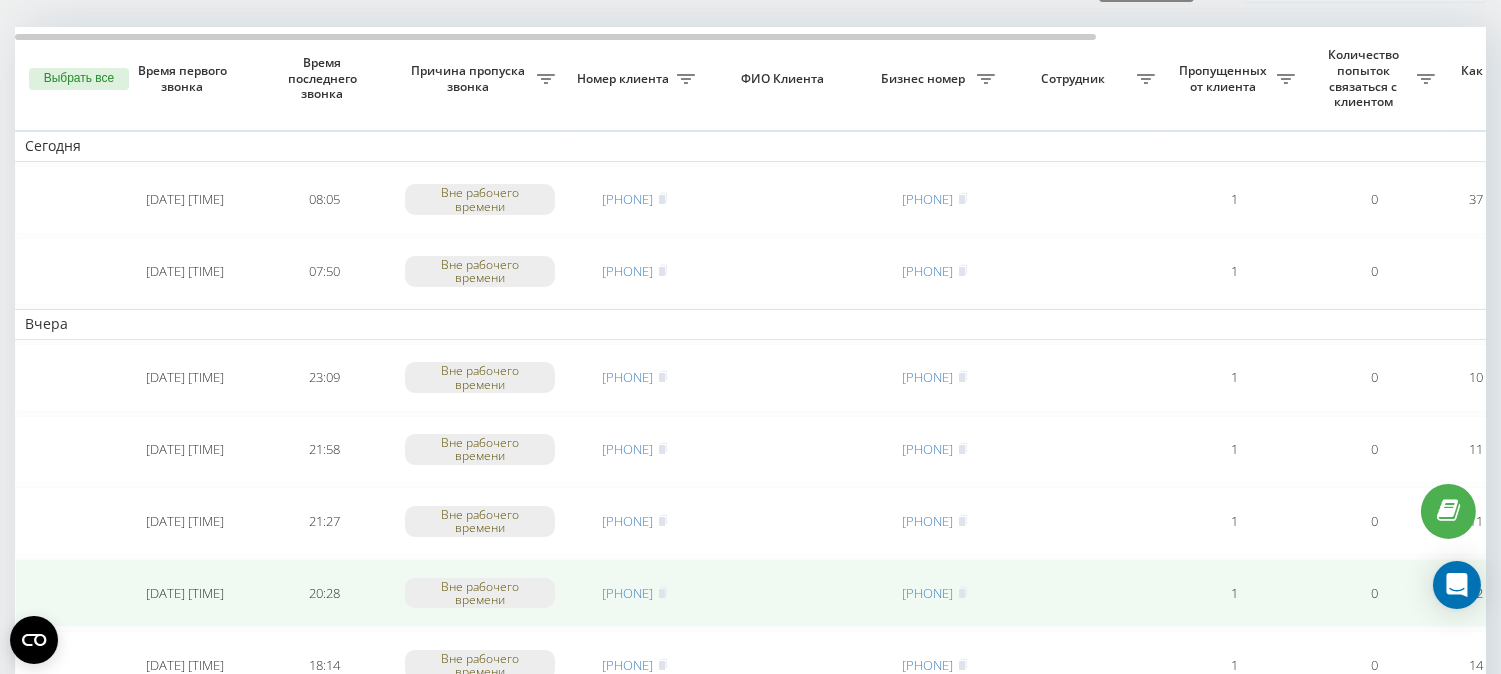 click on "20:28" at bounding box center (325, 593) 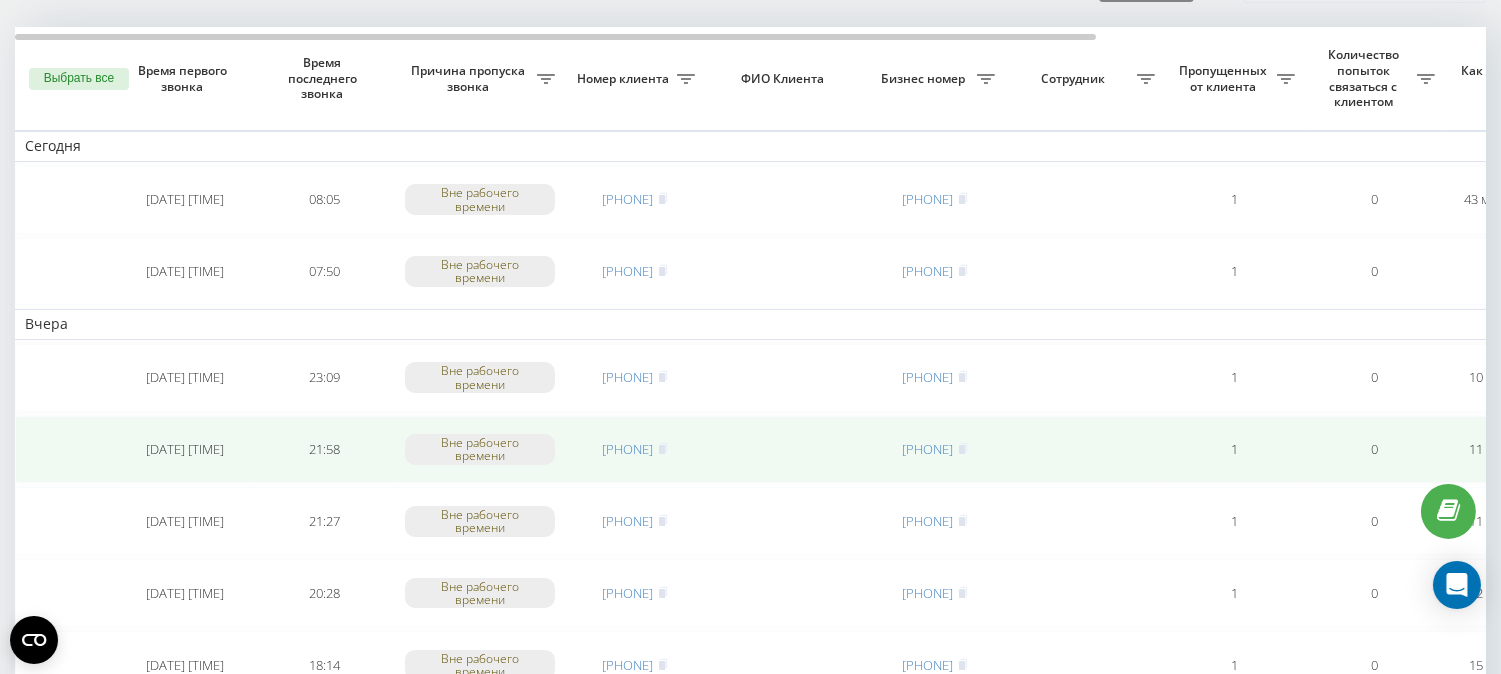 scroll, scrollTop: 111, scrollLeft: 0, axis: vertical 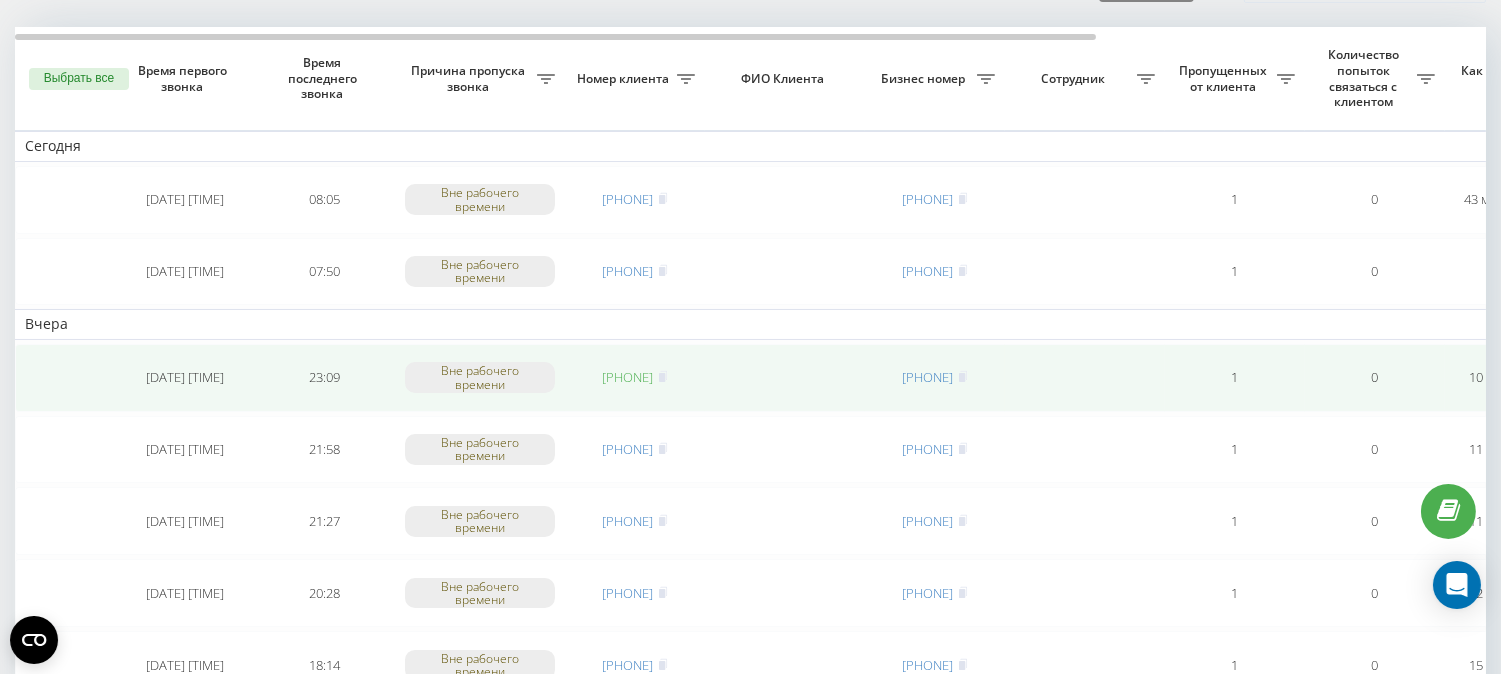 click on "[PHONE]" at bounding box center [628, 377] 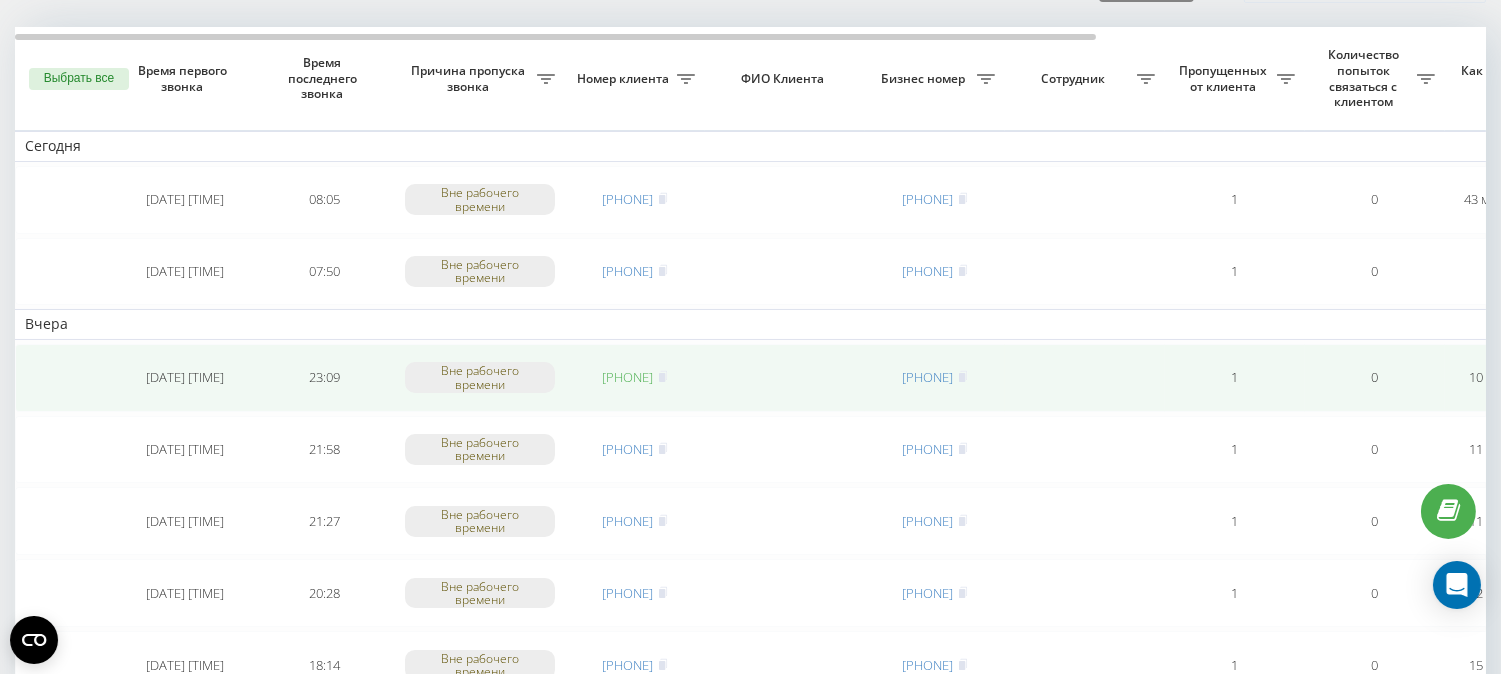 click on "[PHONE]" at bounding box center (628, 377) 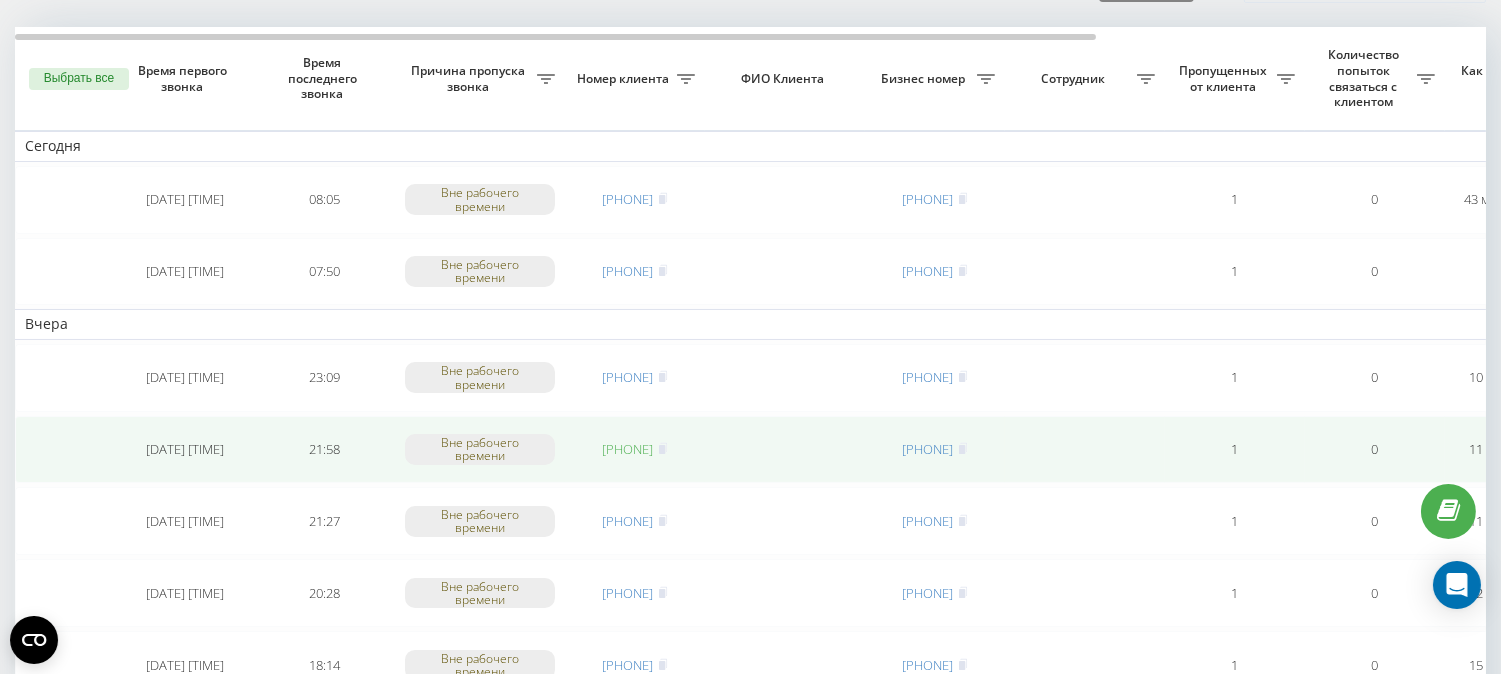click on "[PHONE]" at bounding box center [628, 449] 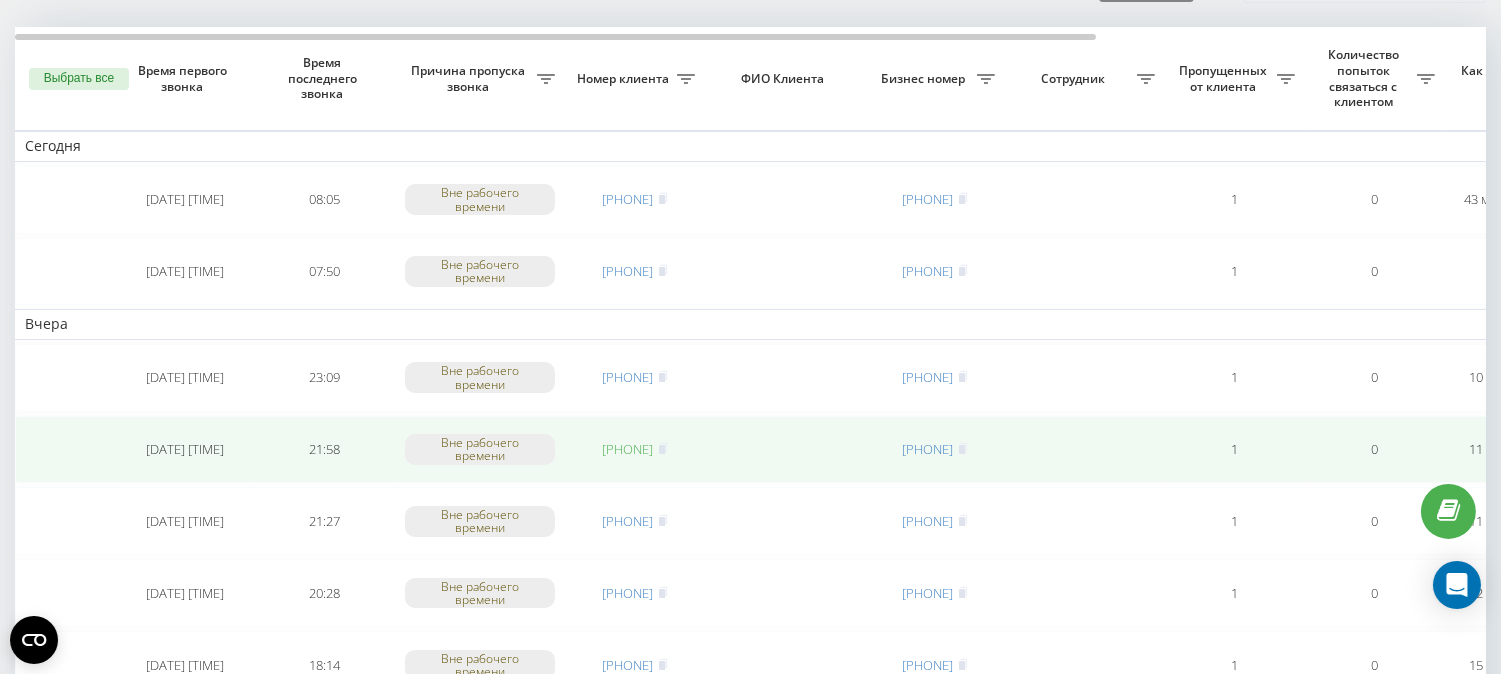 click on "[PHONE]" at bounding box center [628, 449] 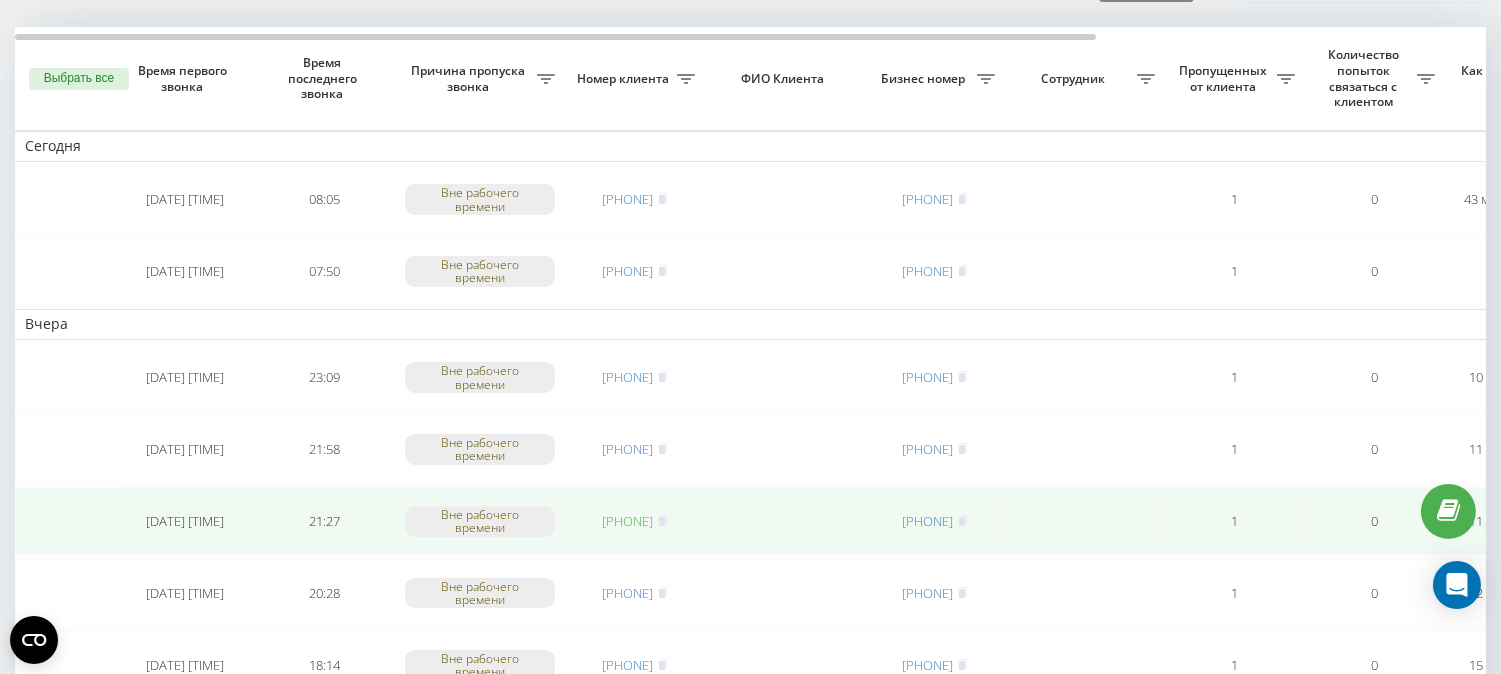 click on "[PHONE]" at bounding box center [628, 521] 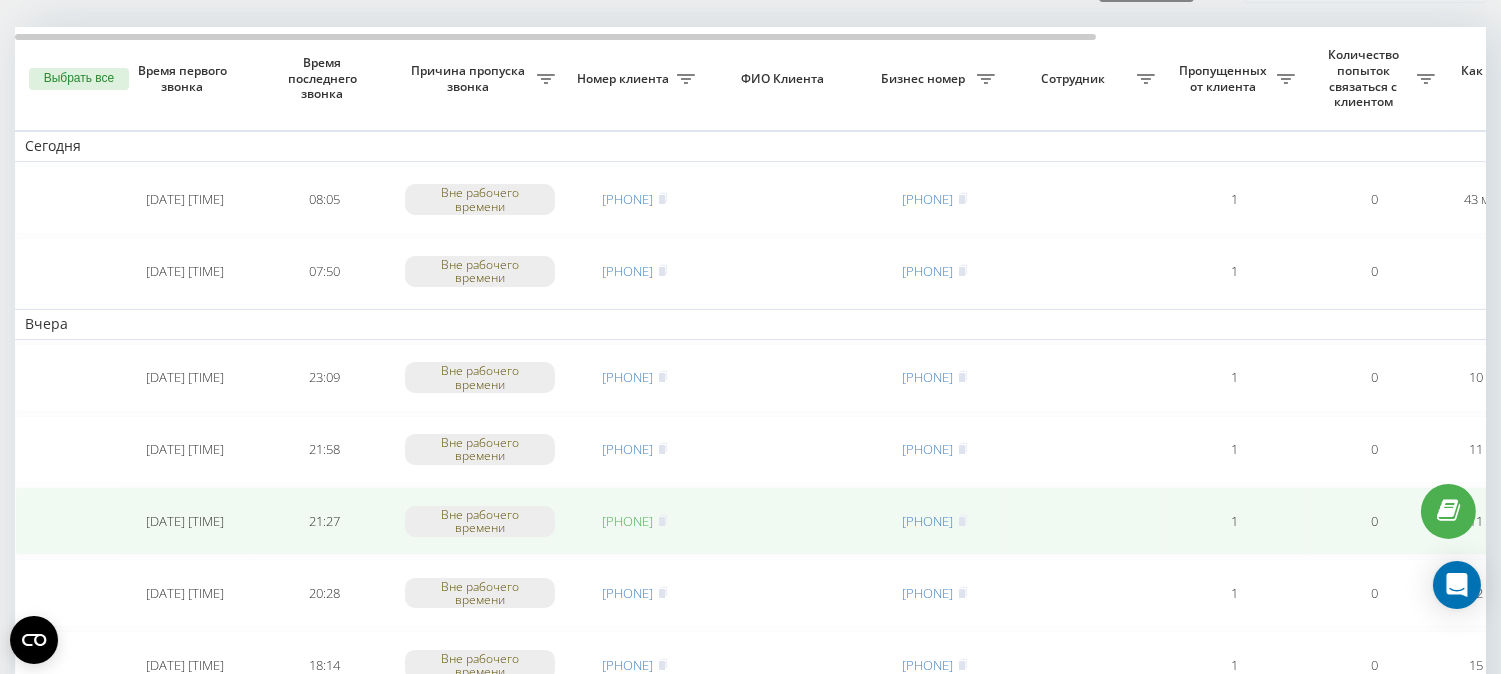 click on "[PHONE]" at bounding box center [628, 521] 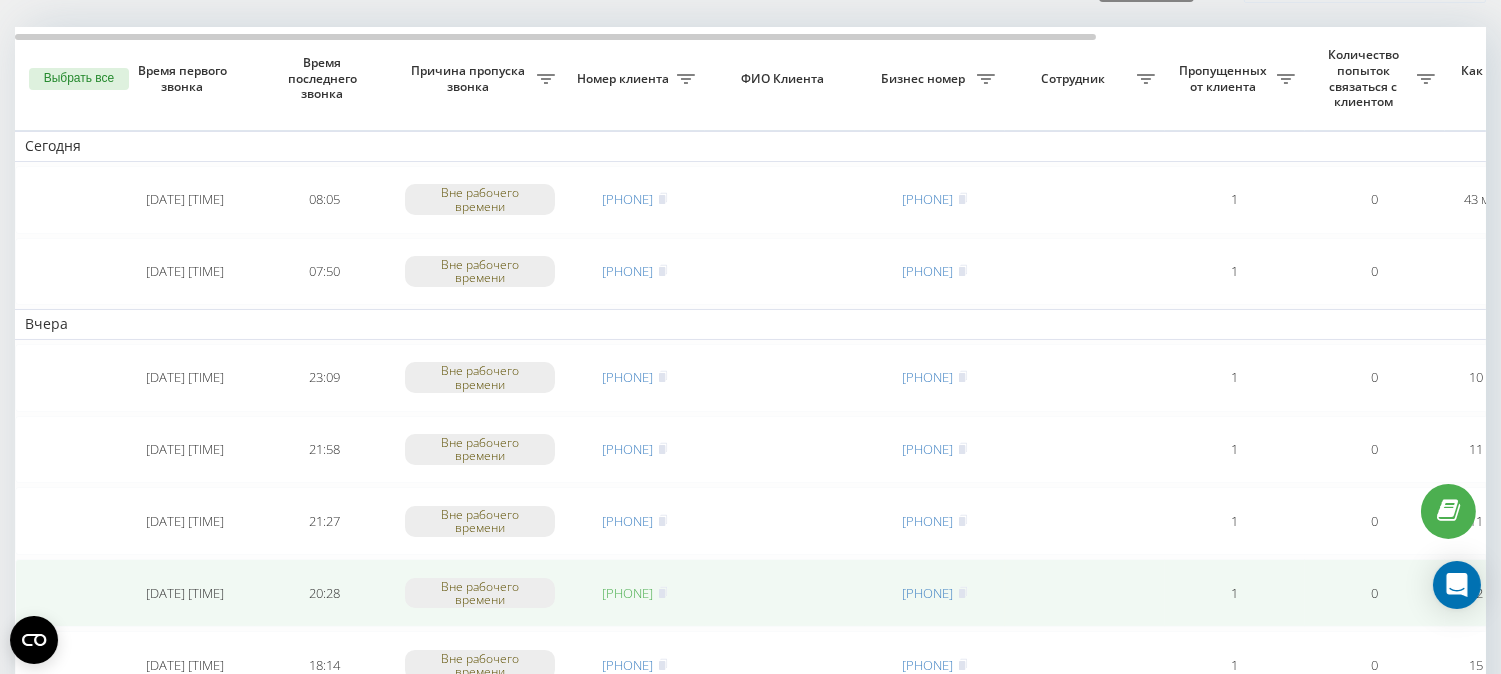 click on "[PHONE]" at bounding box center (628, 593) 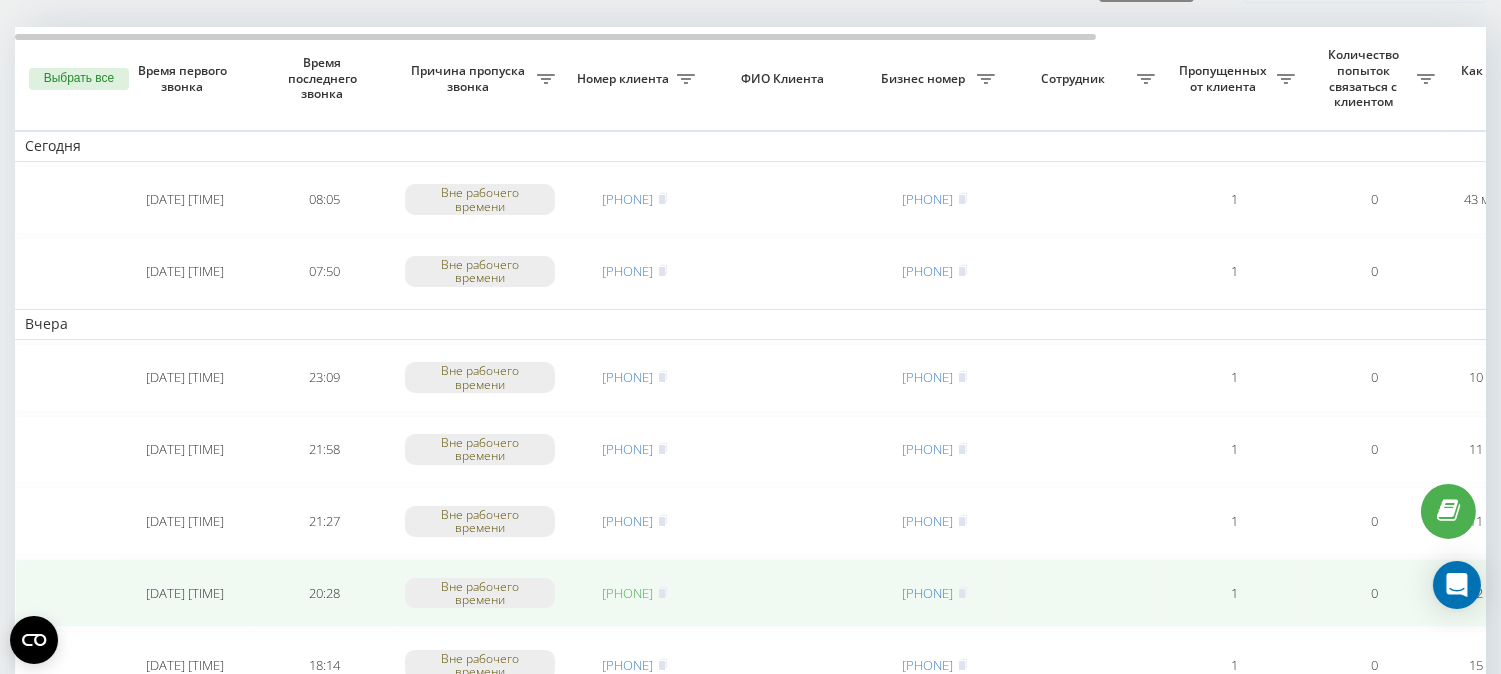 click on "[PHONE]" at bounding box center (628, 593) 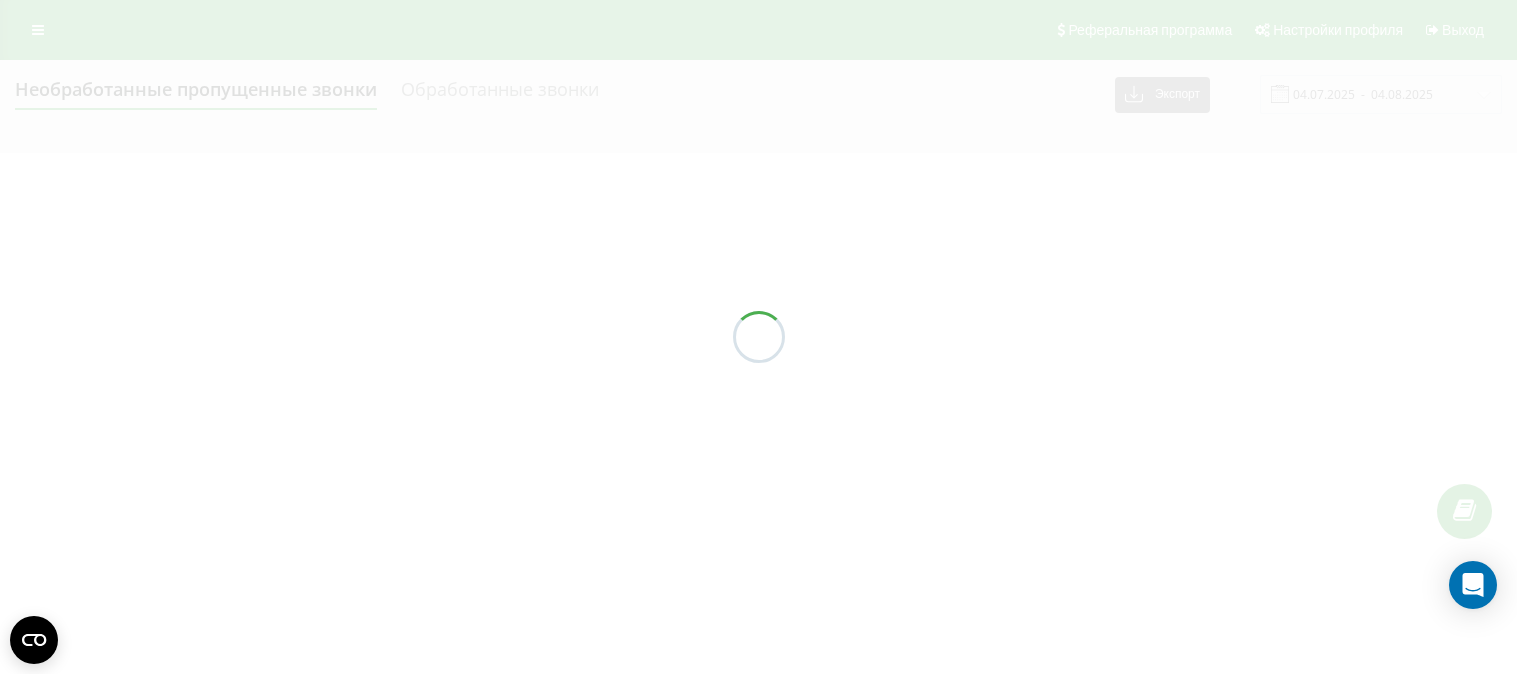 scroll, scrollTop: 0, scrollLeft: 0, axis: both 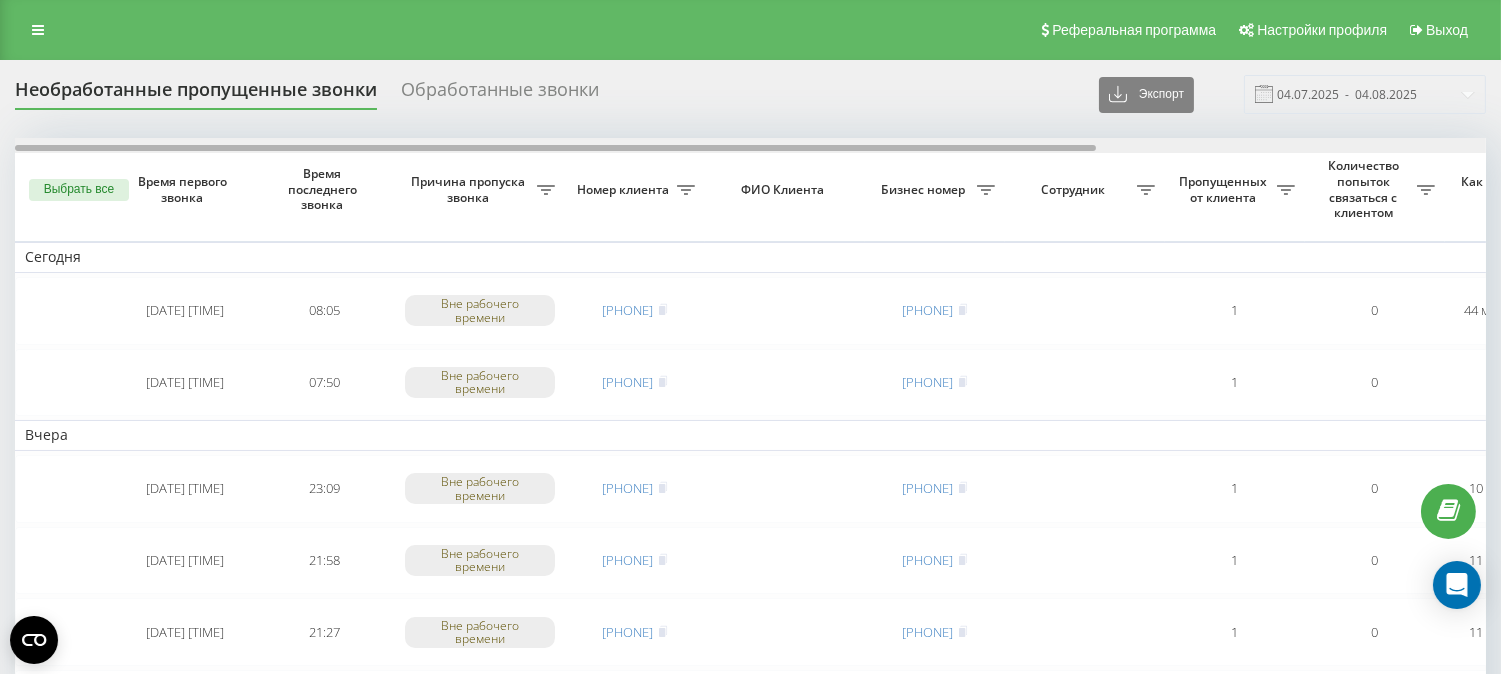 drag, startPoint x: 945, startPoint y: 146, endPoint x: 823, endPoint y: 156, distance: 122.40915 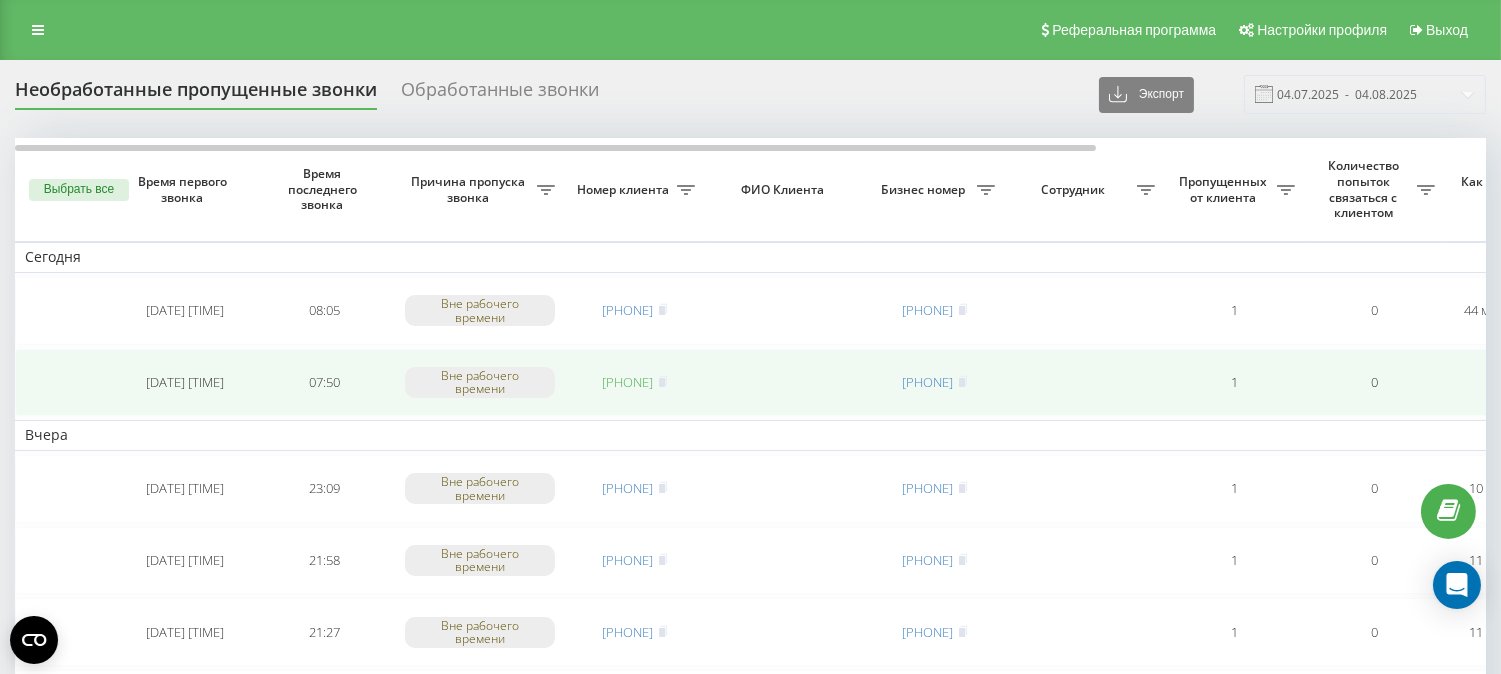 click on "[PHONE]" at bounding box center (628, 382) 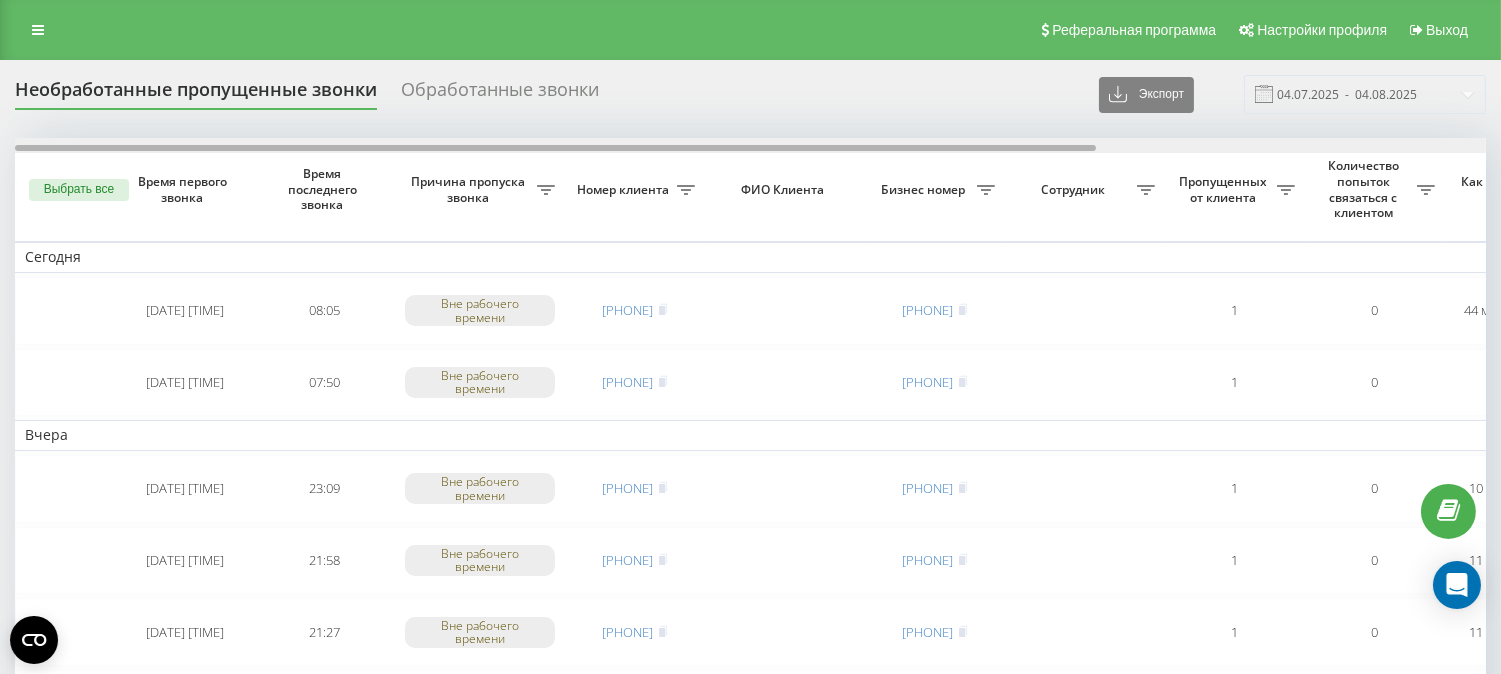 drag, startPoint x: 782, startPoint y: 146, endPoint x: 675, endPoint y: 166, distance: 108.85311 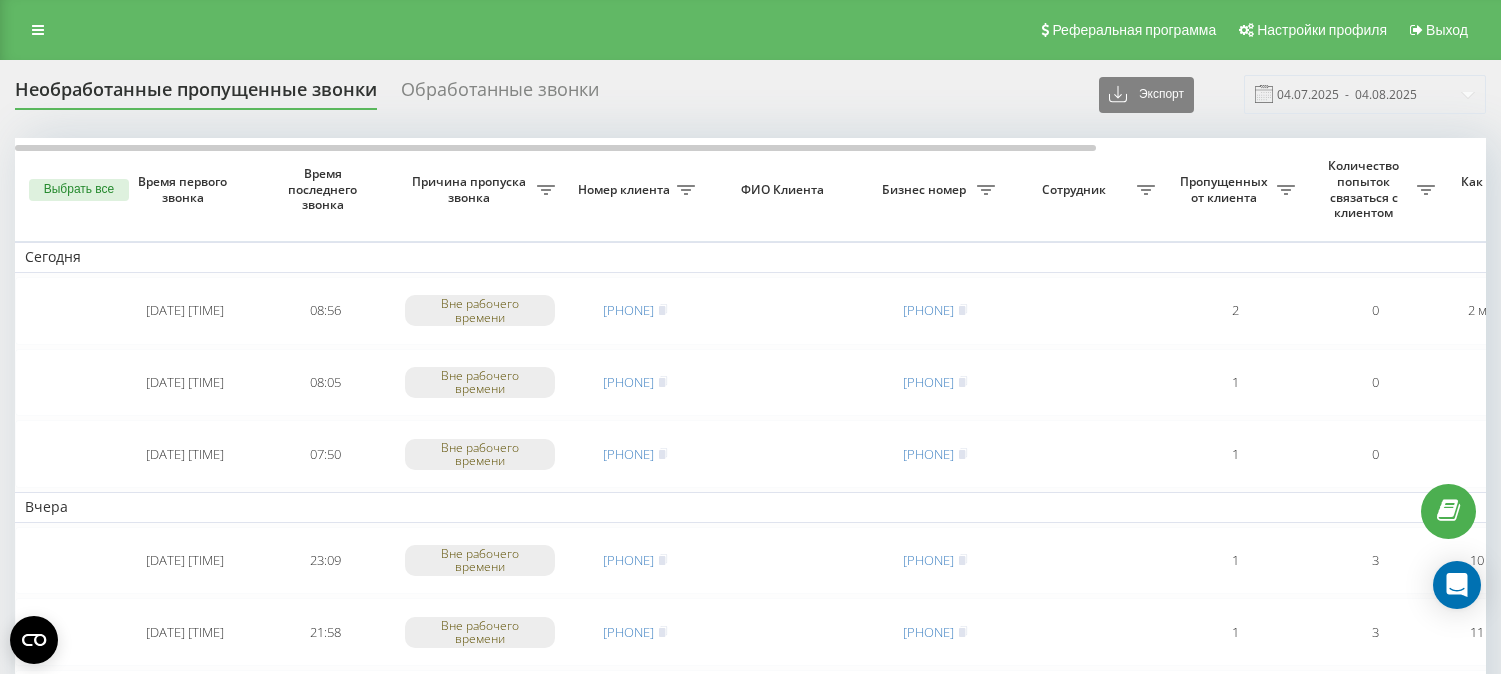 scroll, scrollTop: 0, scrollLeft: 0, axis: both 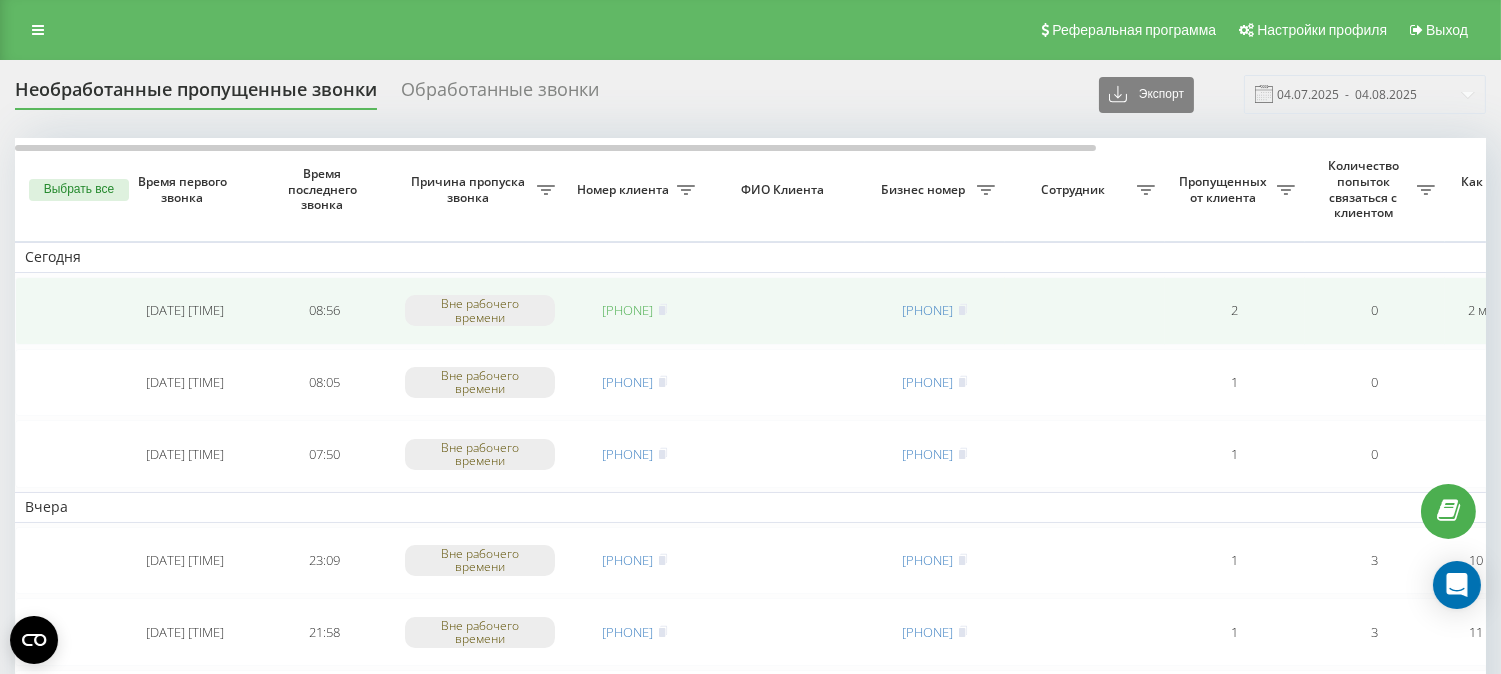click on "[PHONE]" at bounding box center [628, 310] 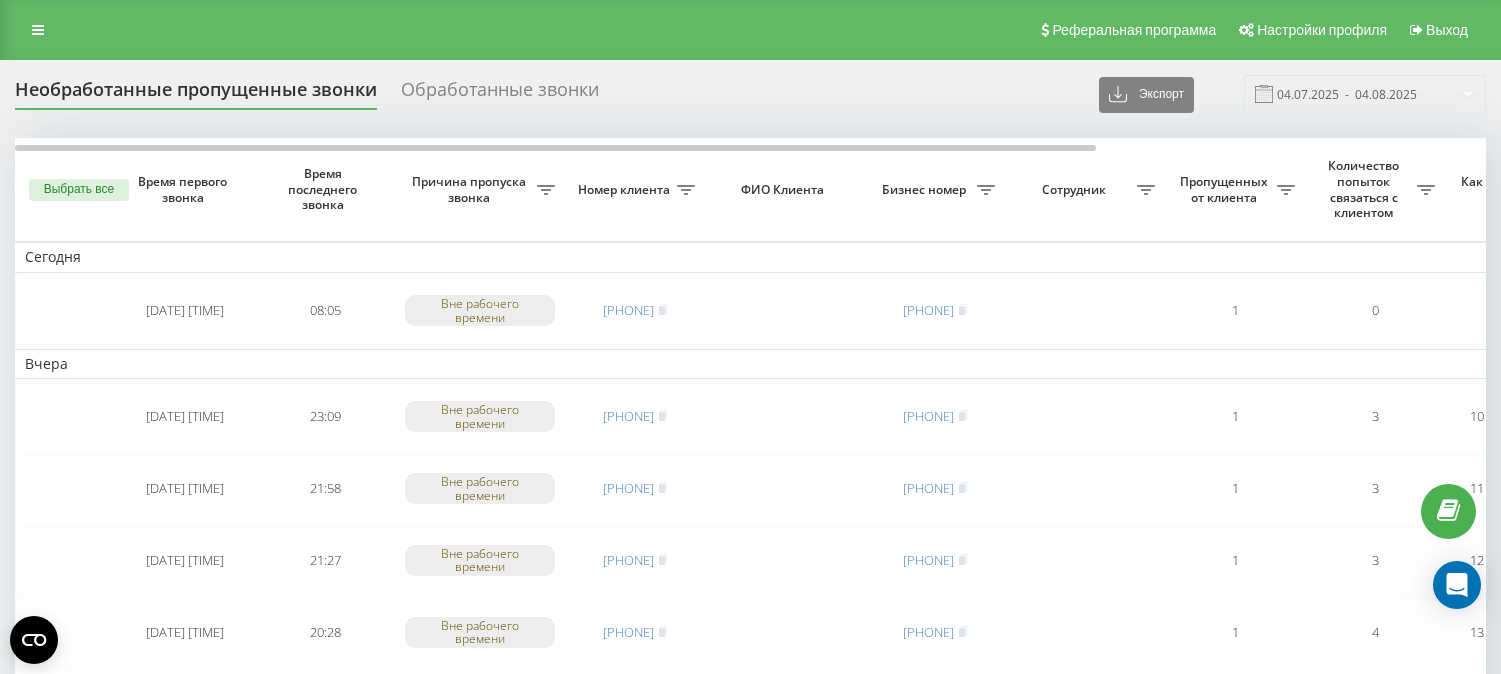 click on "[PHONE]" at bounding box center (628, 310) 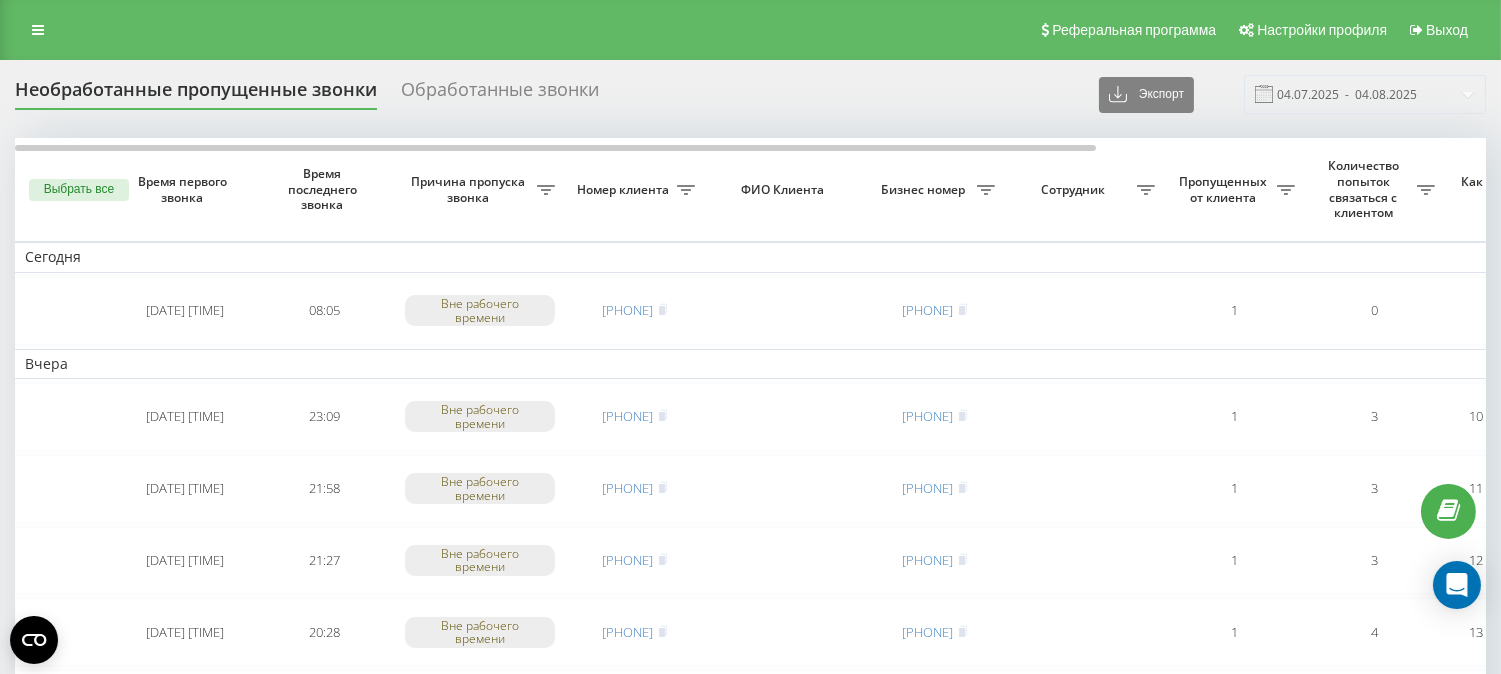 scroll, scrollTop: 0, scrollLeft: 0, axis: both 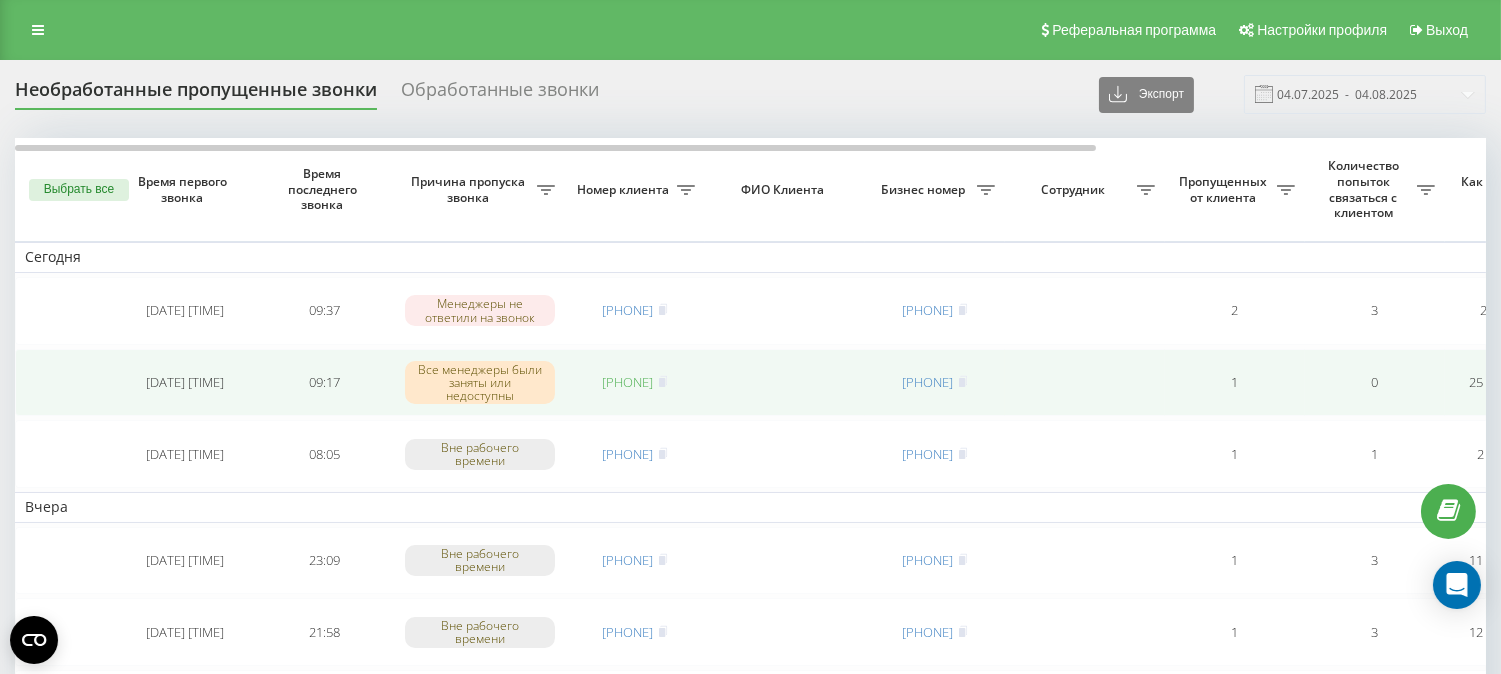 click on "[PHONE]" at bounding box center (628, 382) 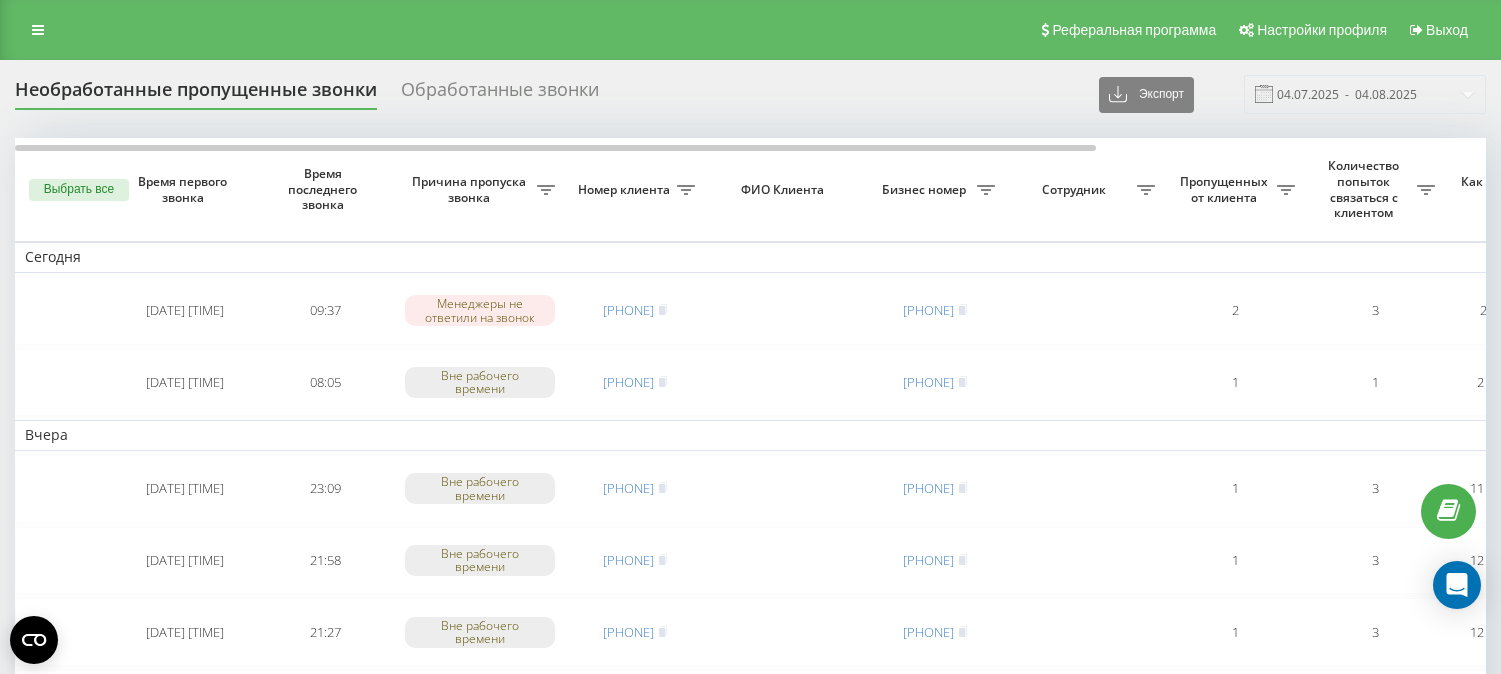 scroll, scrollTop: 0, scrollLeft: 0, axis: both 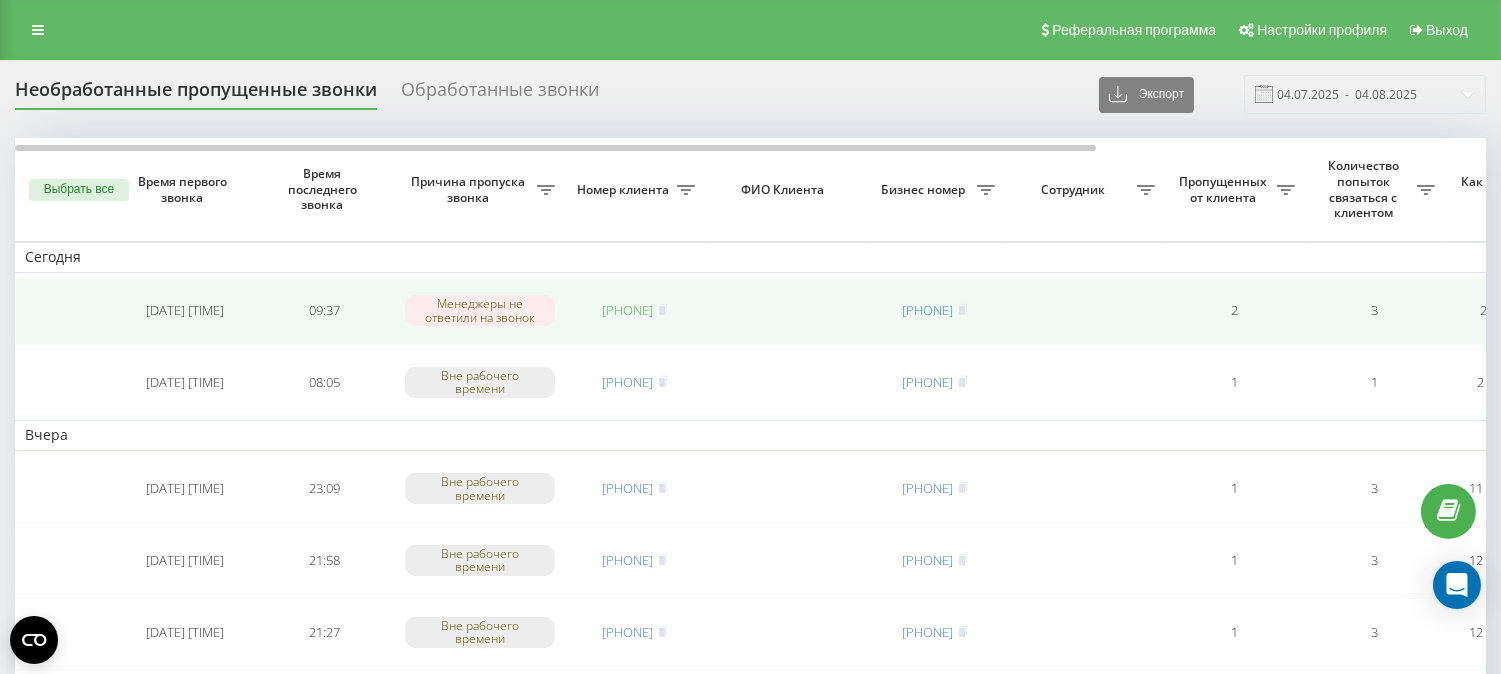 click on "[PHONE]" at bounding box center (628, 310) 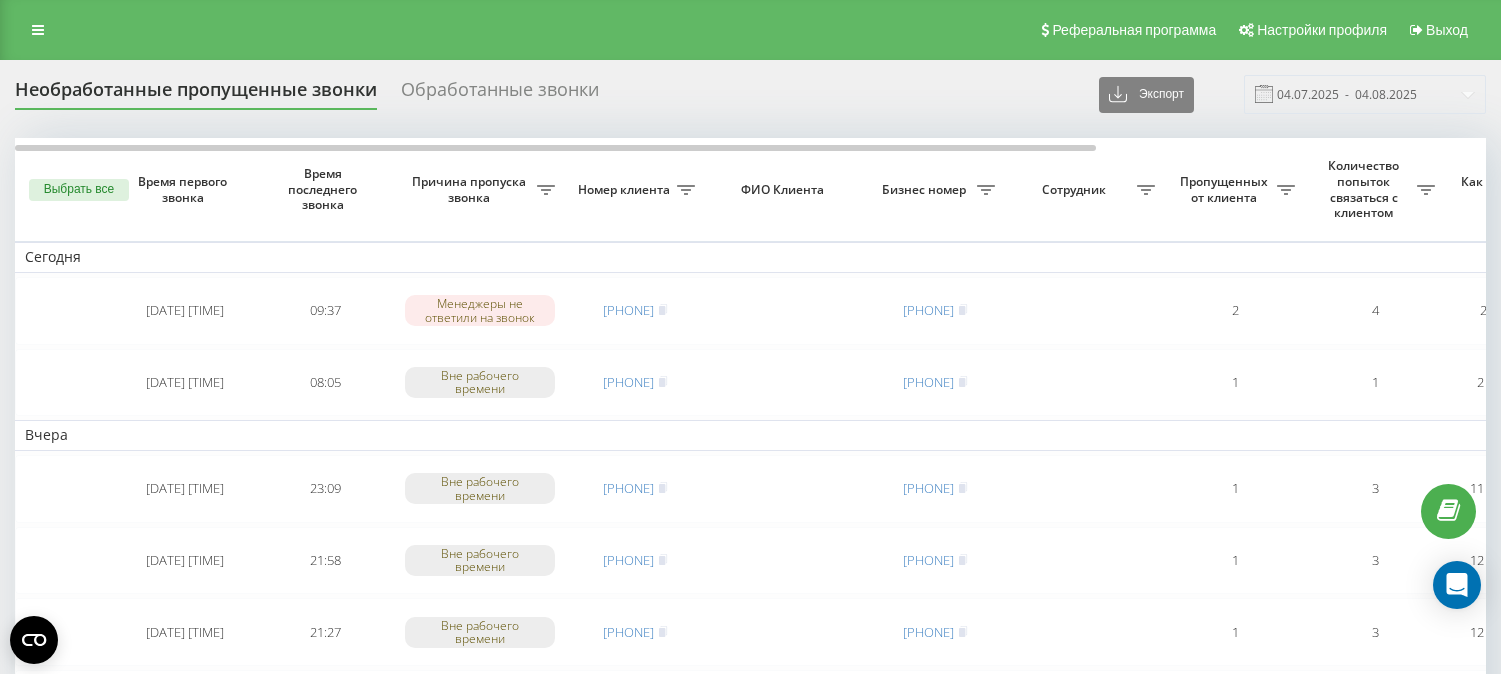 scroll, scrollTop: 0, scrollLeft: 0, axis: both 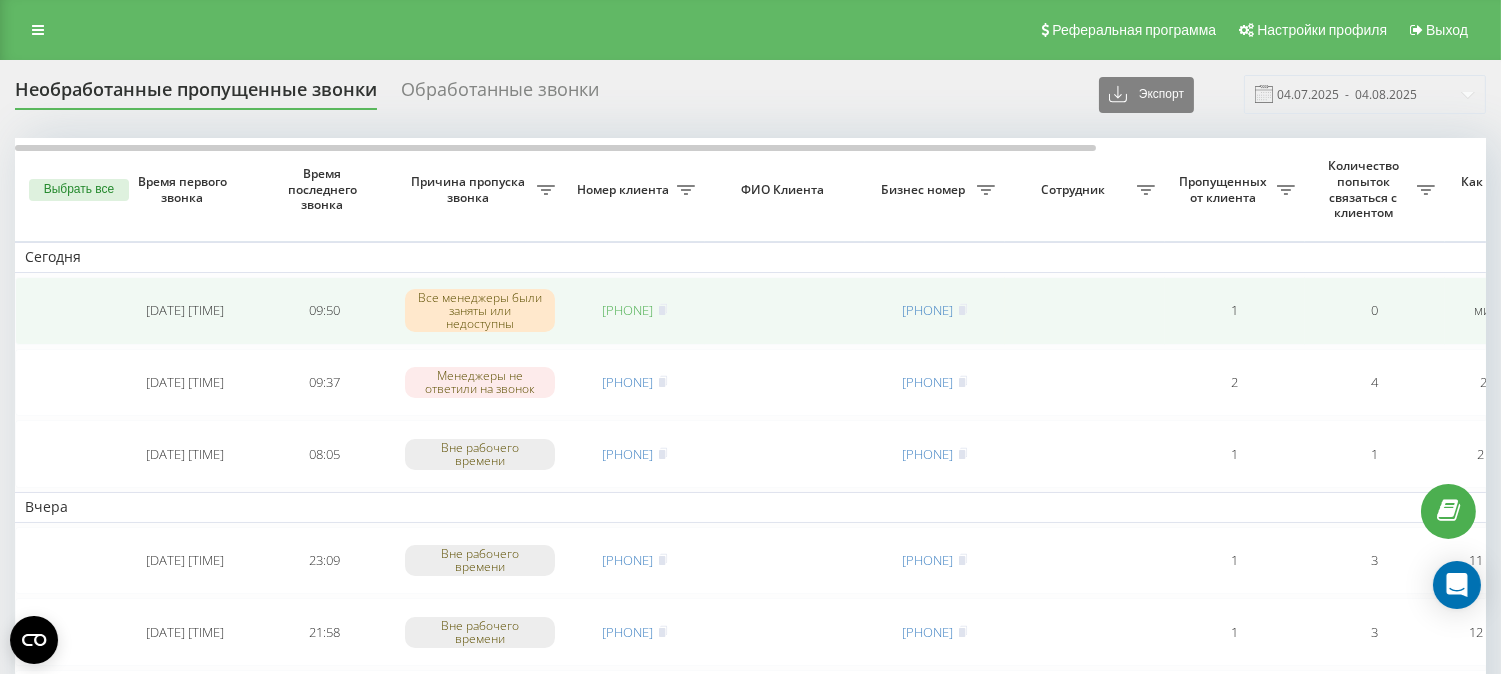 click on "380984238586" at bounding box center (628, 310) 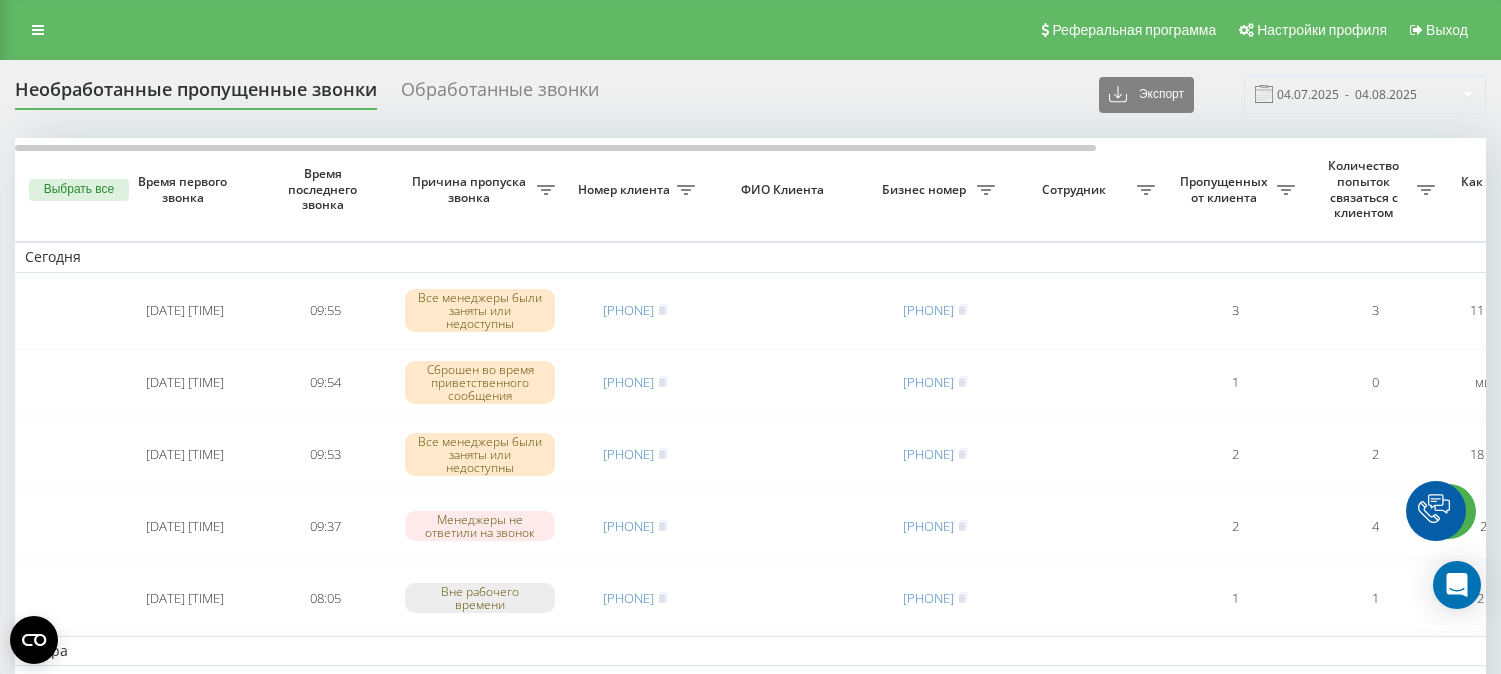 scroll, scrollTop: 0, scrollLeft: 0, axis: both 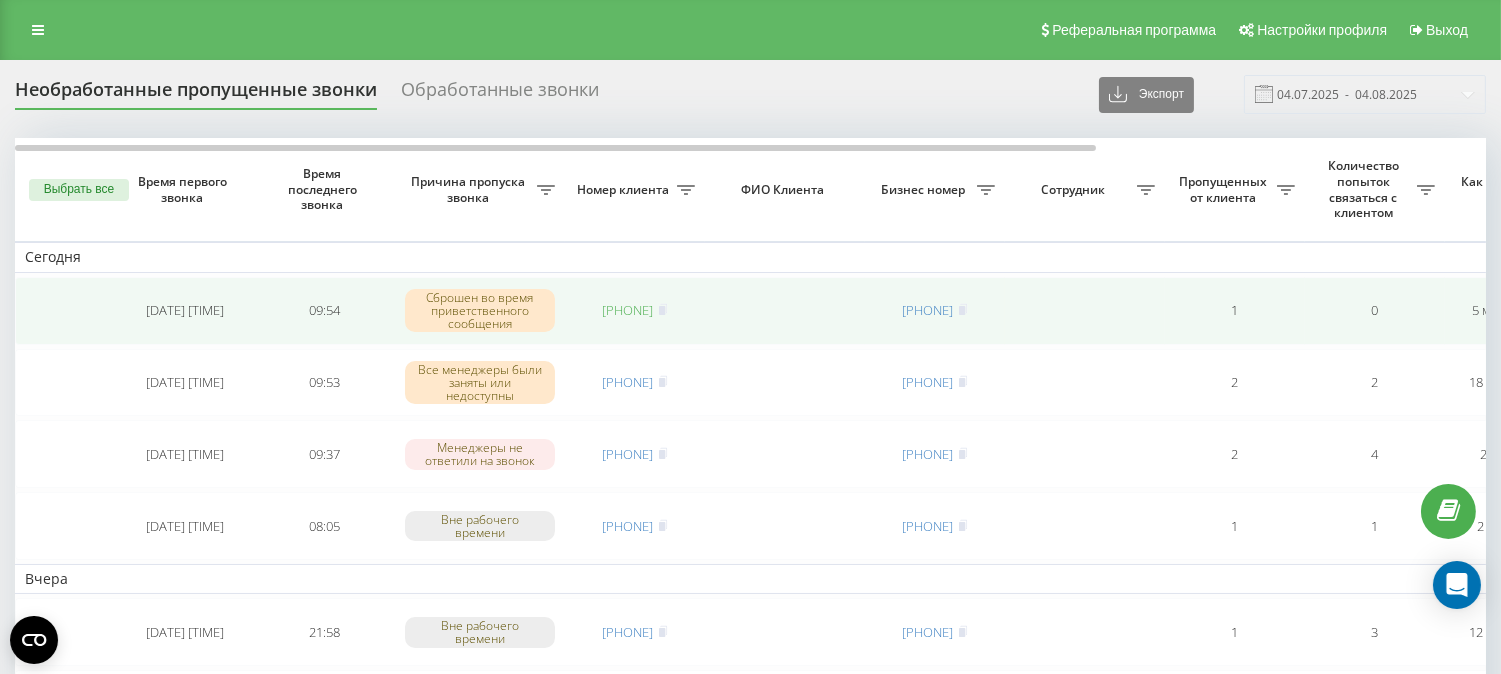 click on "[PHONE]" at bounding box center [628, 310] 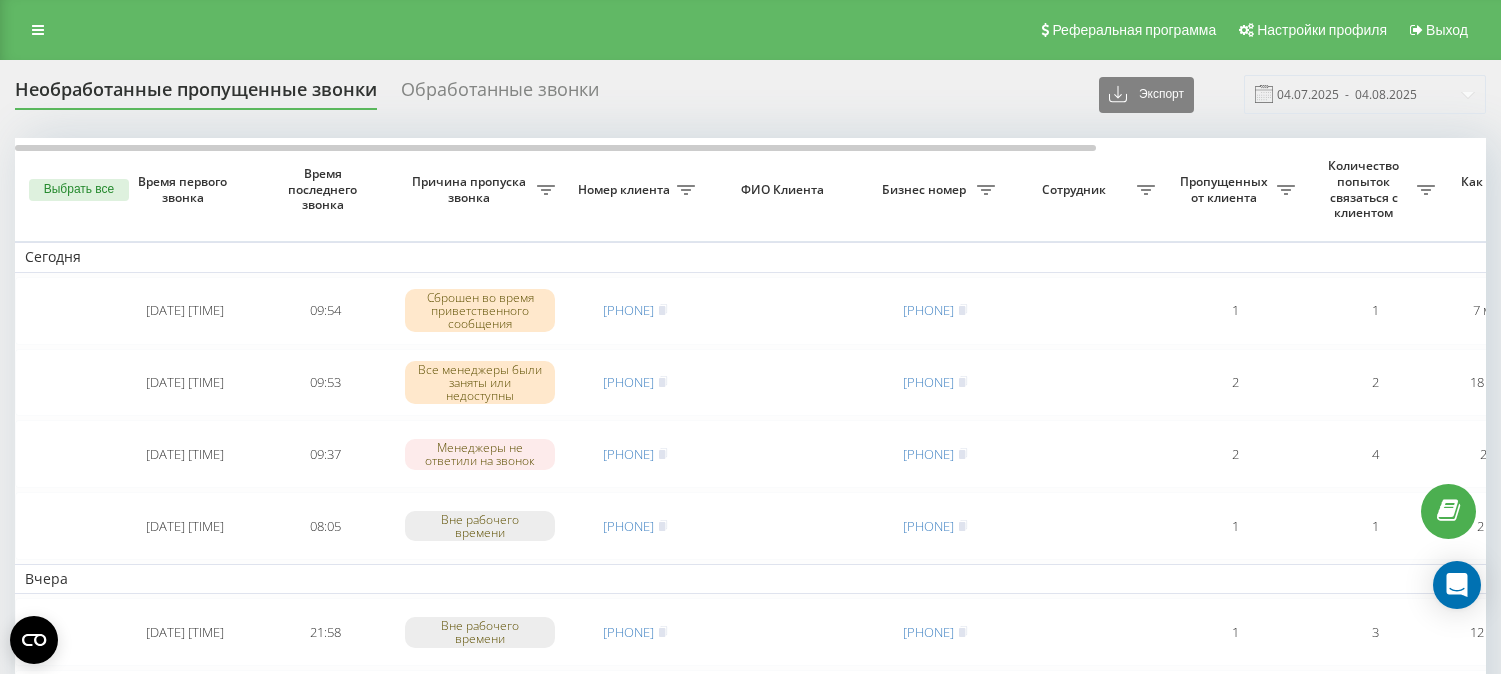 scroll, scrollTop: 0, scrollLeft: 0, axis: both 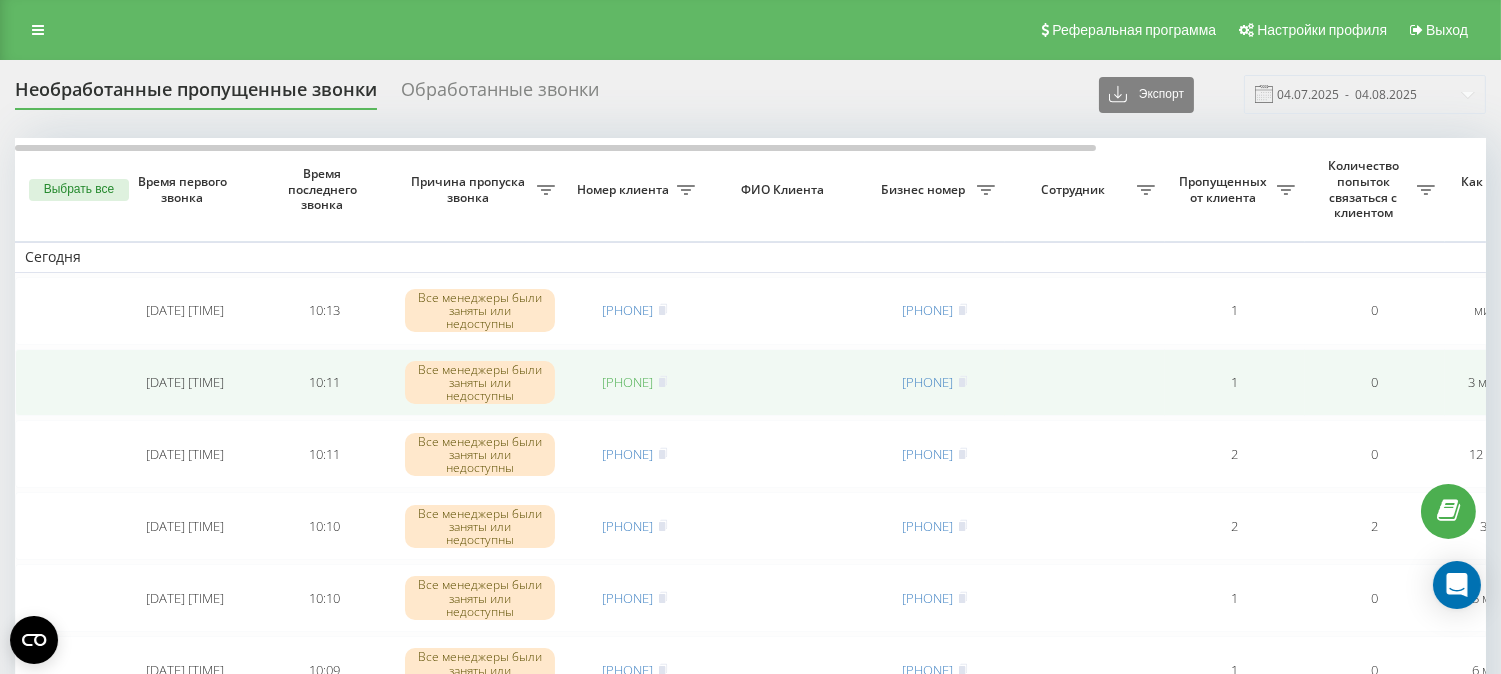 click on "[PHONE]" at bounding box center [628, 382] 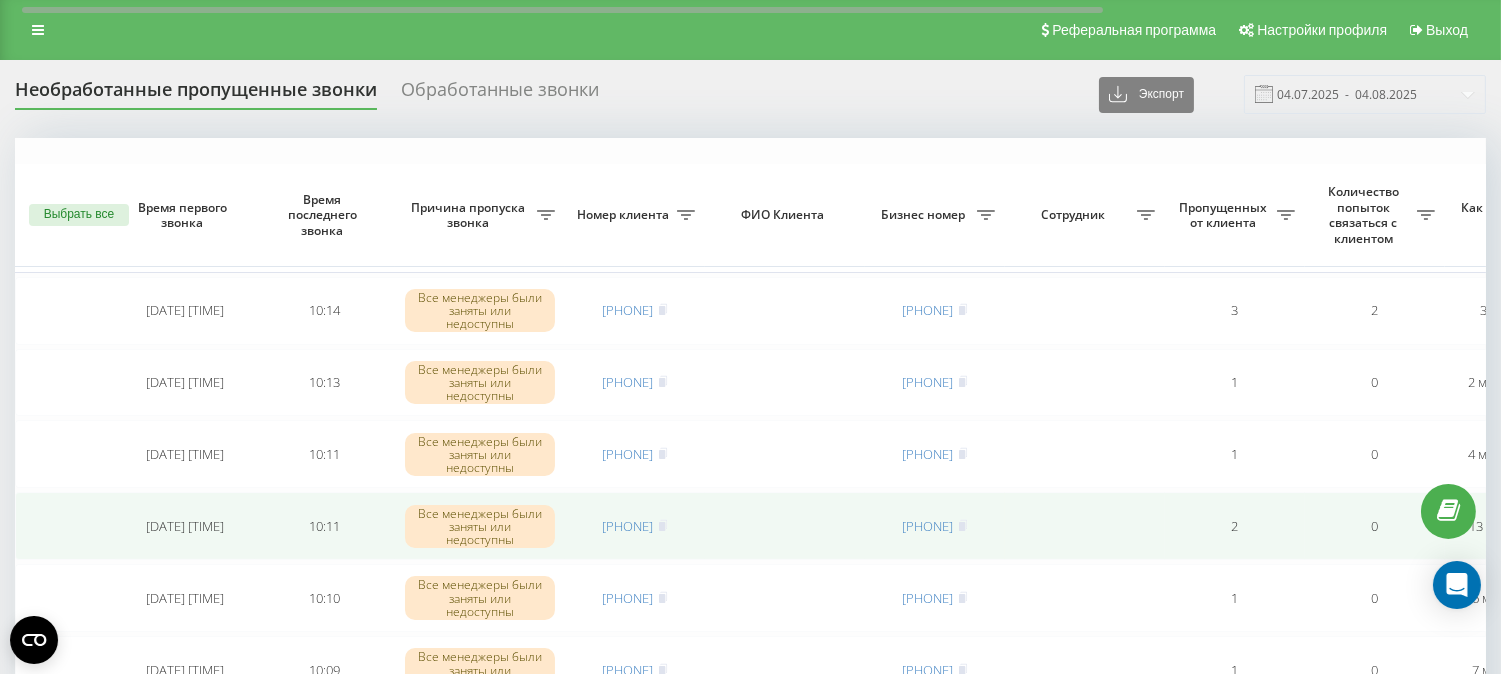scroll, scrollTop: 222, scrollLeft: 0, axis: vertical 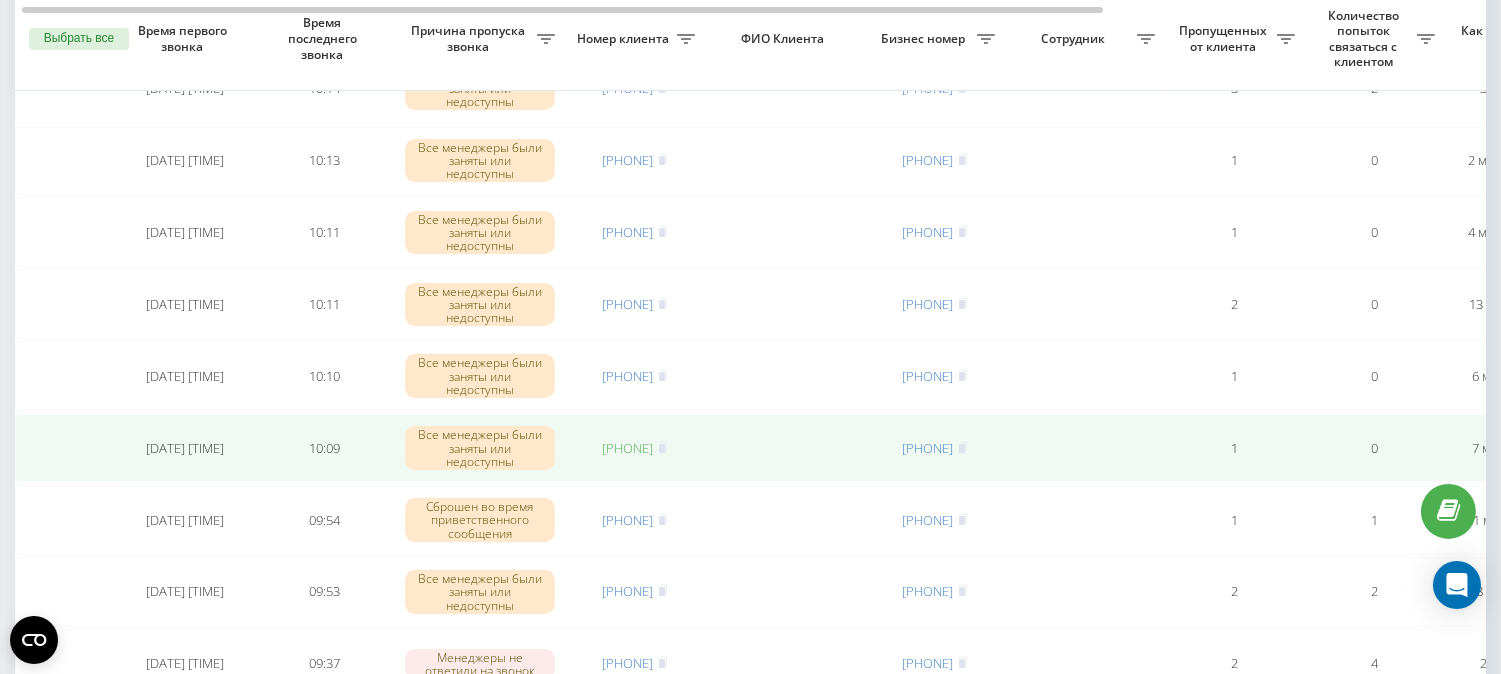 click on "[PHONE]" at bounding box center (628, 448) 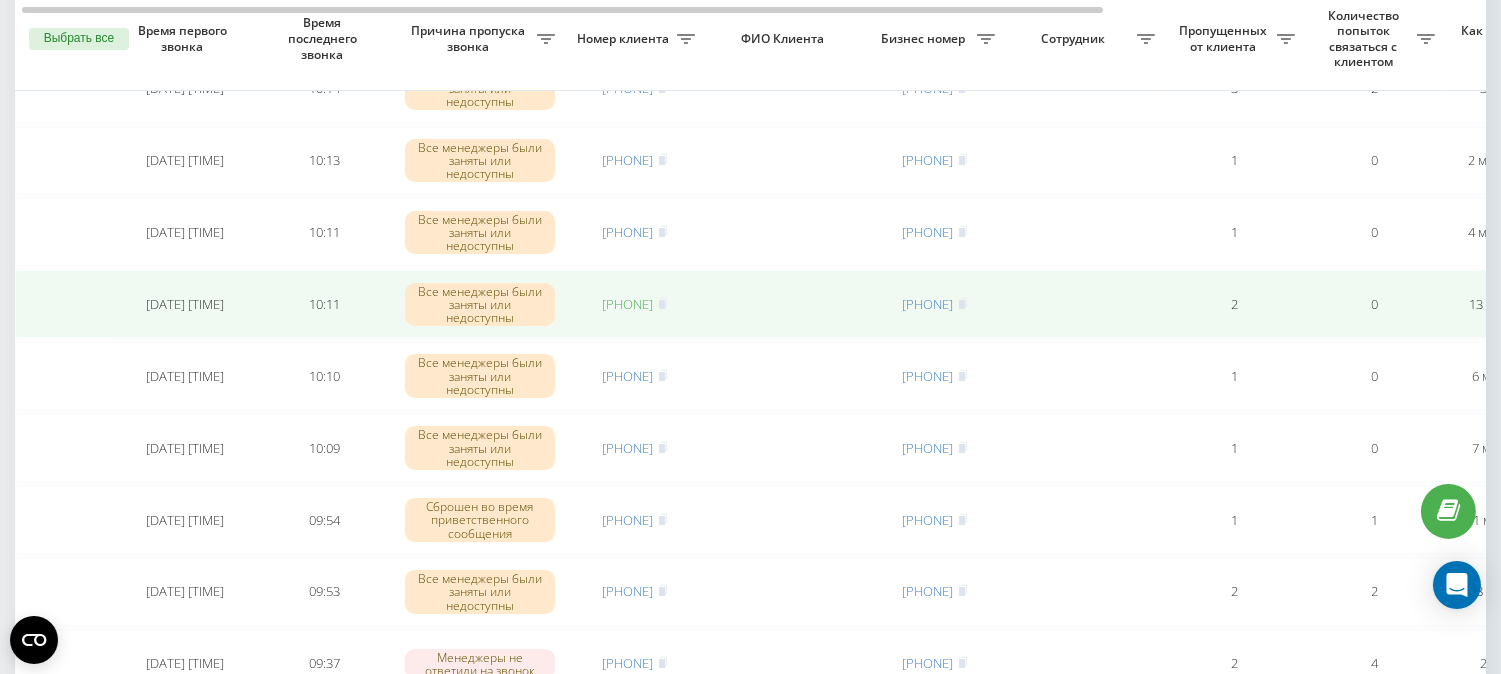 click on "[PHONE]" at bounding box center [628, 304] 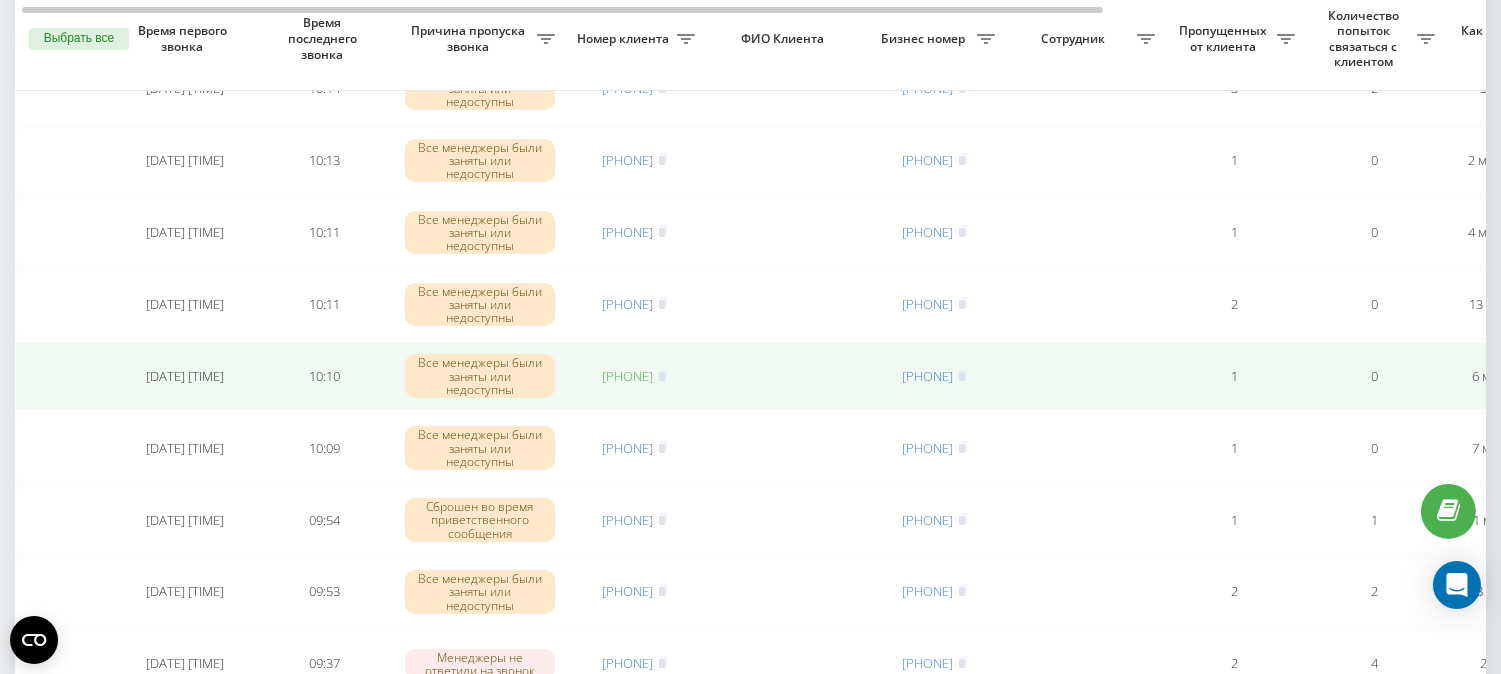 click on "[PHONE]" at bounding box center (628, 376) 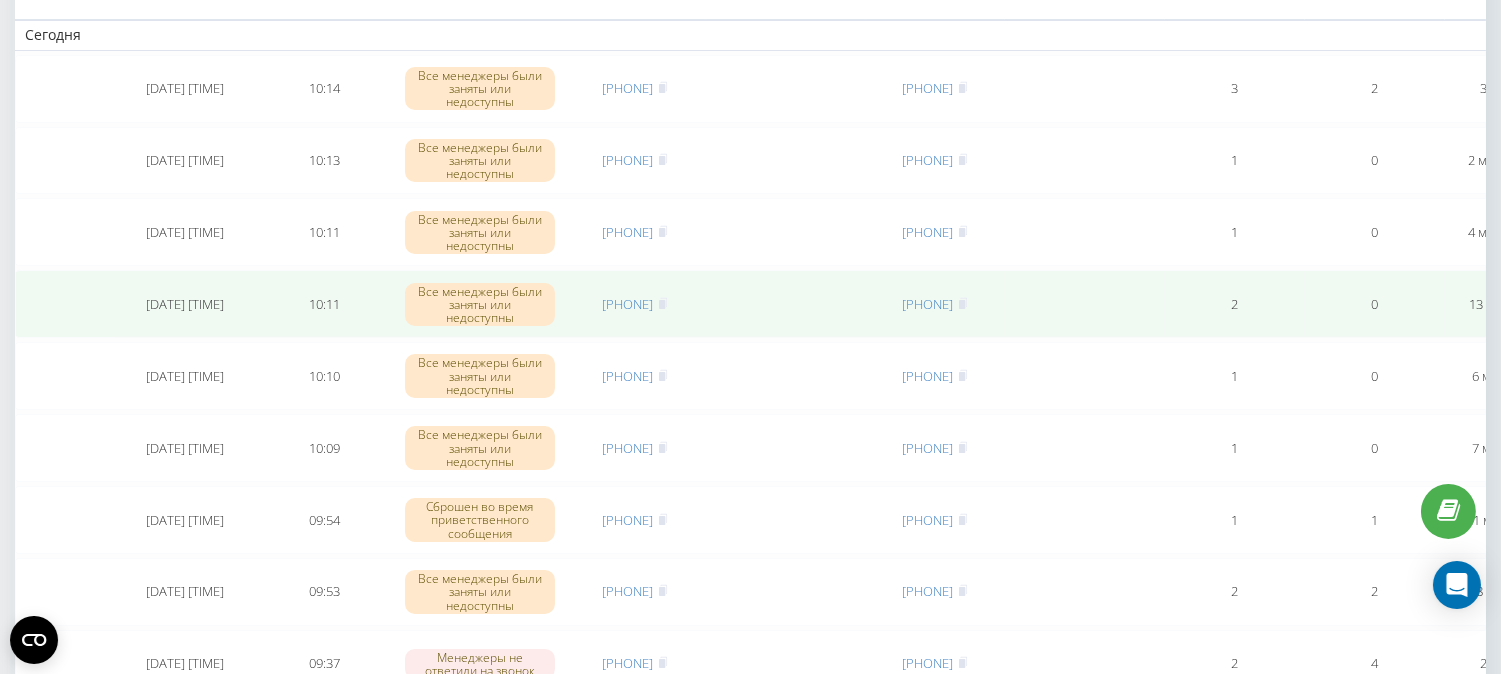 scroll, scrollTop: 0, scrollLeft: 0, axis: both 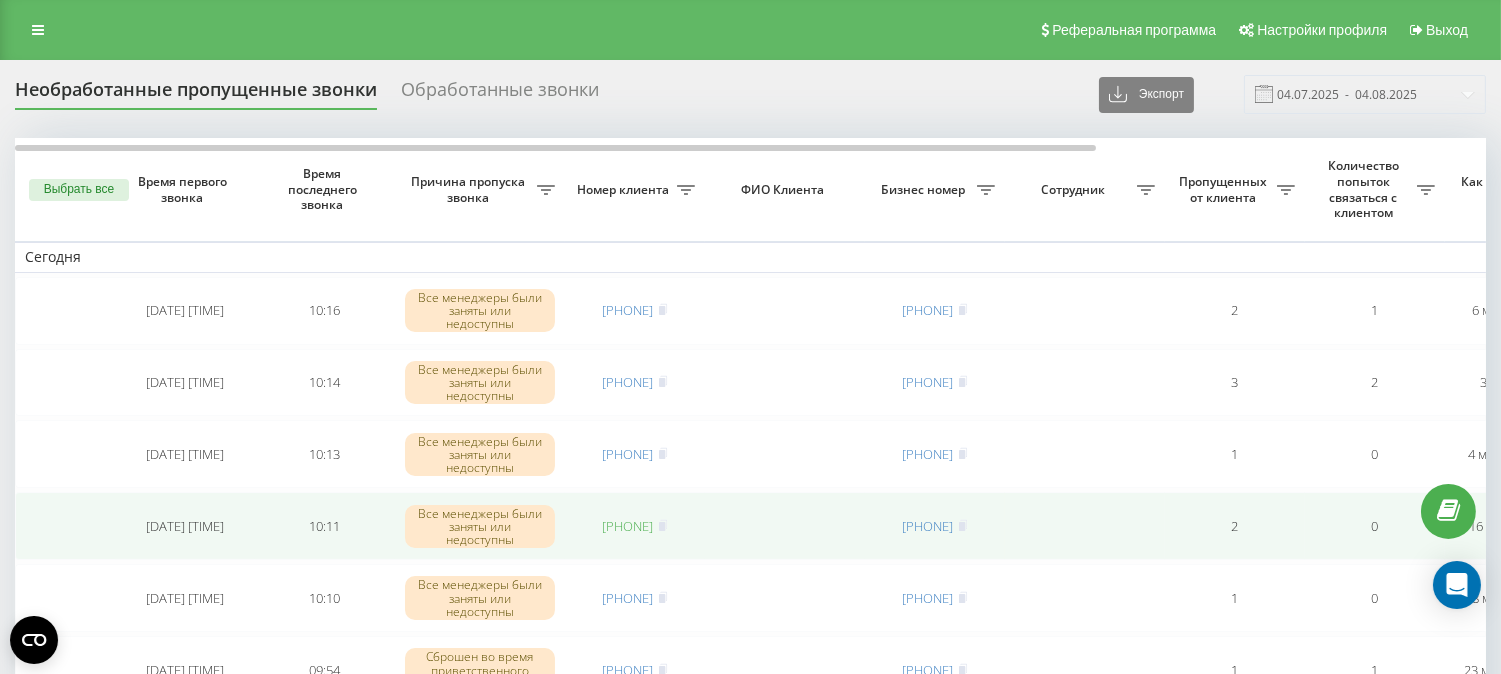 click on "[PHONE]" at bounding box center (628, 526) 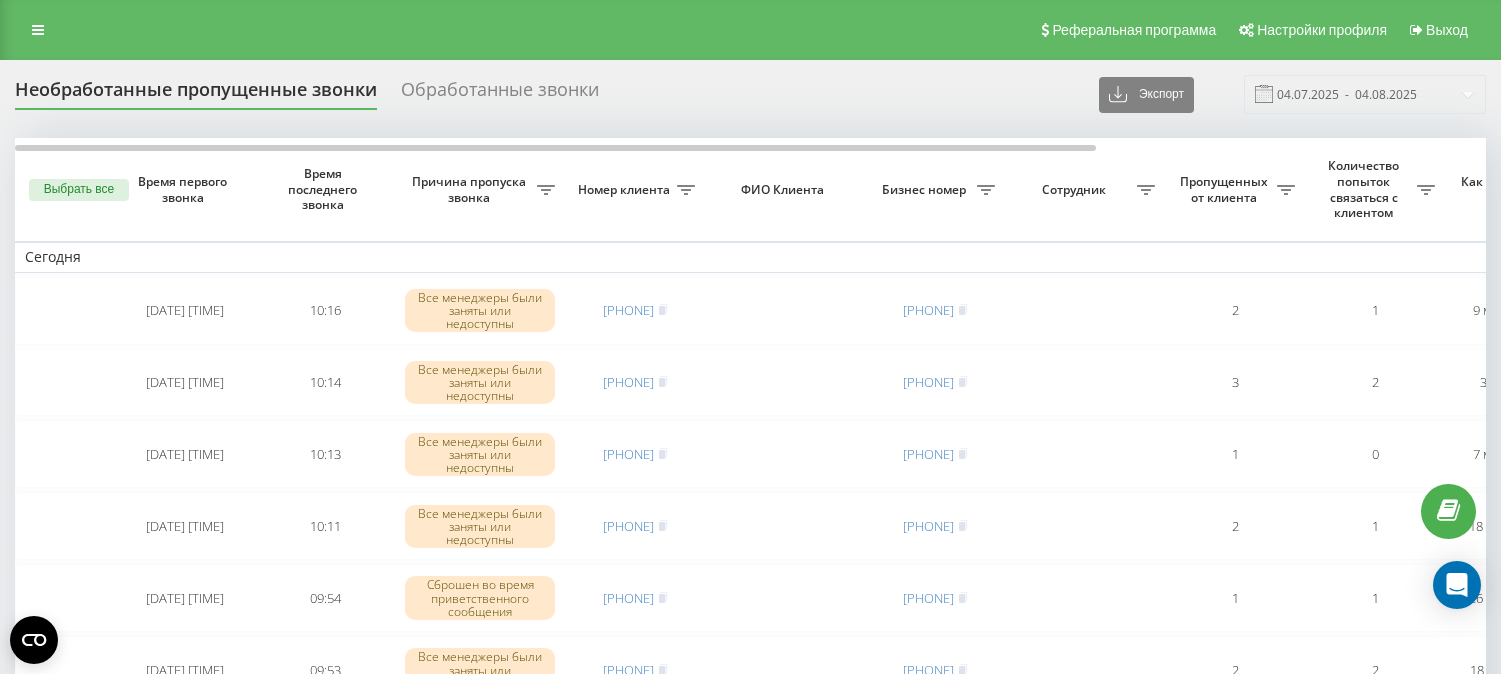 scroll, scrollTop: 0, scrollLeft: 0, axis: both 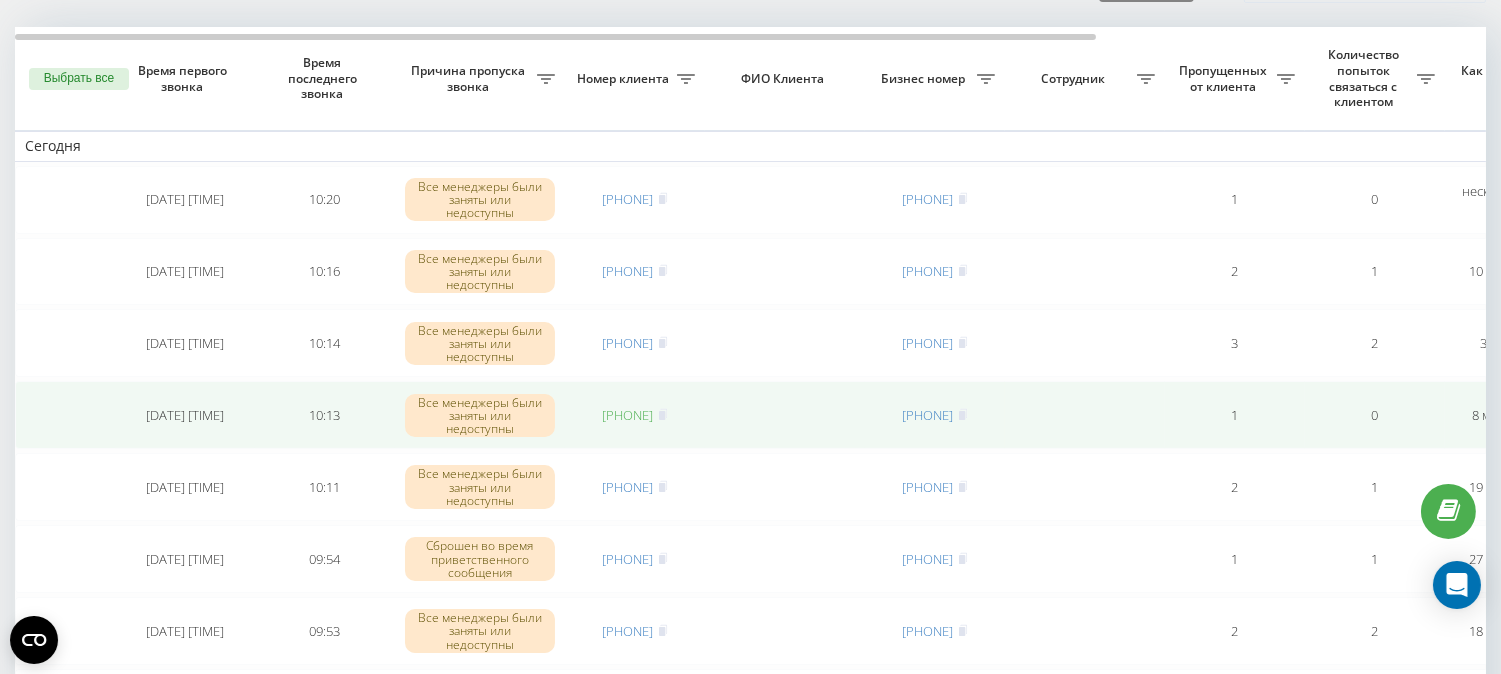 click on "[PHONE]" at bounding box center (628, 415) 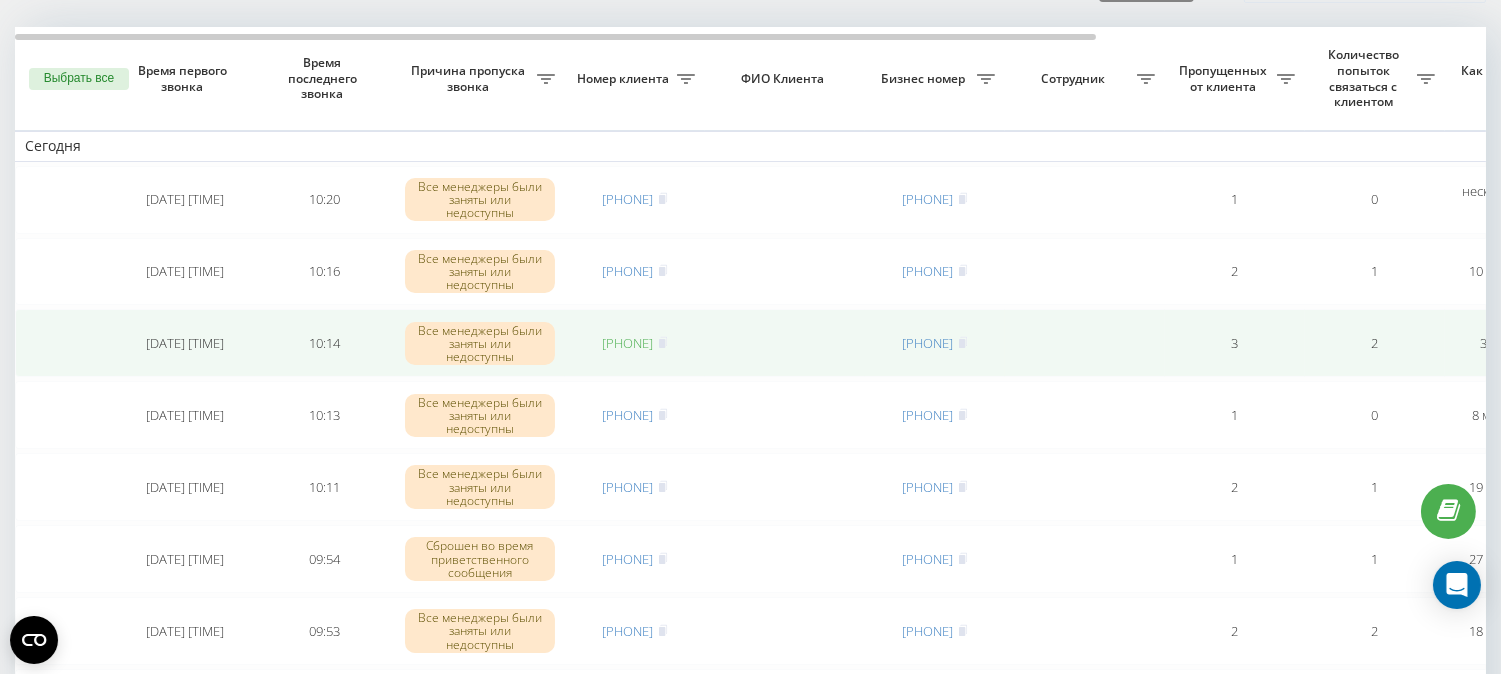 click on "[PHONE]" at bounding box center (628, 343) 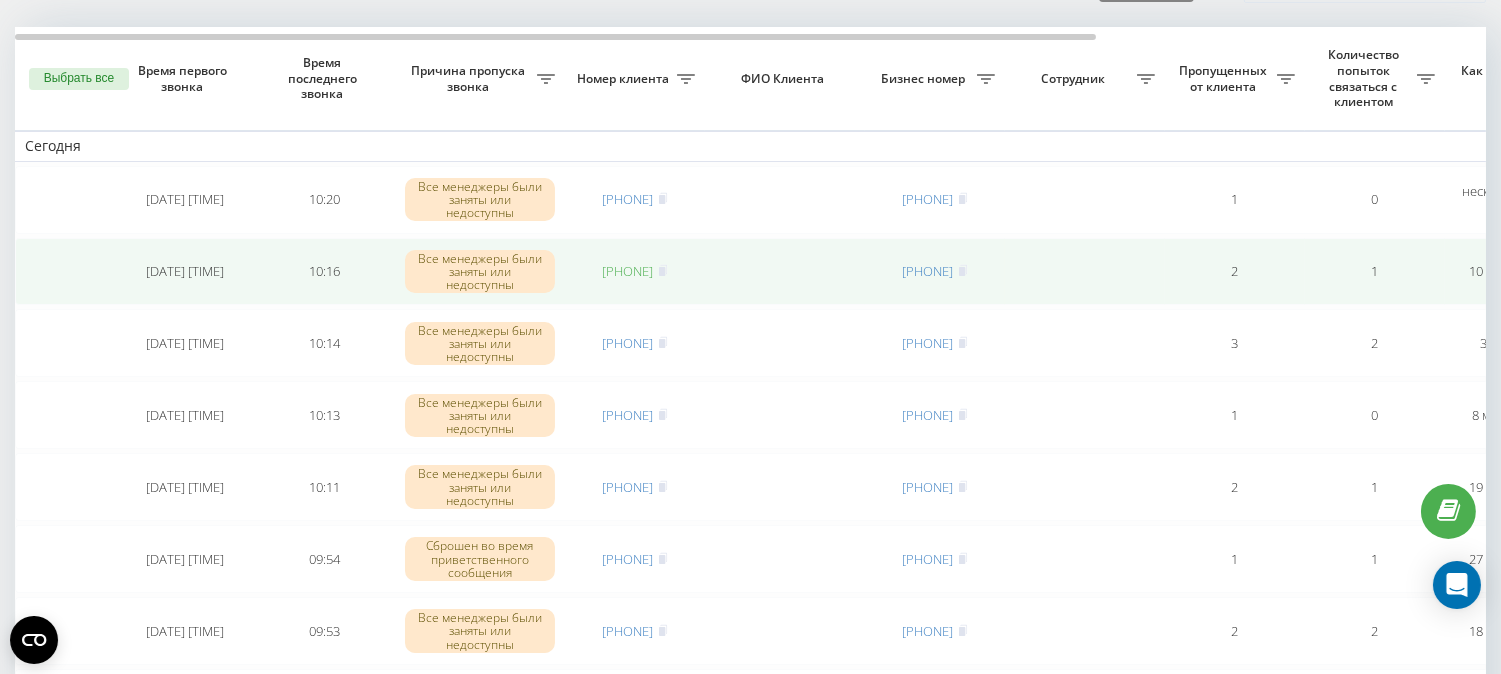 click on "[PHONE]" at bounding box center (628, 271) 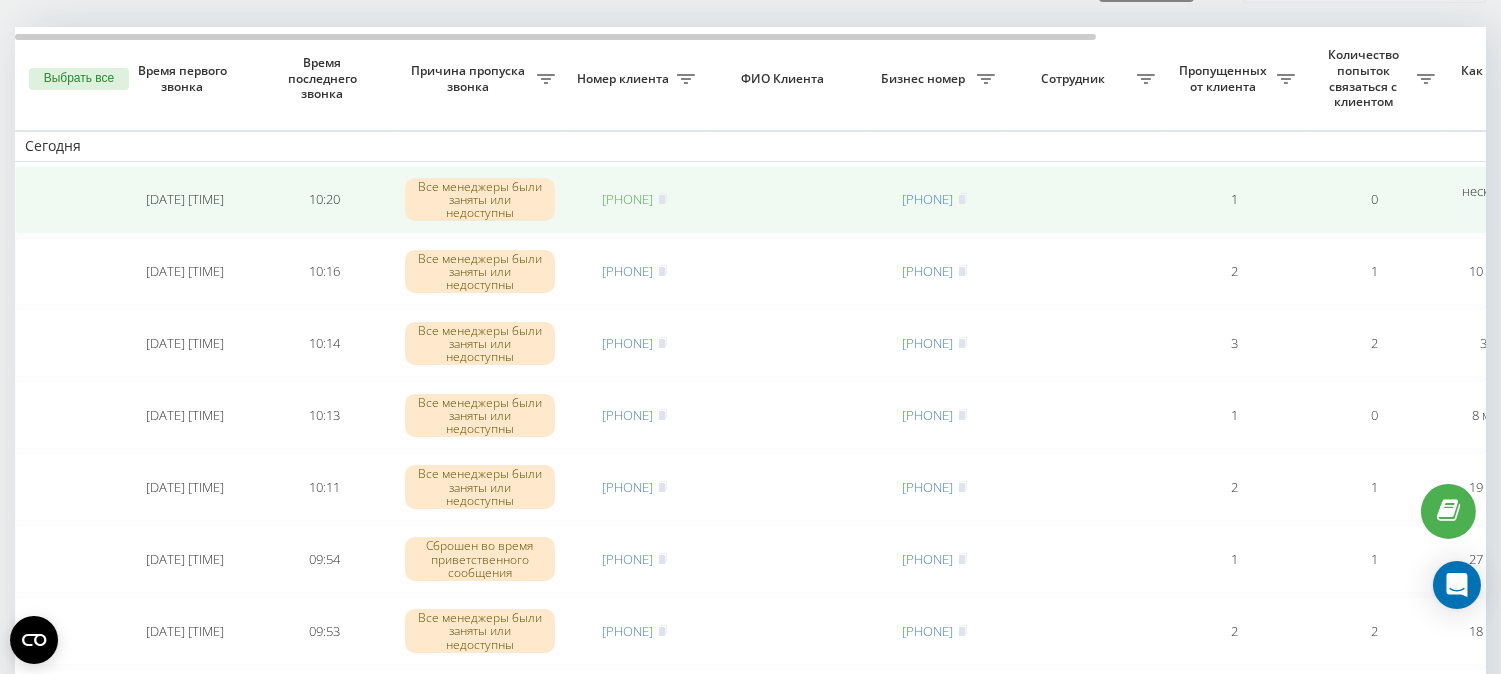 click on "380680131909" at bounding box center [628, 199] 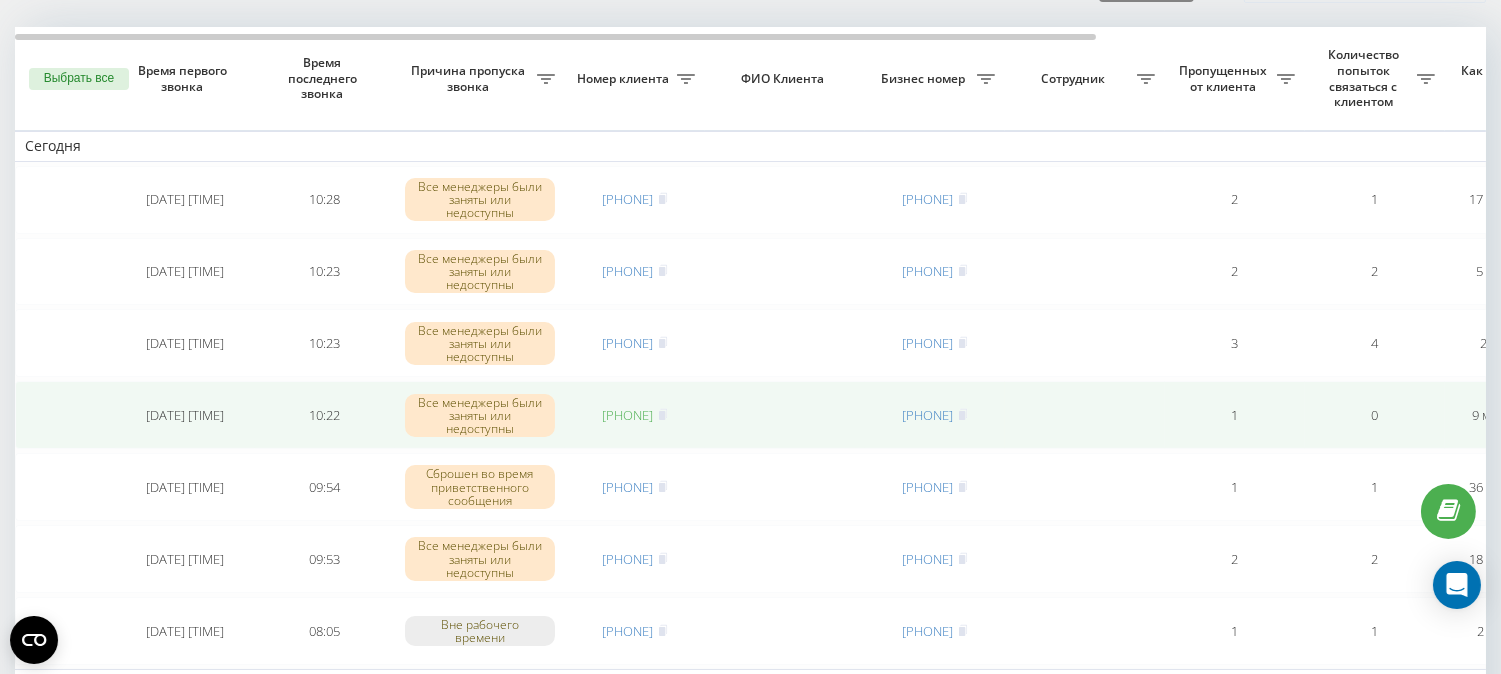 click on "380976603496" at bounding box center (628, 415) 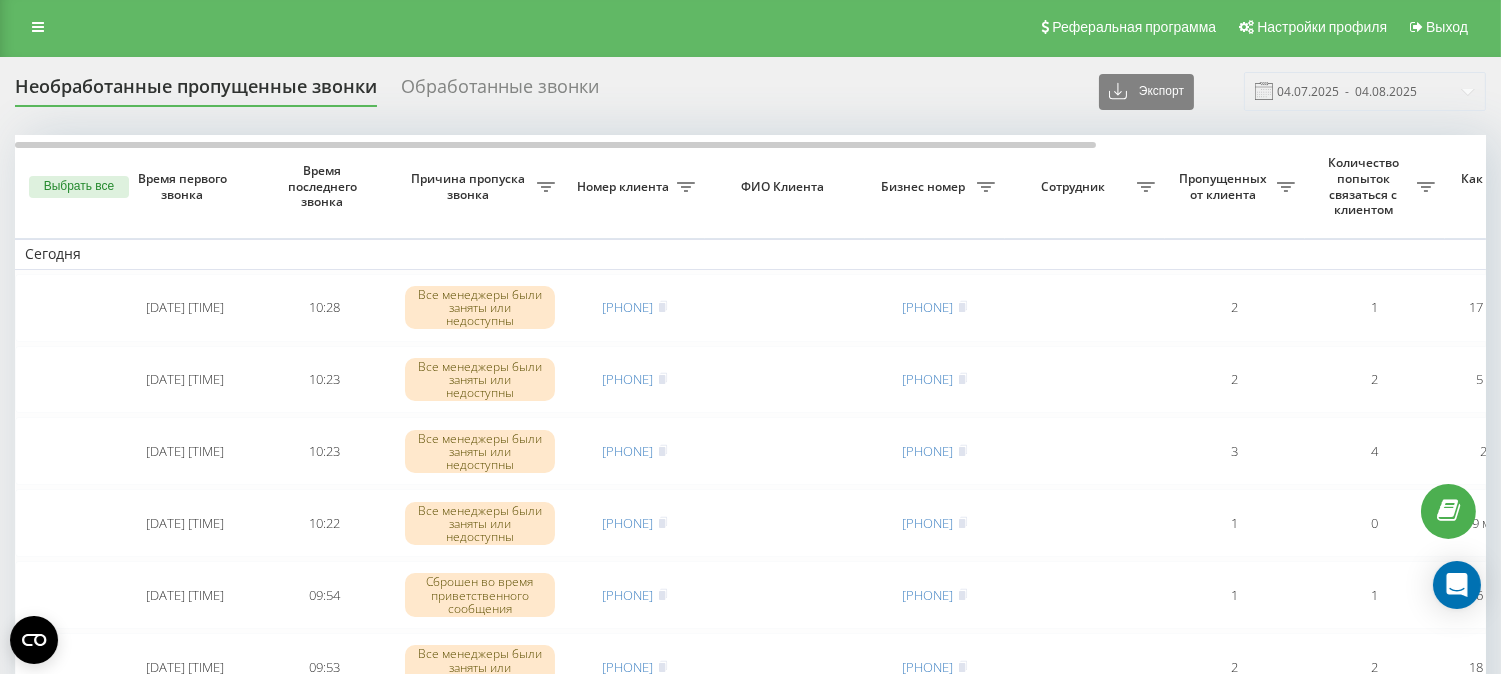 scroll, scrollTop: 0, scrollLeft: 0, axis: both 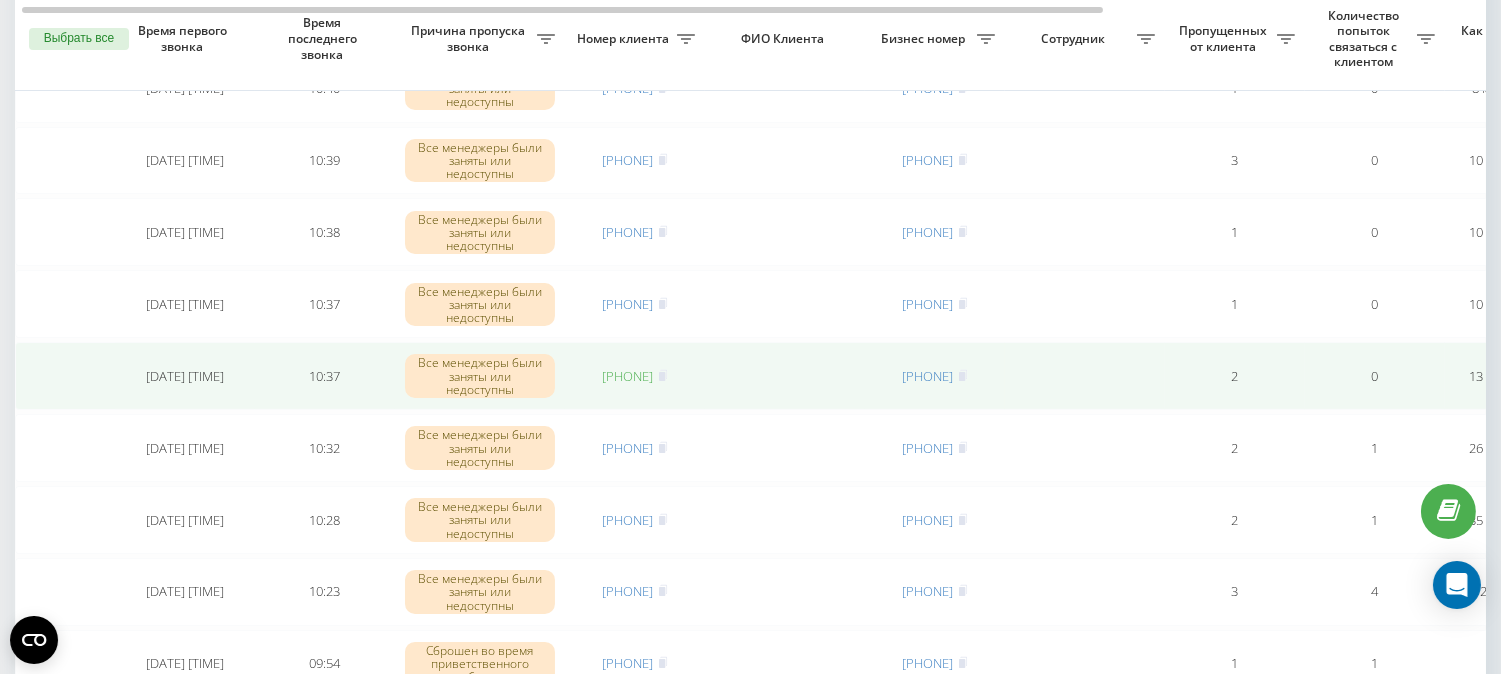 click on "[PHONE]" at bounding box center [628, 376] 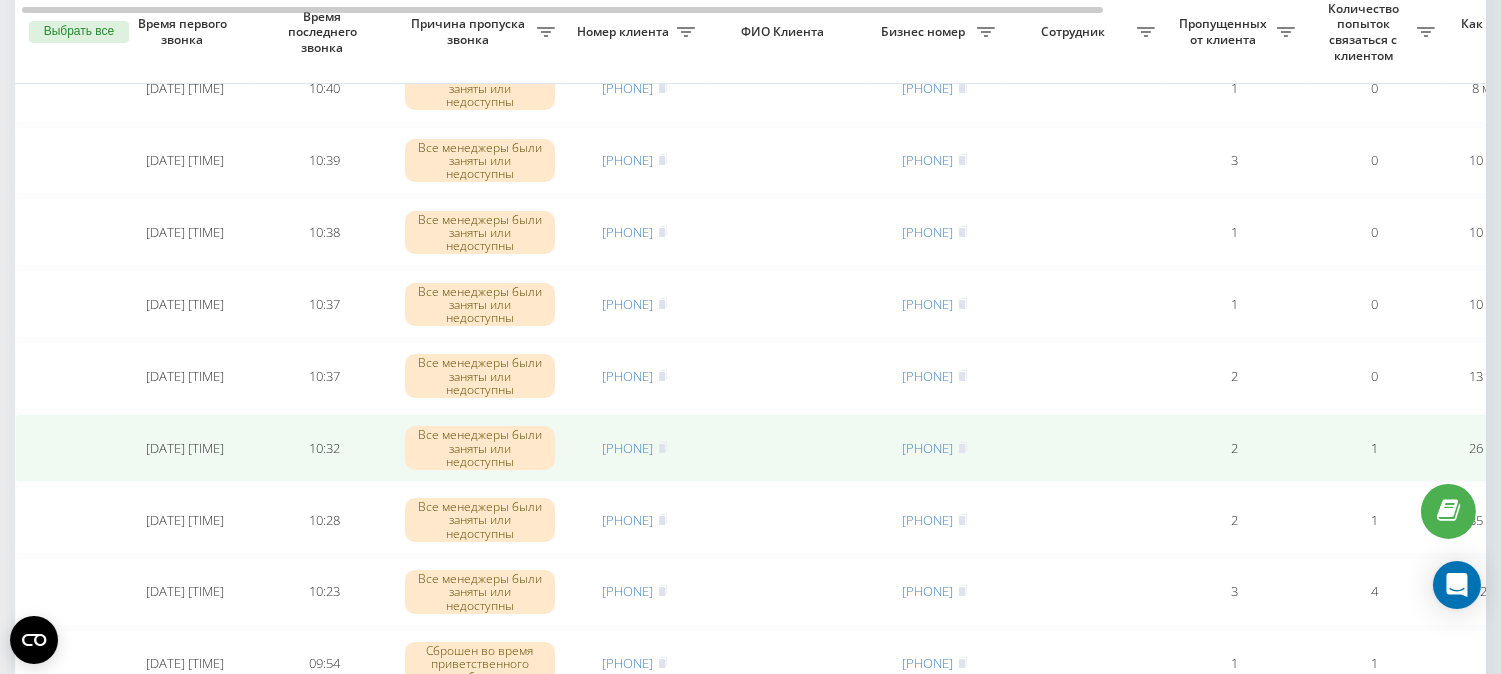 scroll, scrollTop: 111, scrollLeft: 0, axis: vertical 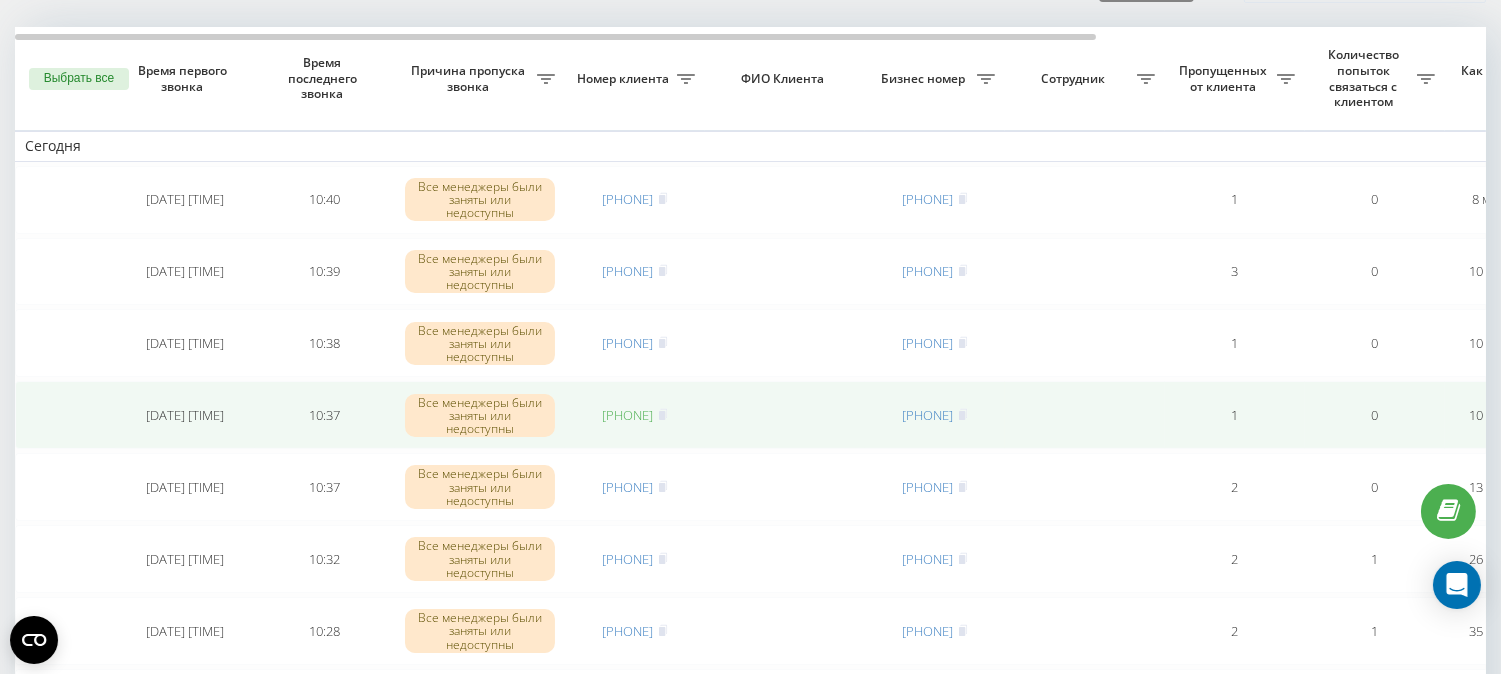 click on "[PHONE]" at bounding box center [628, 415] 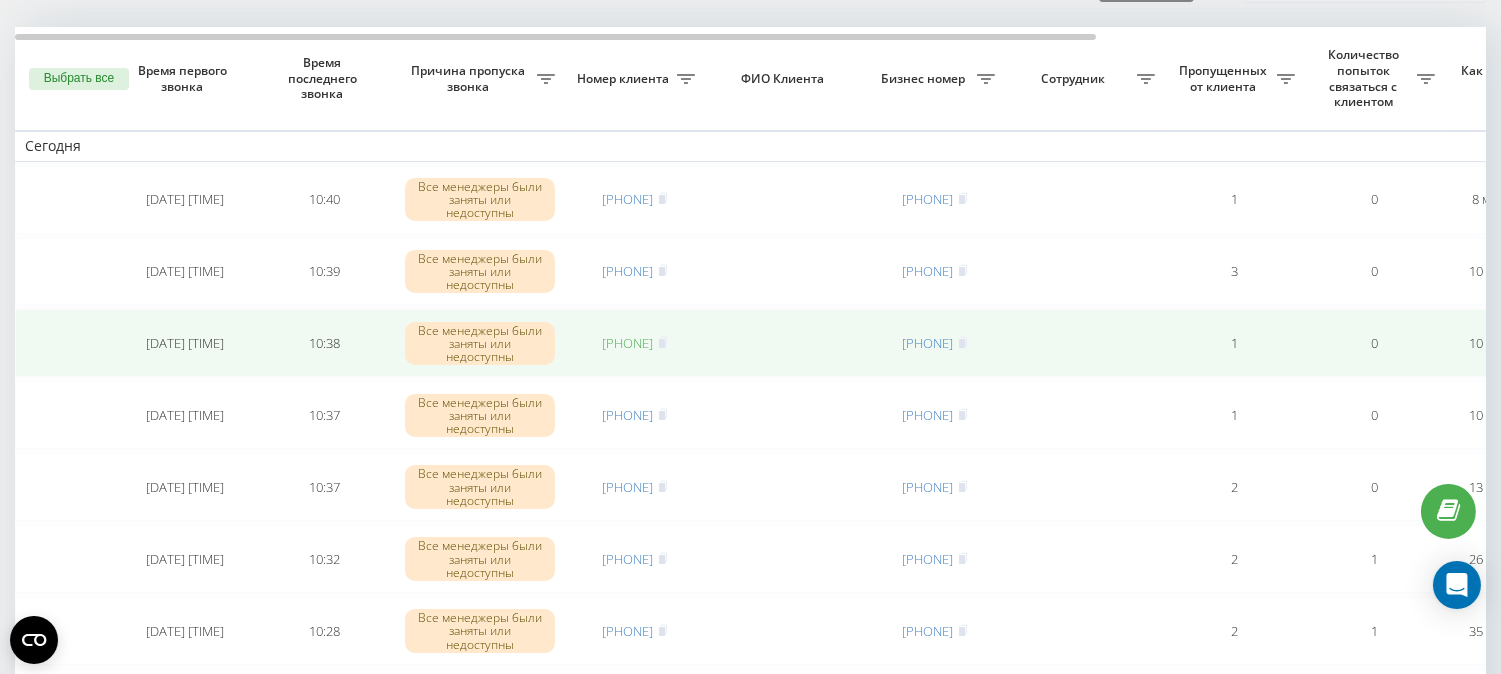 click on "380986333214" at bounding box center [628, 343] 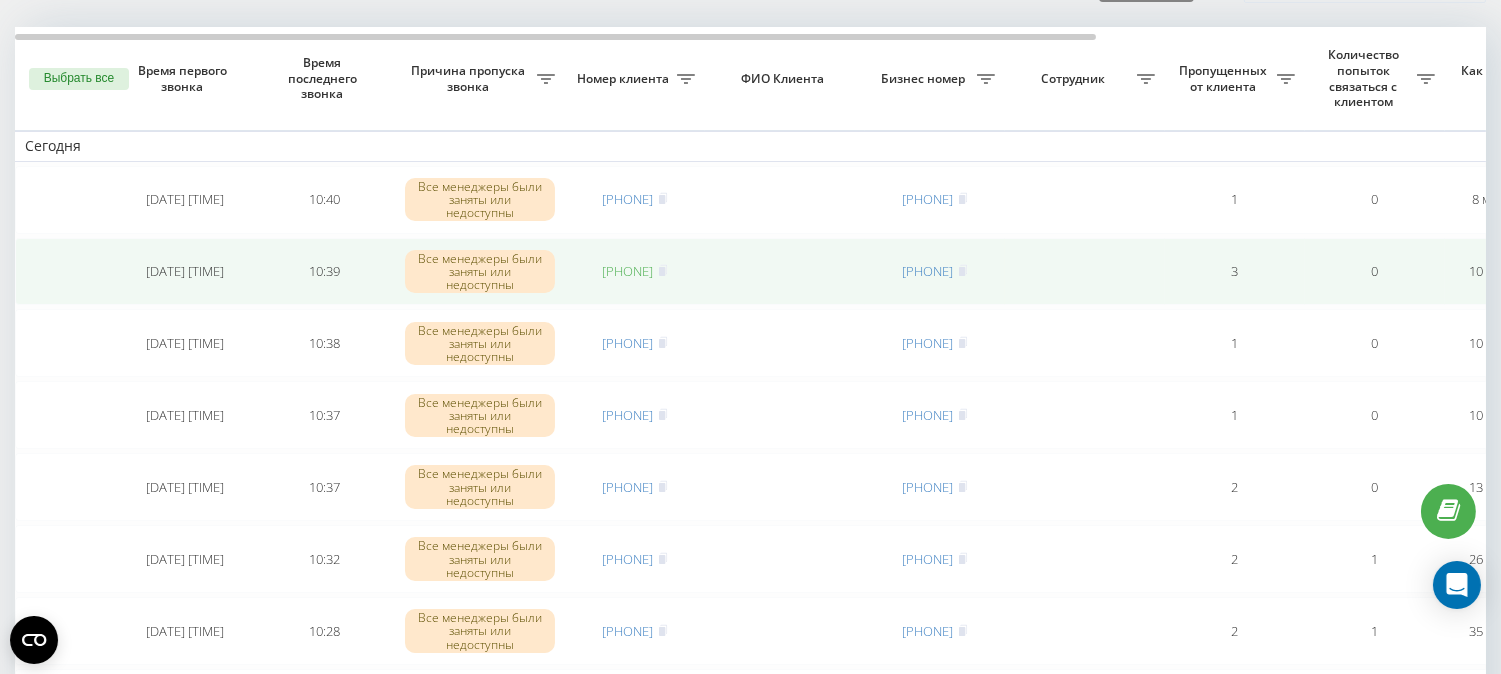 click on "[PHONE]" at bounding box center [628, 271] 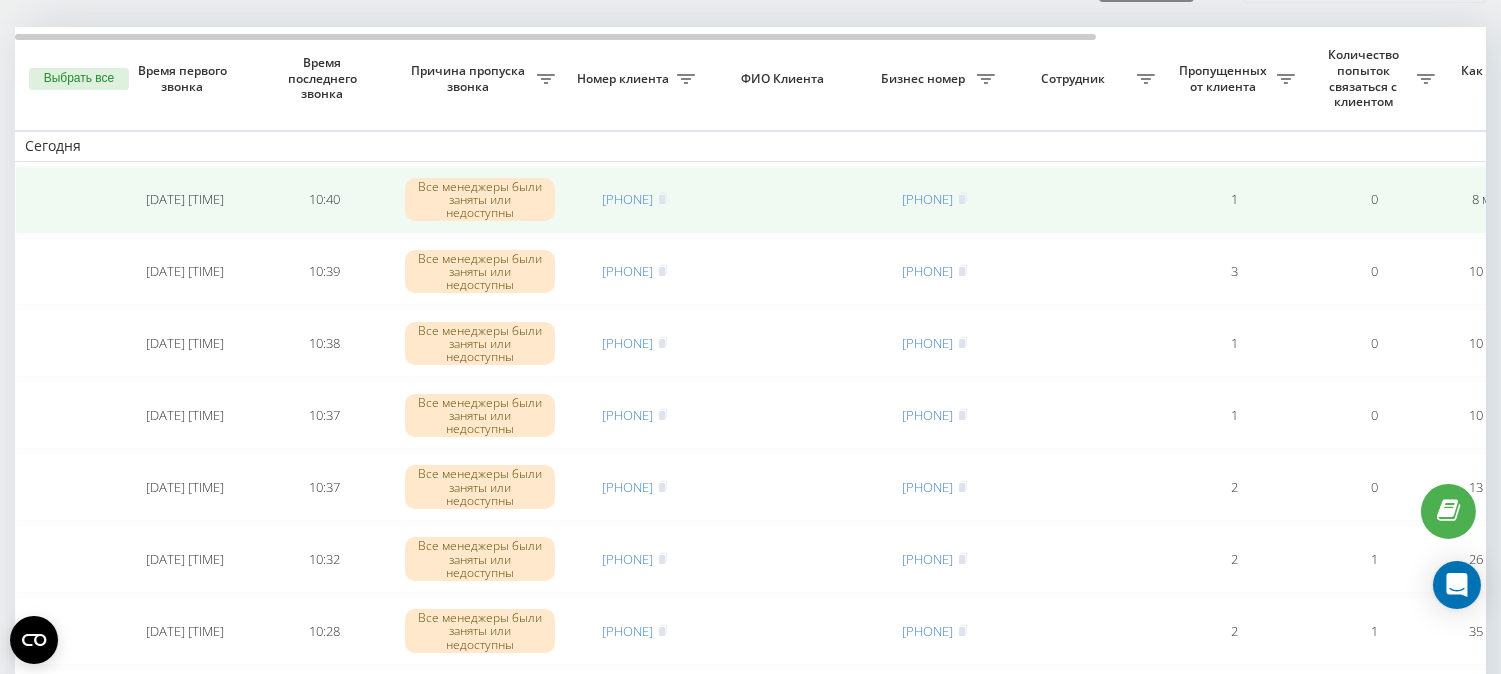 click on "[PHONE]" at bounding box center (635, 200) 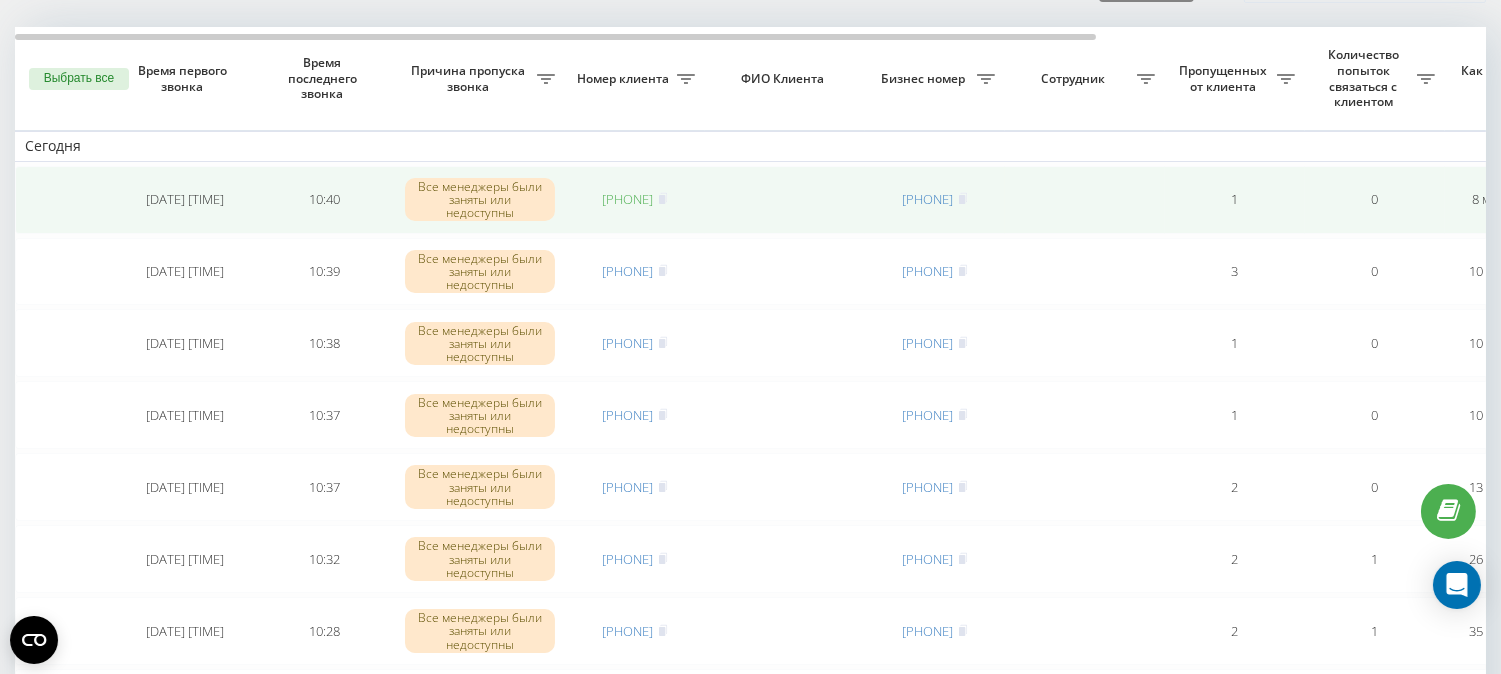 click on "[PHONE]" at bounding box center [628, 199] 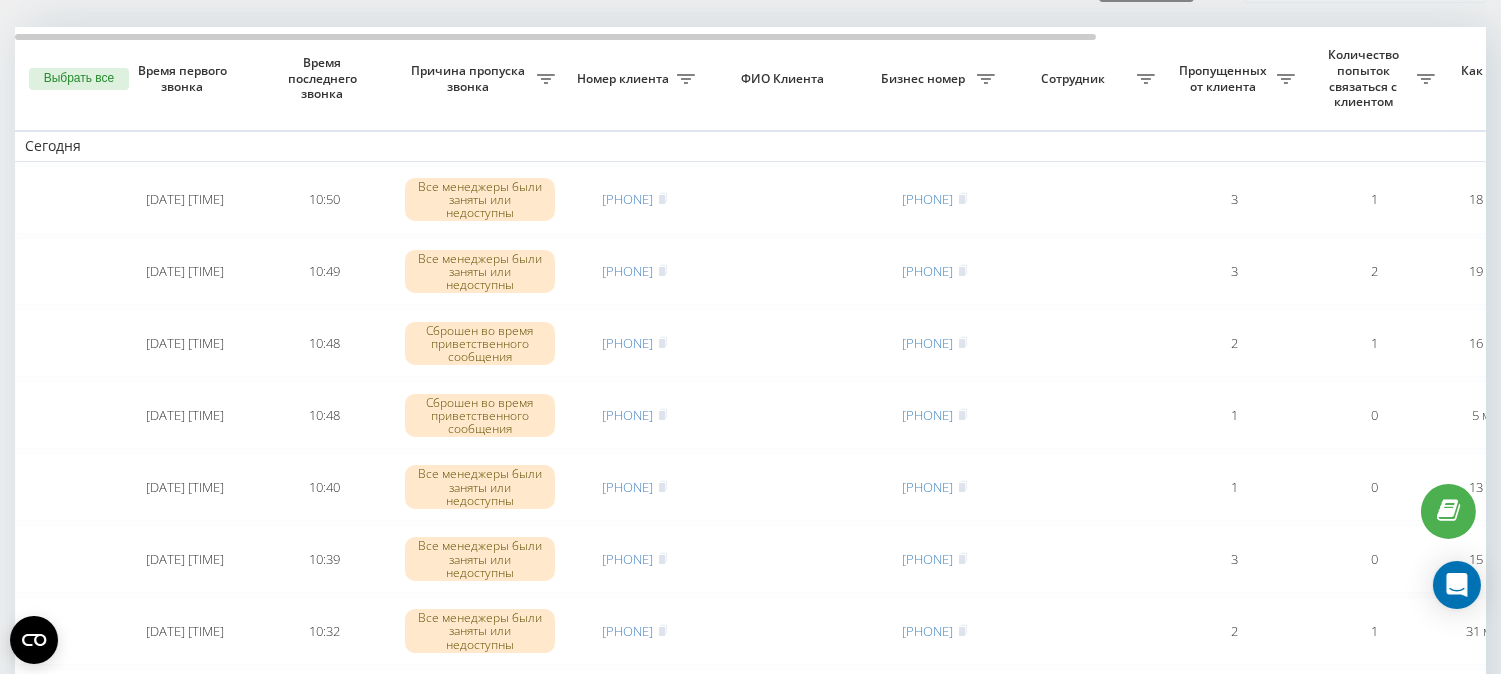 scroll, scrollTop: 111, scrollLeft: 0, axis: vertical 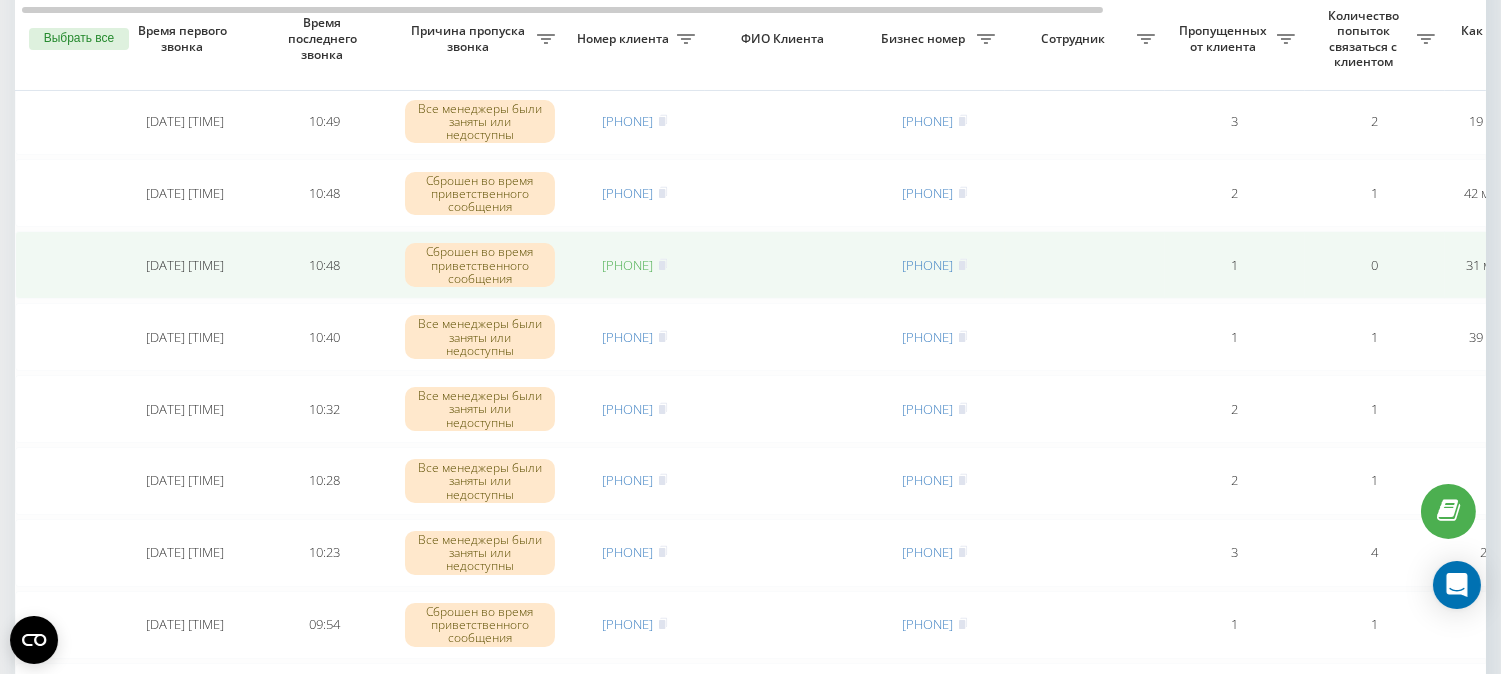 click on "[PHONE]" at bounding box center (628, 265) 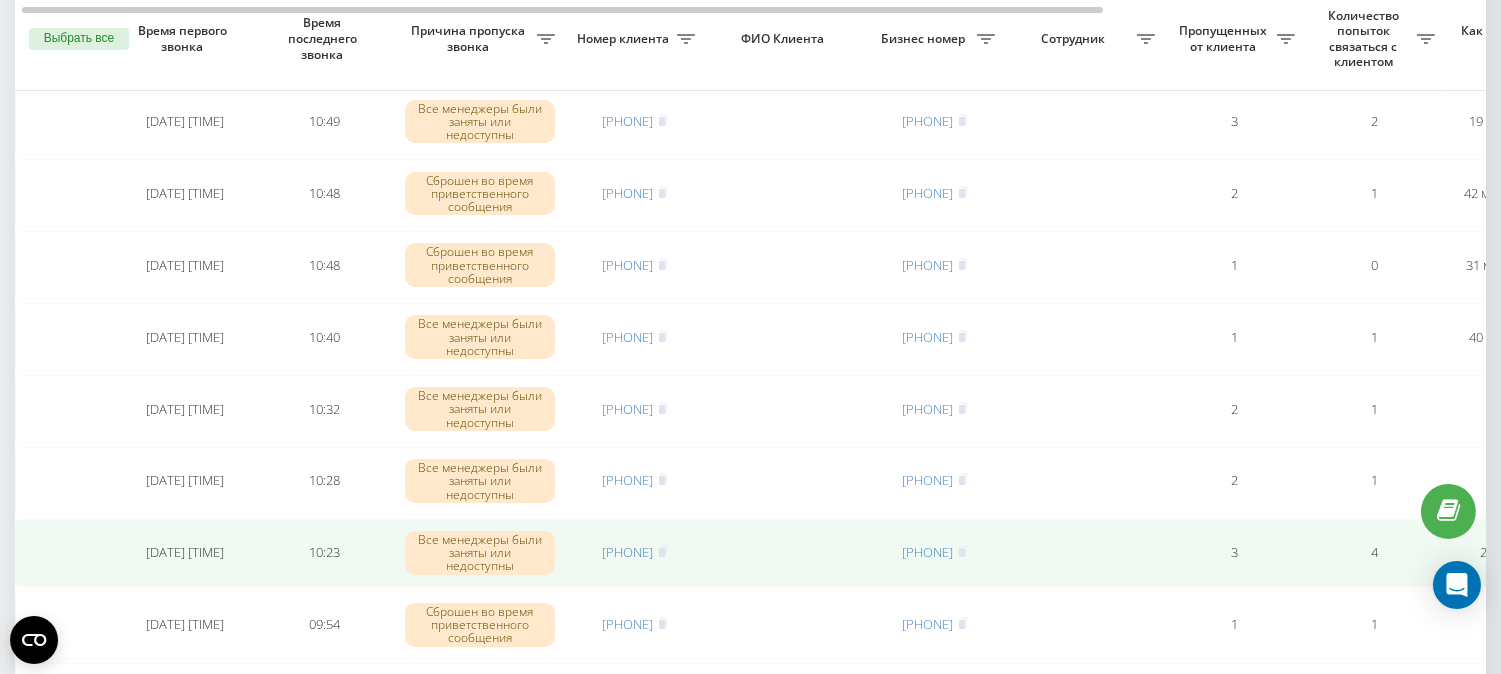 scroll, scrollTop: 333, scrollLeft: 0, axis: vertical 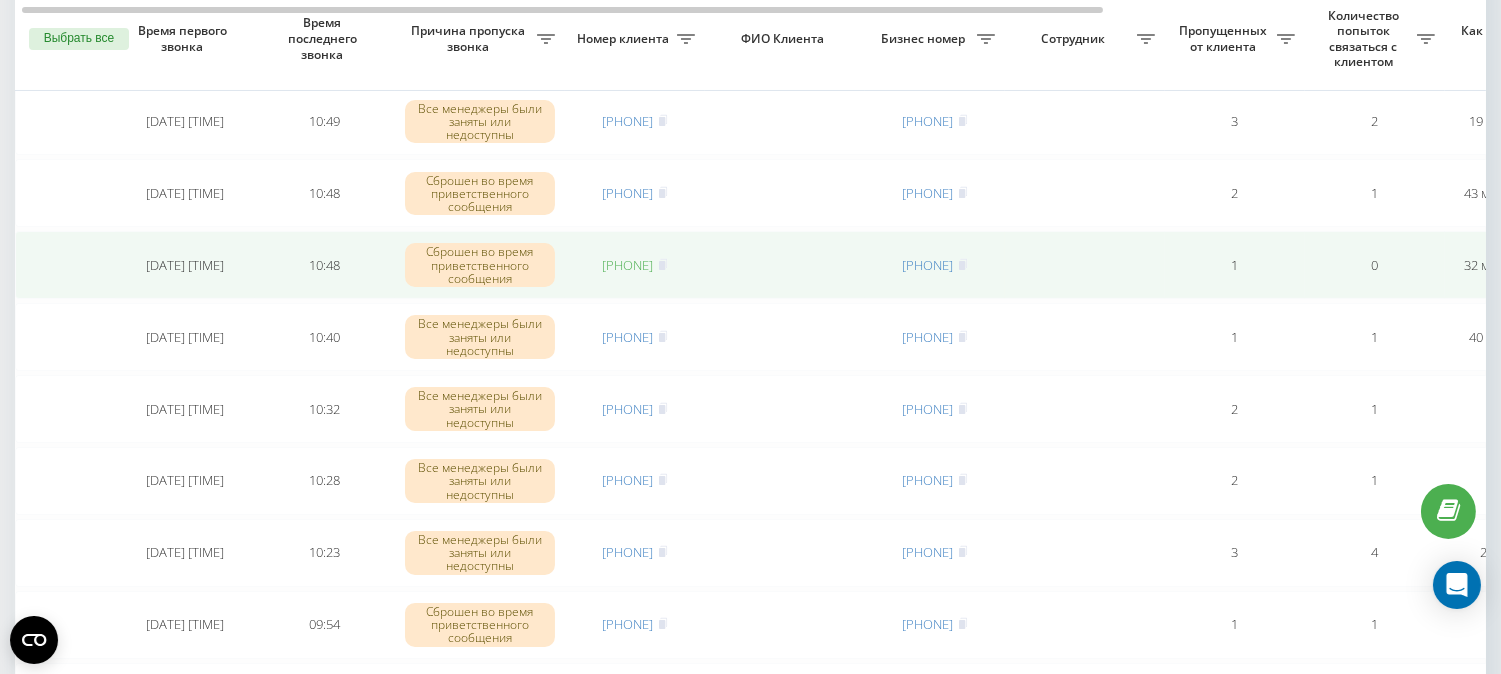 click on "[PHONE]" at bounding box center [628, 265] 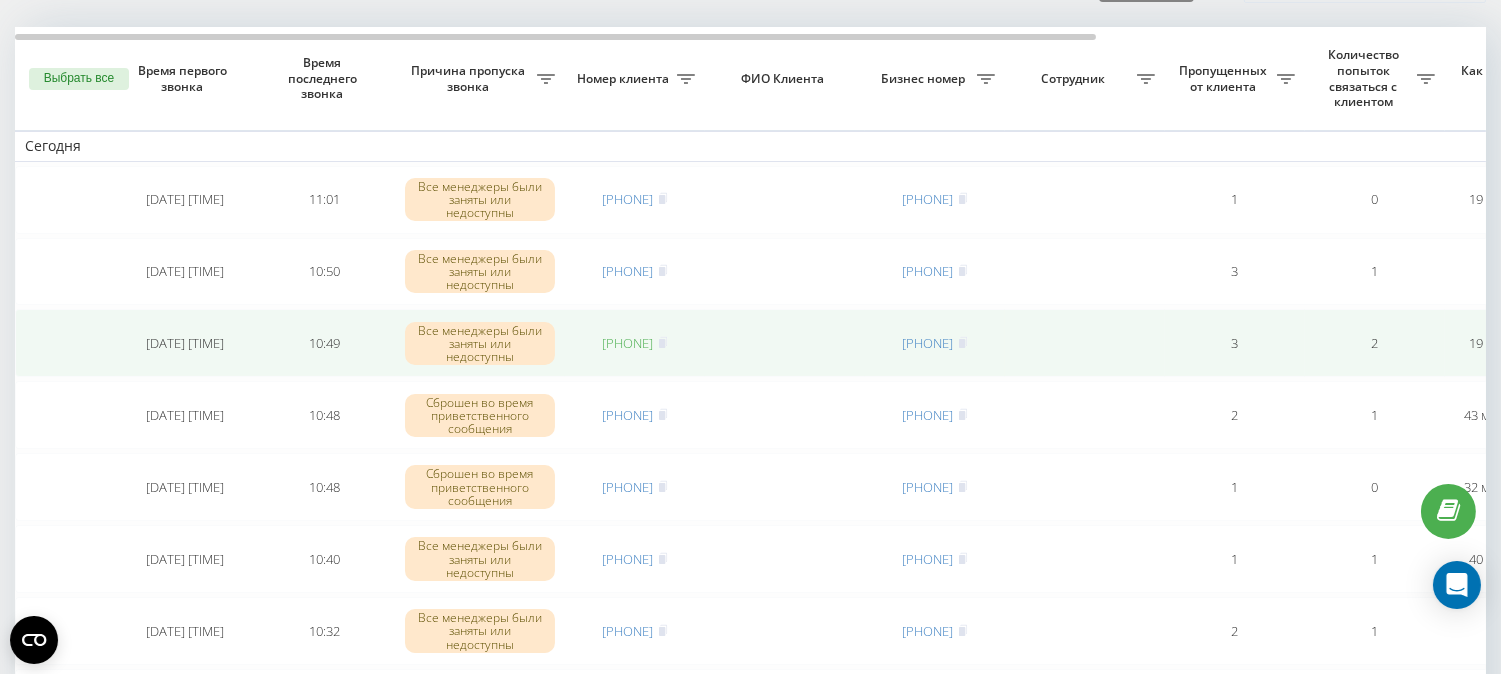 scroll, scrollTop: 0, scrollLeft: 0, axis: both 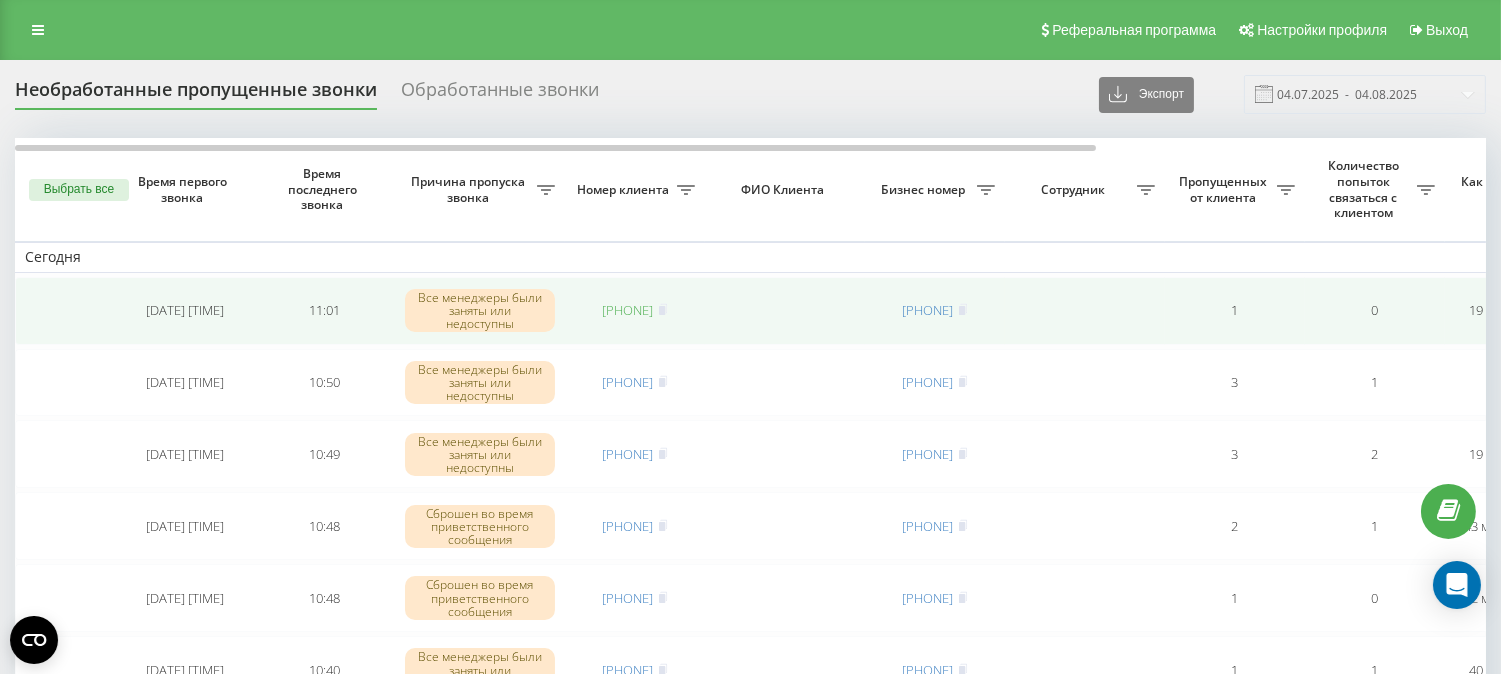click on "[PHONE]" at bounding box center [628, 310] 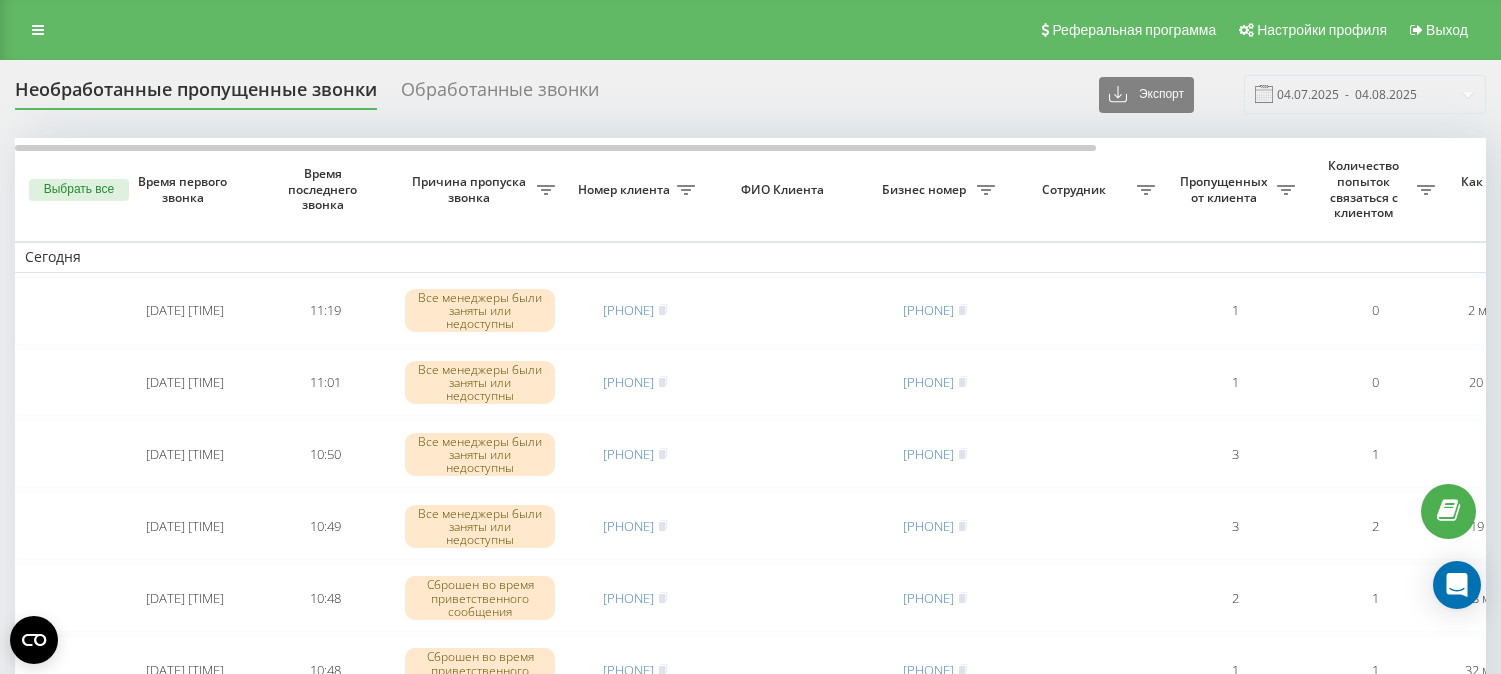 scroll, scrollTop: 0, scrollLeft: 0, axis: both 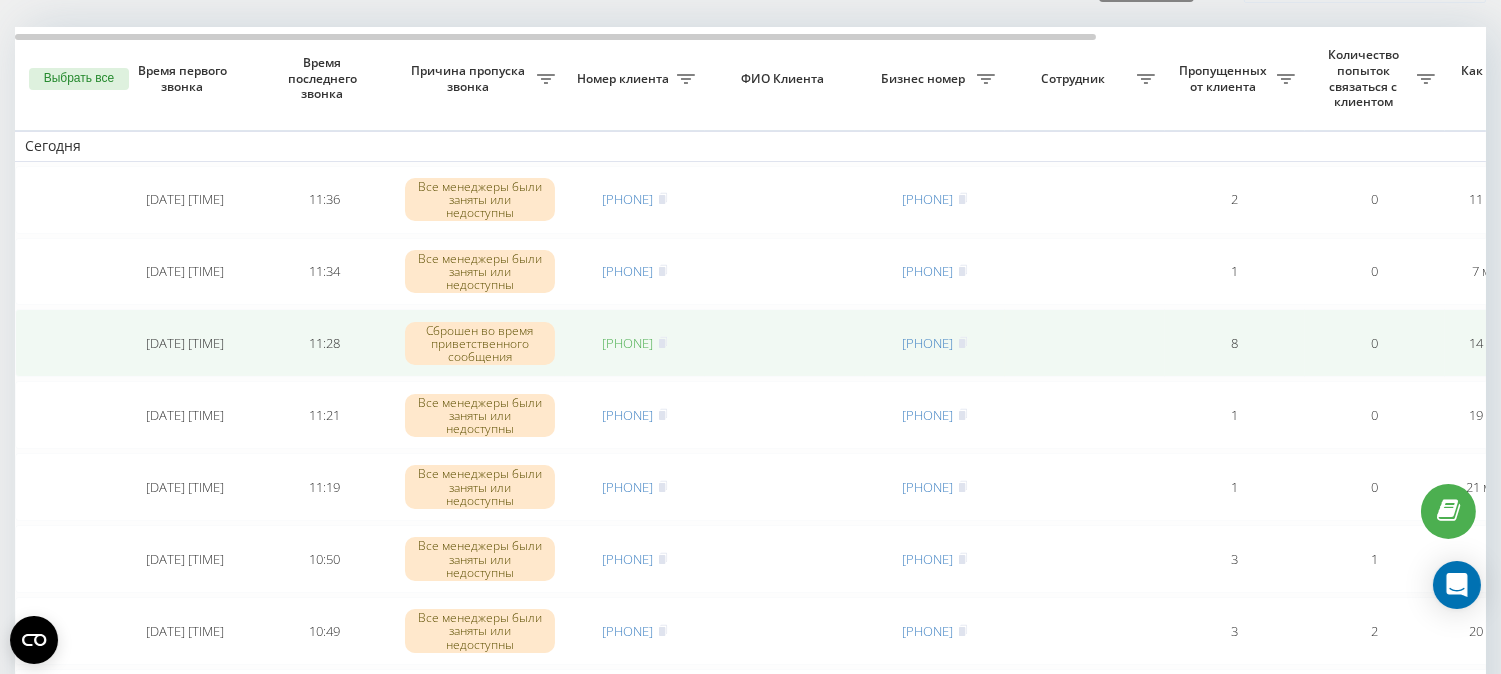 click on "[PHONE]" at bounding box center [628, 343] 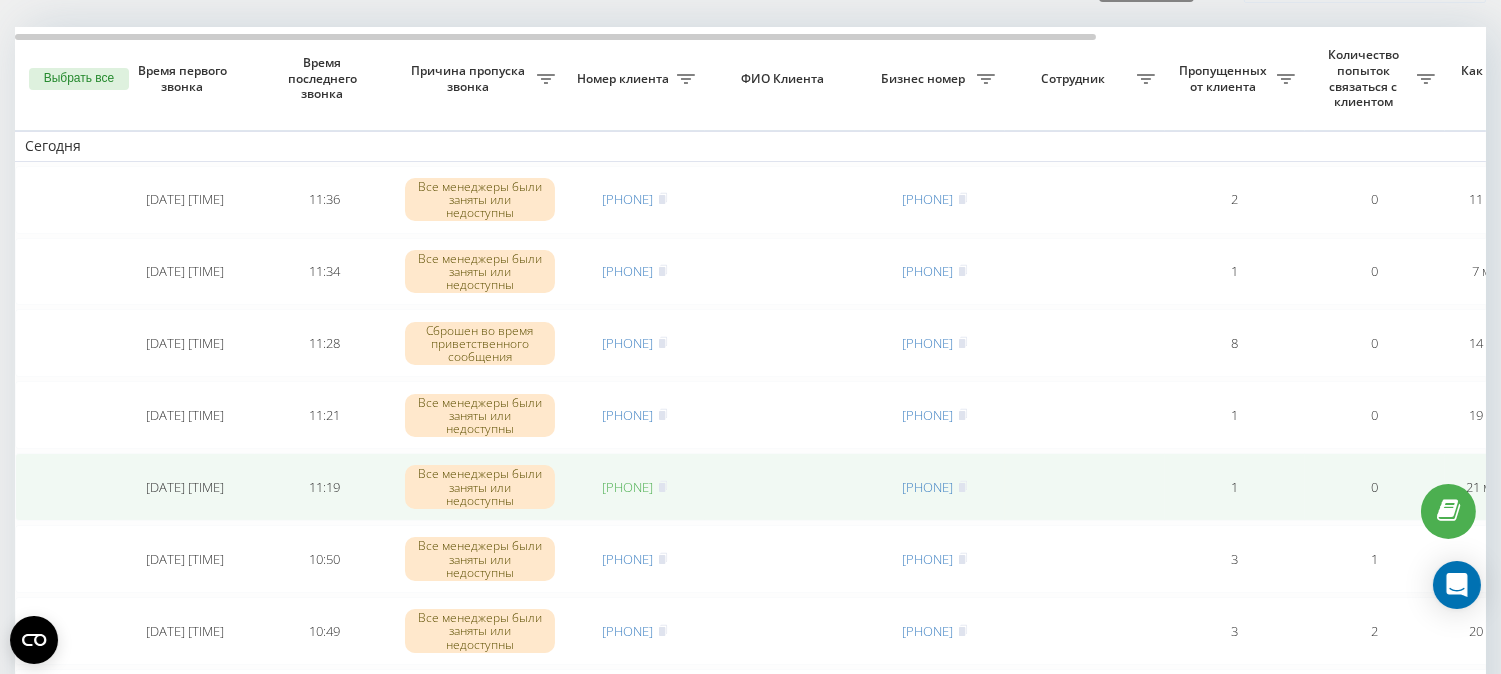 click on "380733917745" at bounding box center [628, 487] 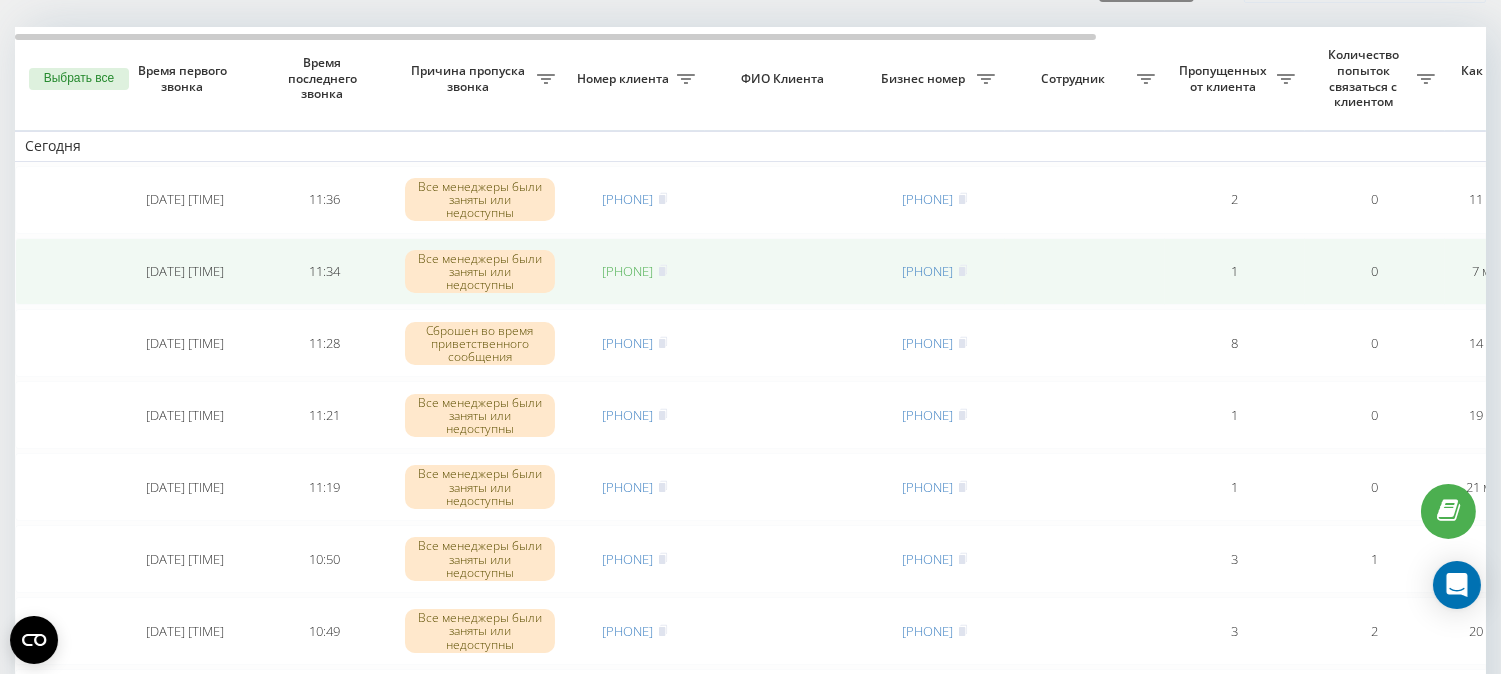 click on "[PHONE]" at bounding box center [628, 271] 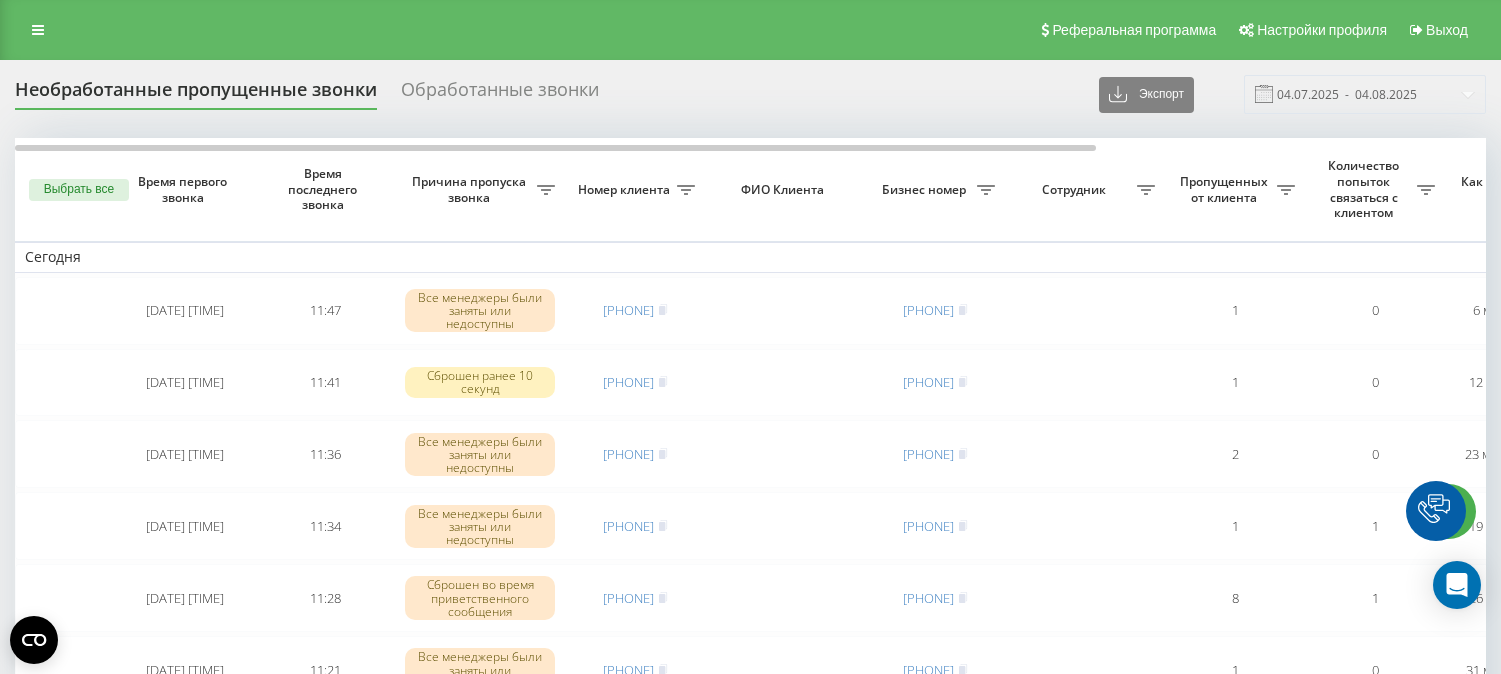 scroll, scrollTop: 111, scrollLeft: 0, axis: vertical 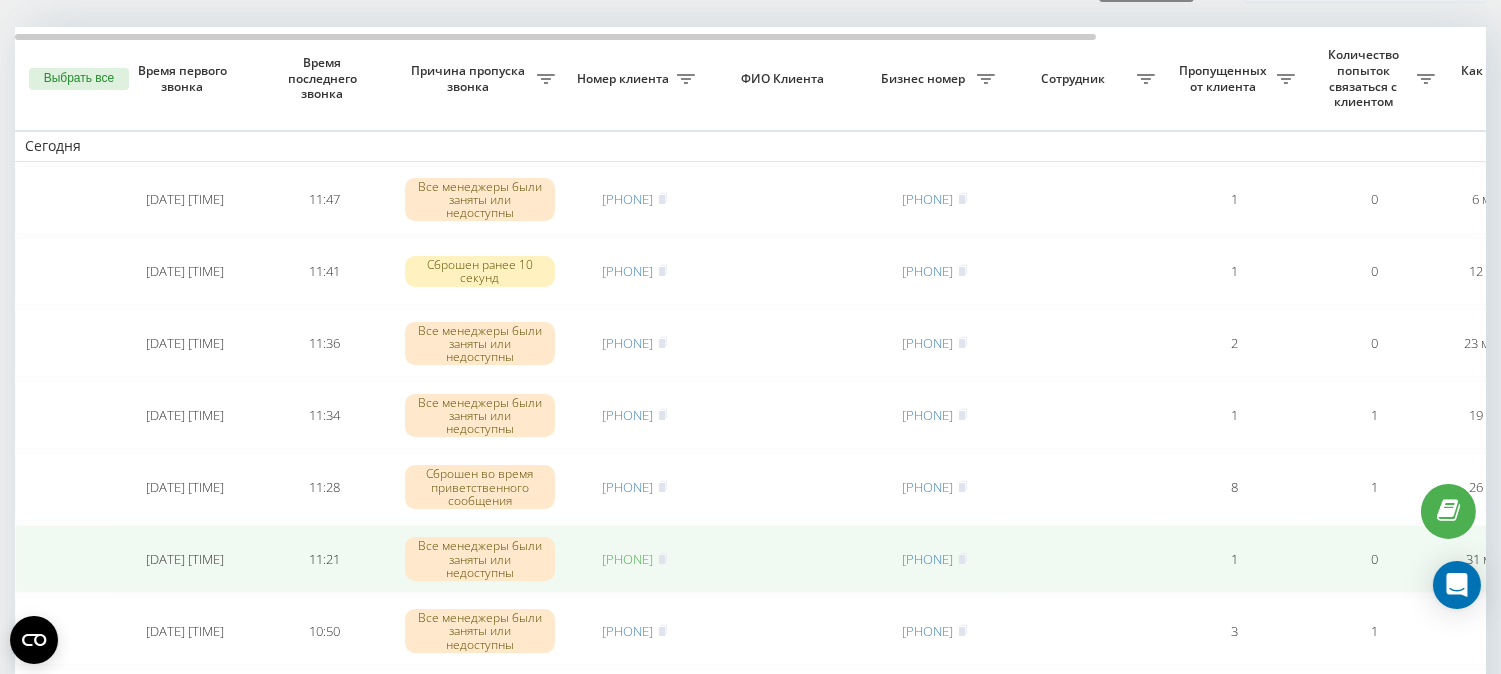 click on "[PHONE]" at bounding box center (628, 559) 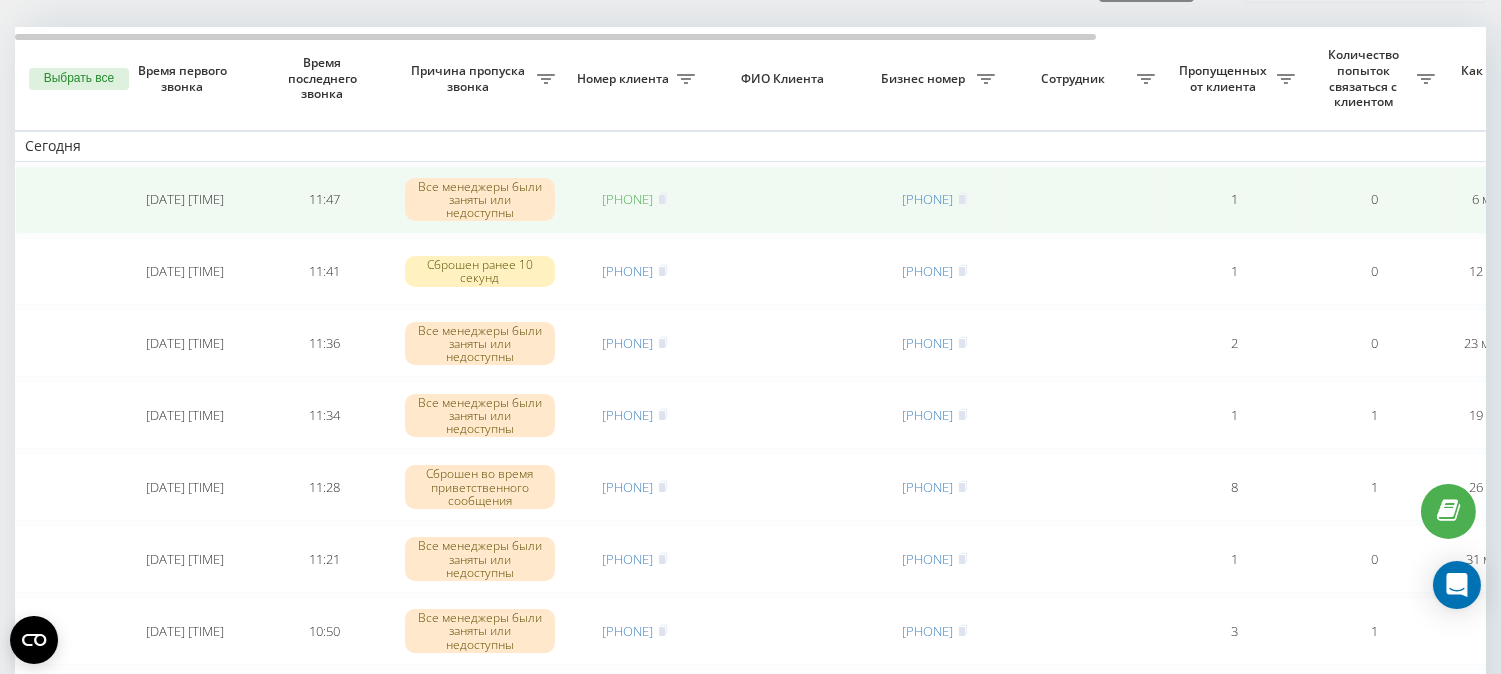 click on "[PHONE]" at bounding box center [628, 199] 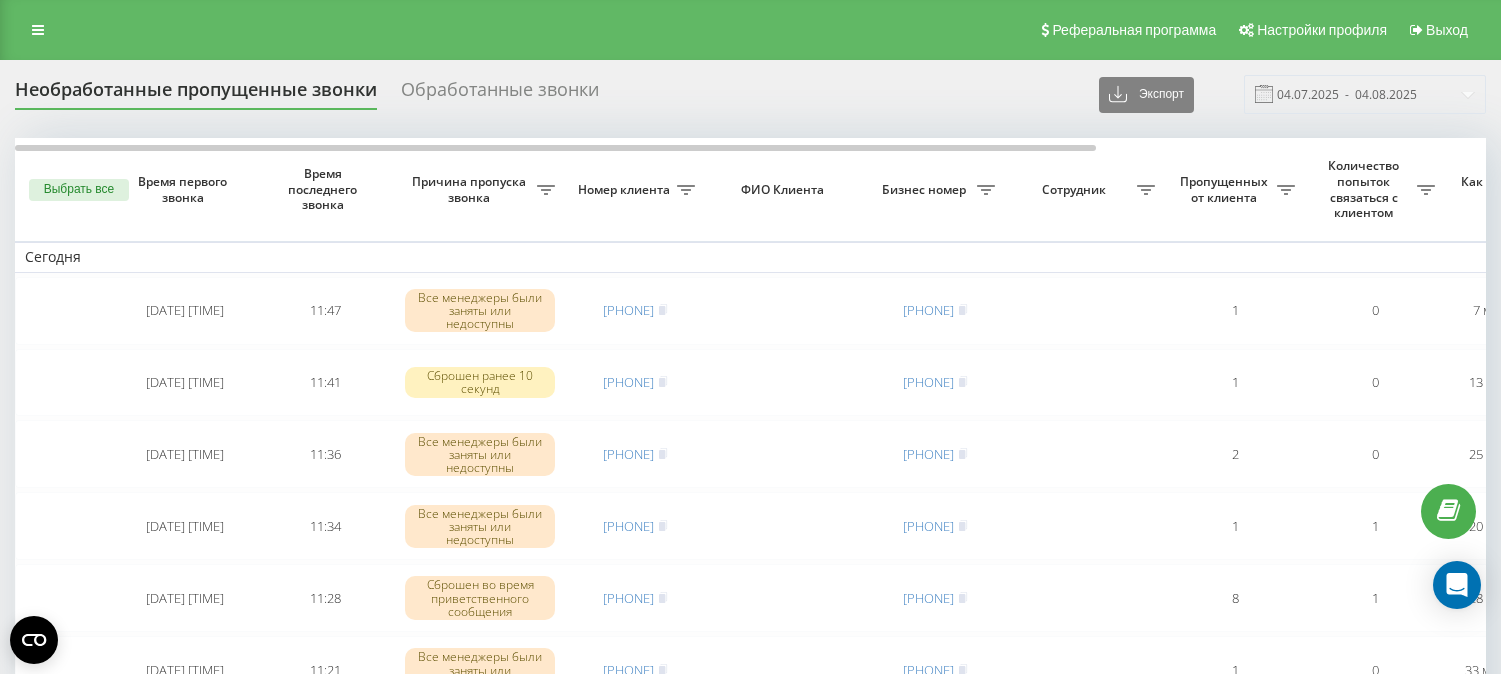 scroll, scrollTop: 111, scrollLeft: 0, axis: vertical 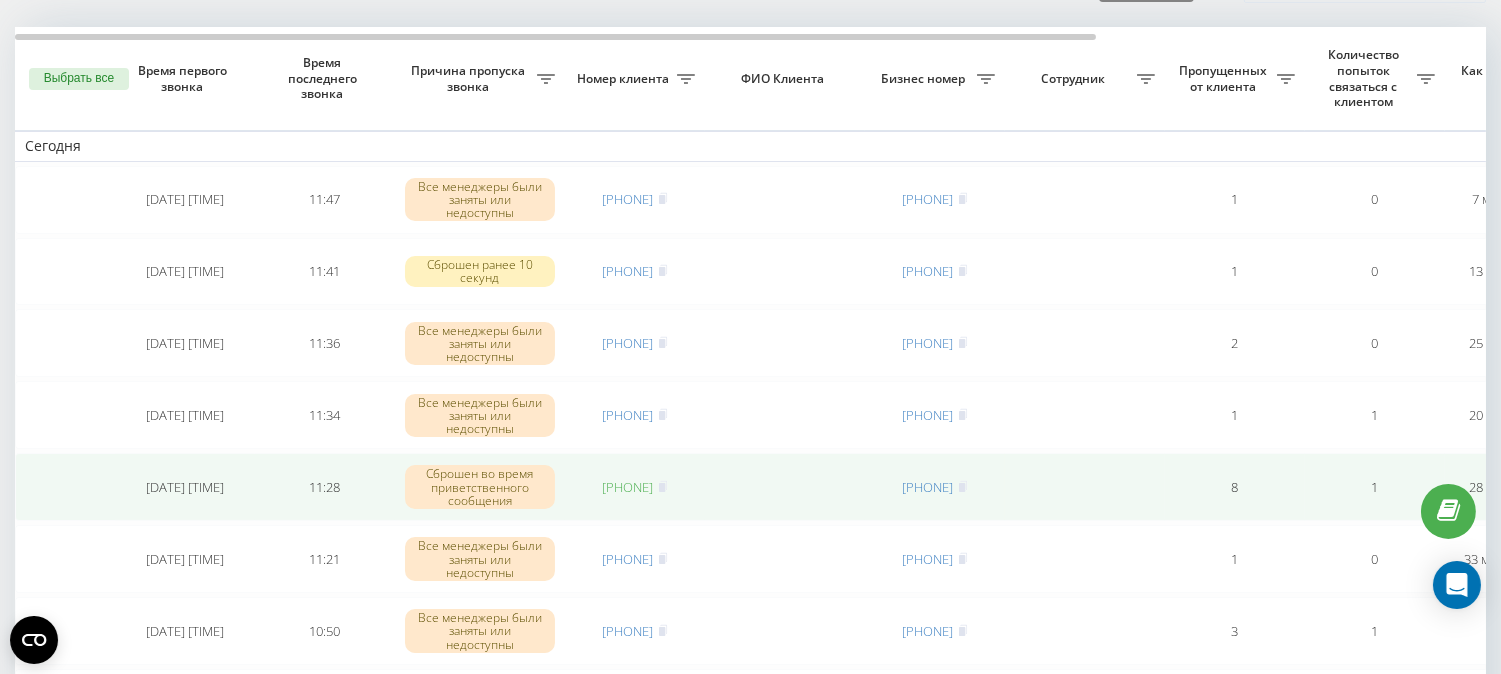click on "[PHONE]" at bounding box center [628, 487] 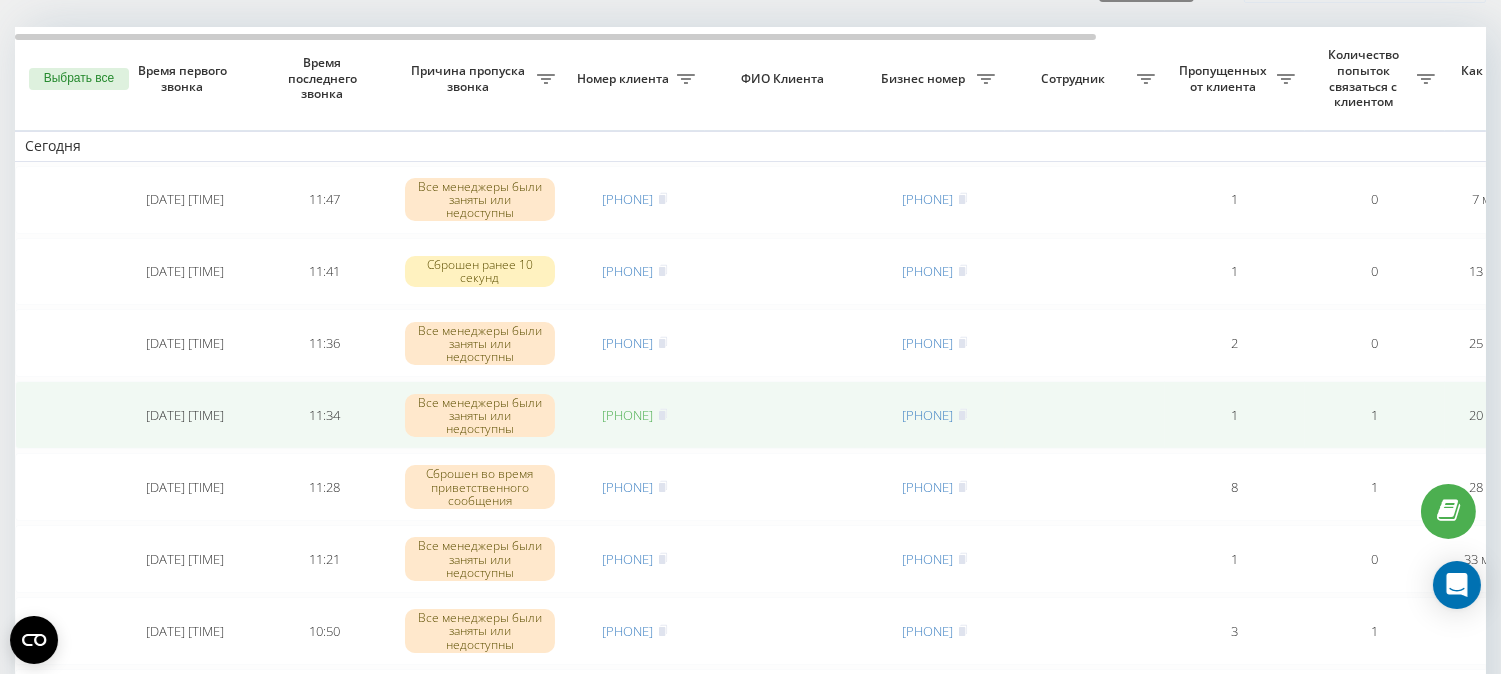 click on "380735574410" at bounding box center [628, 415] 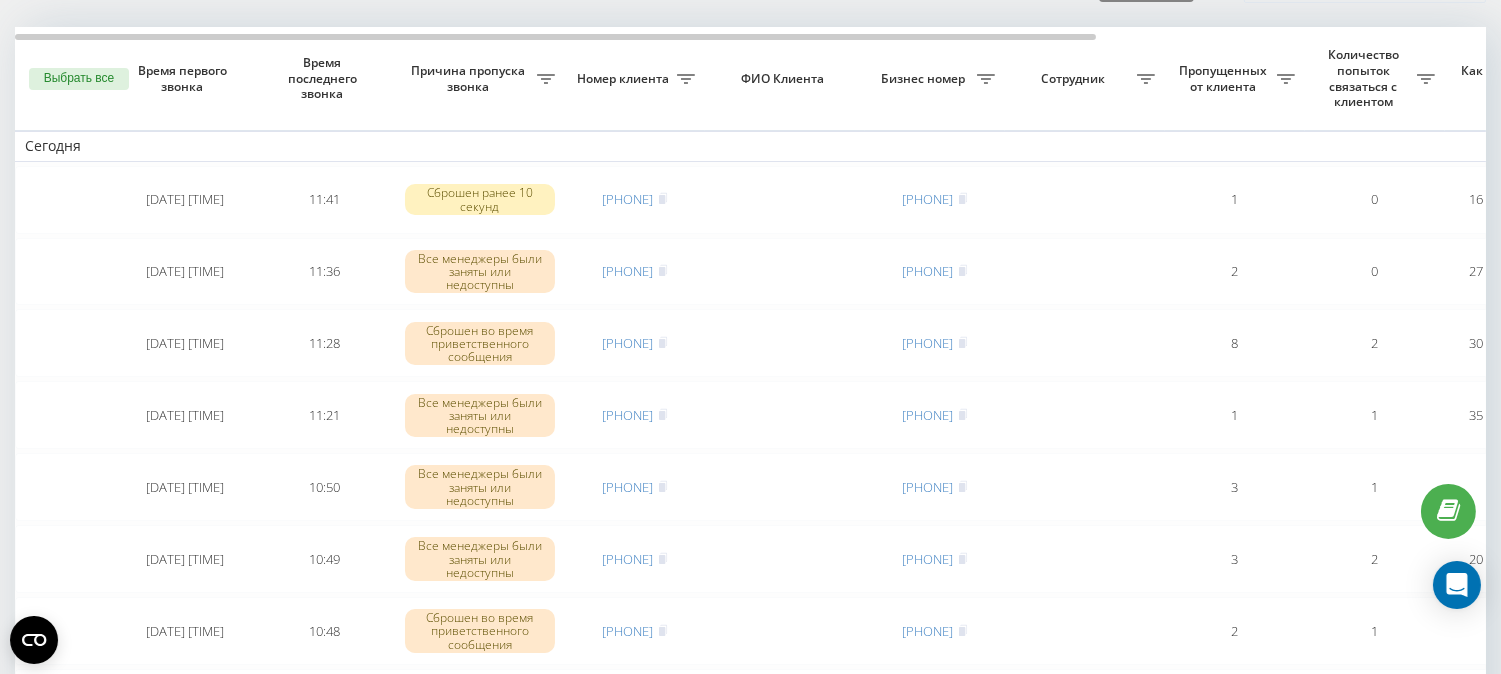 scroll, scrollTop: 111, scrollLeft: 0, axis: vertical 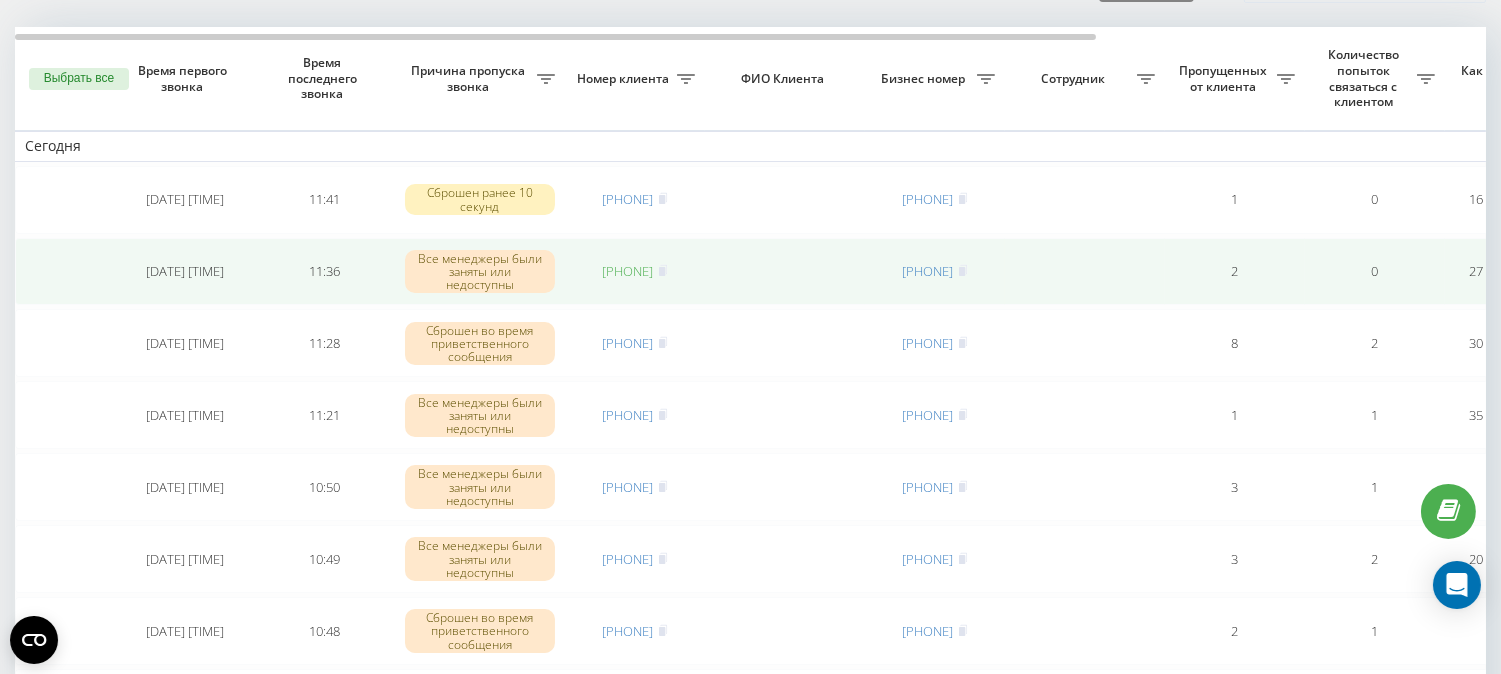 click on "[PHONE]" at bounding box center (628, 271) 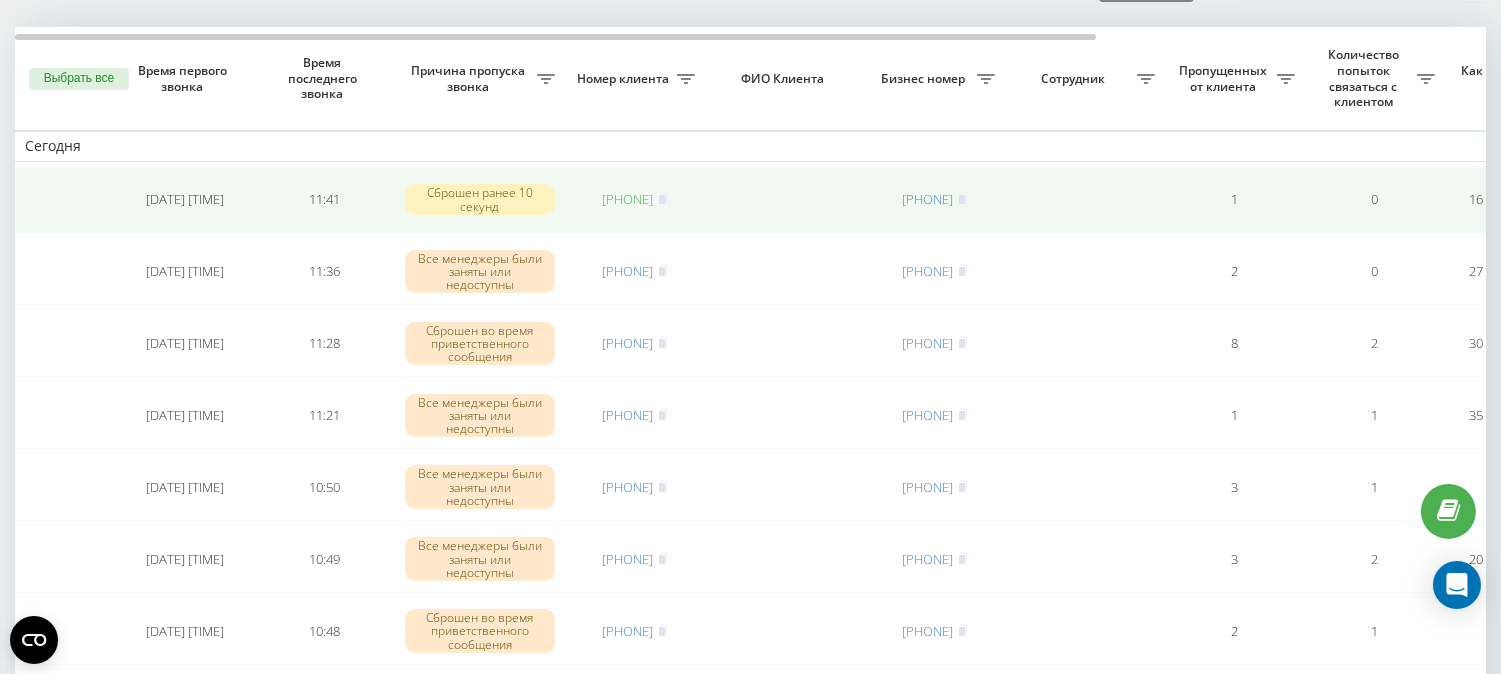 click on "[PHONE]" at bounding box center [628, 199] 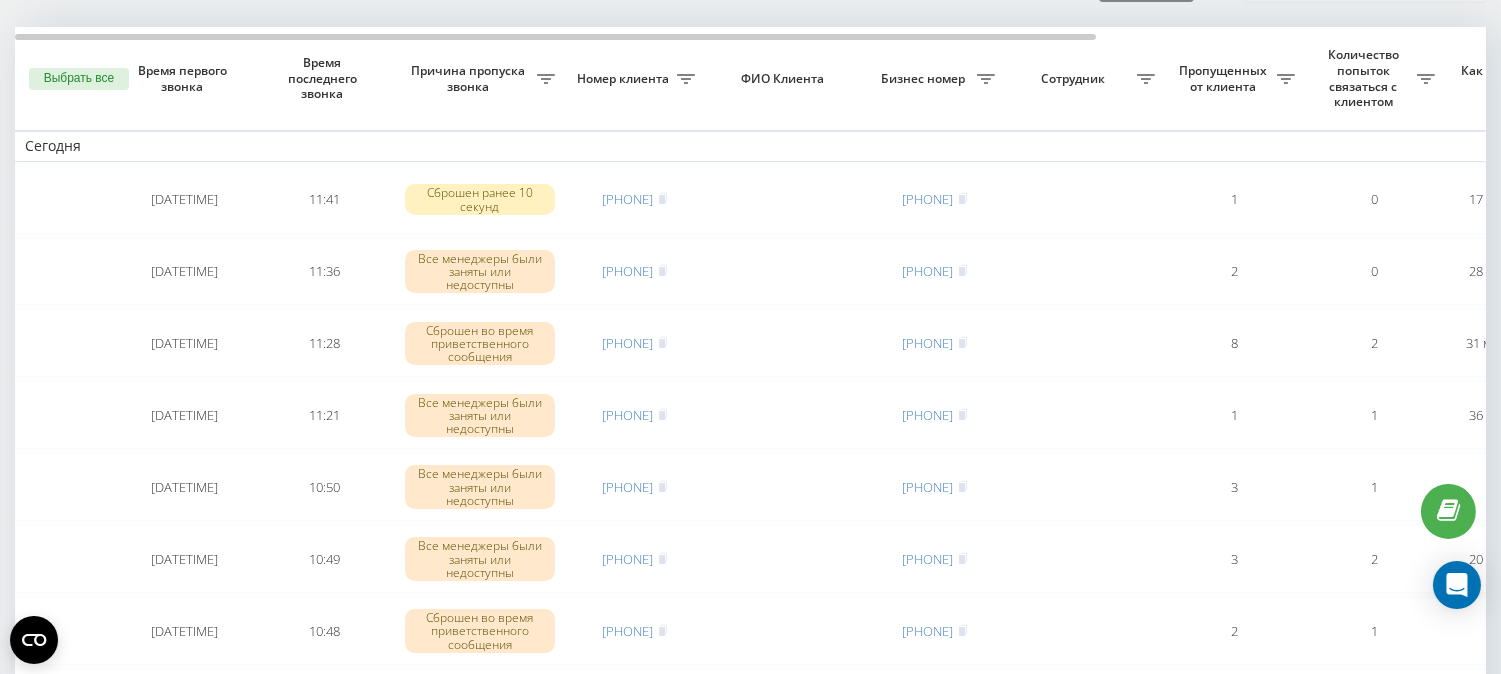 scroll, scrollTop: 111, scrollLeft: 0, axis: vertical 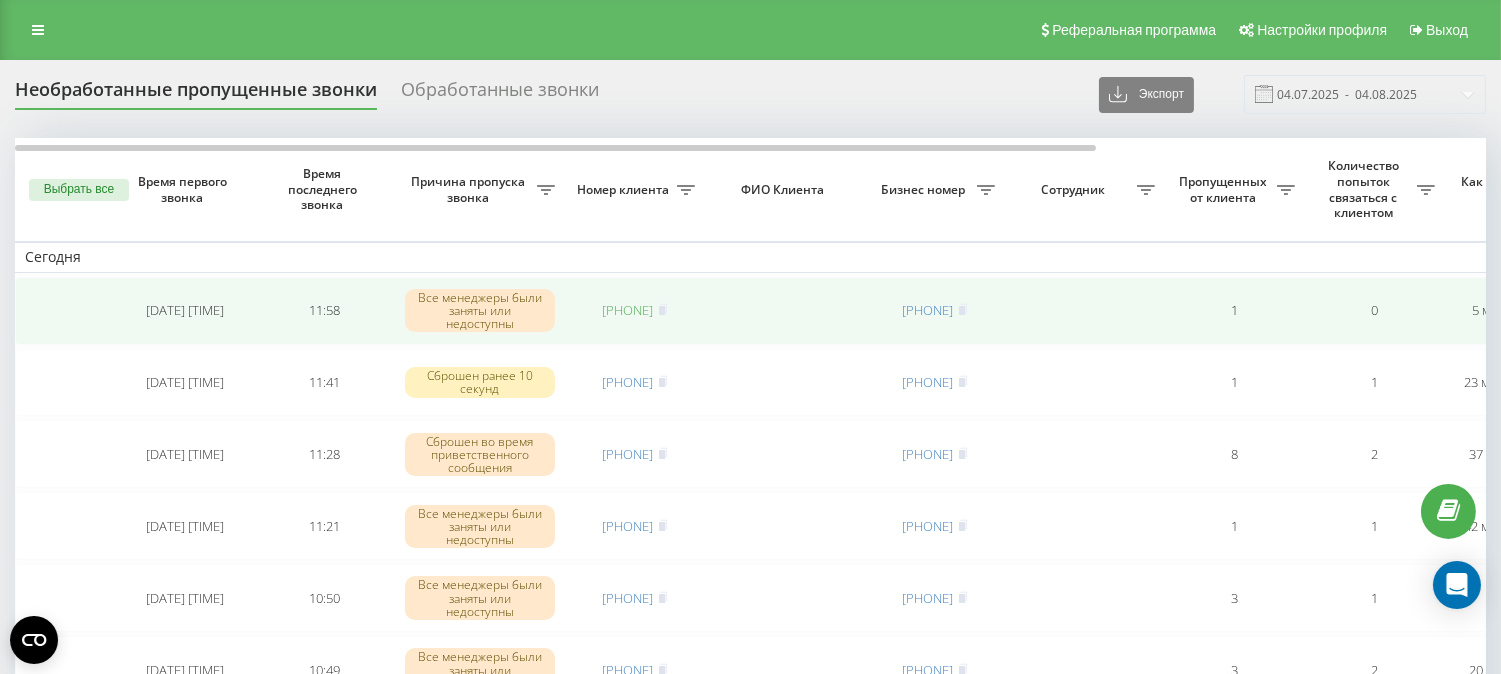 click on "[PHONE]" at bounding box center [628, 310] 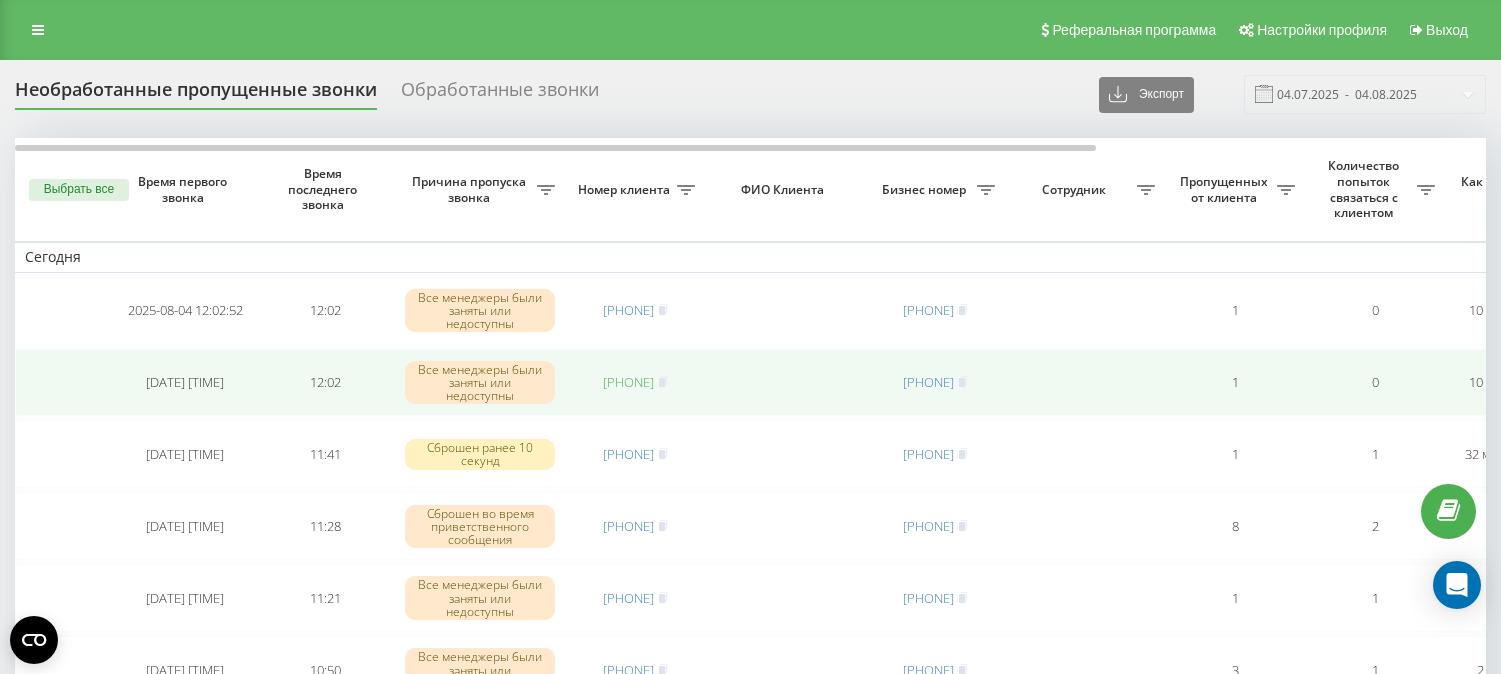 scroll, scrollTop: 0, scrollLeft: 0, axis: both 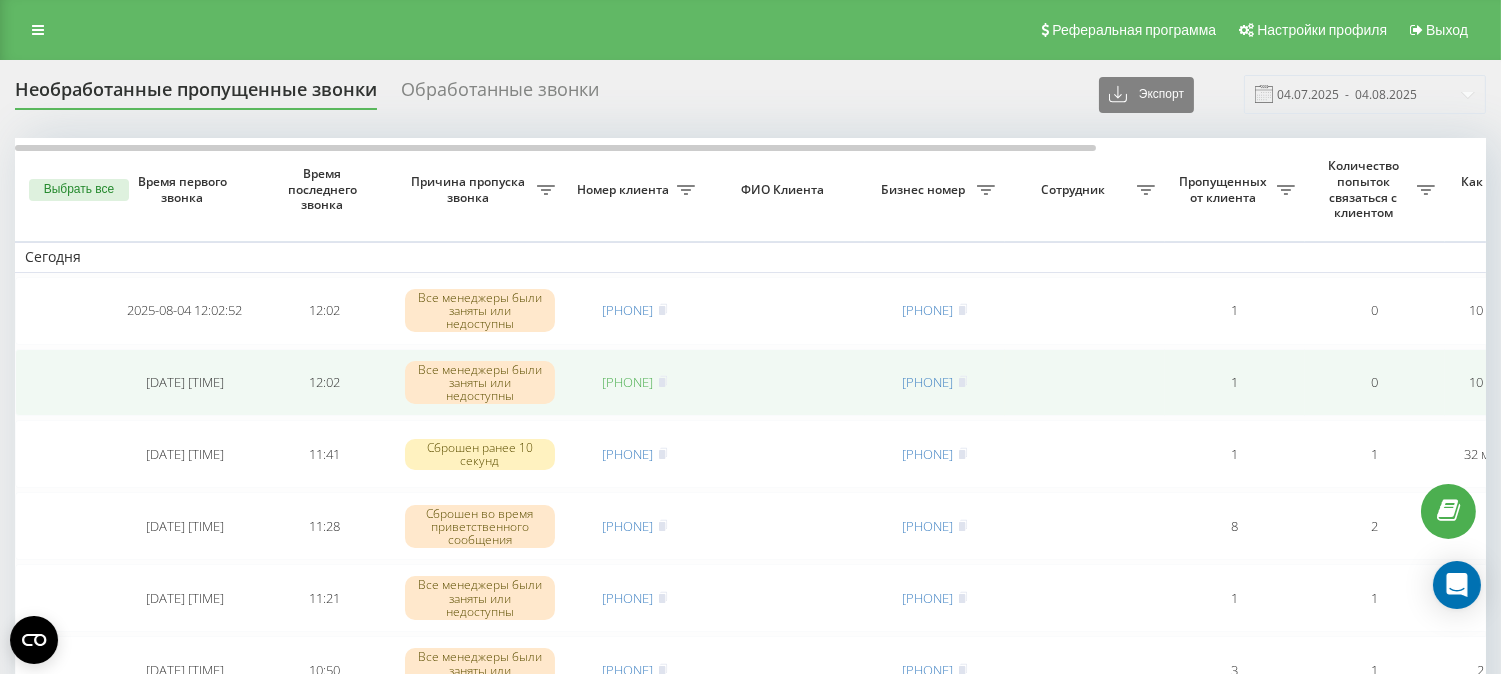 click on "[PHONE]" at bounding box center [628, 382] 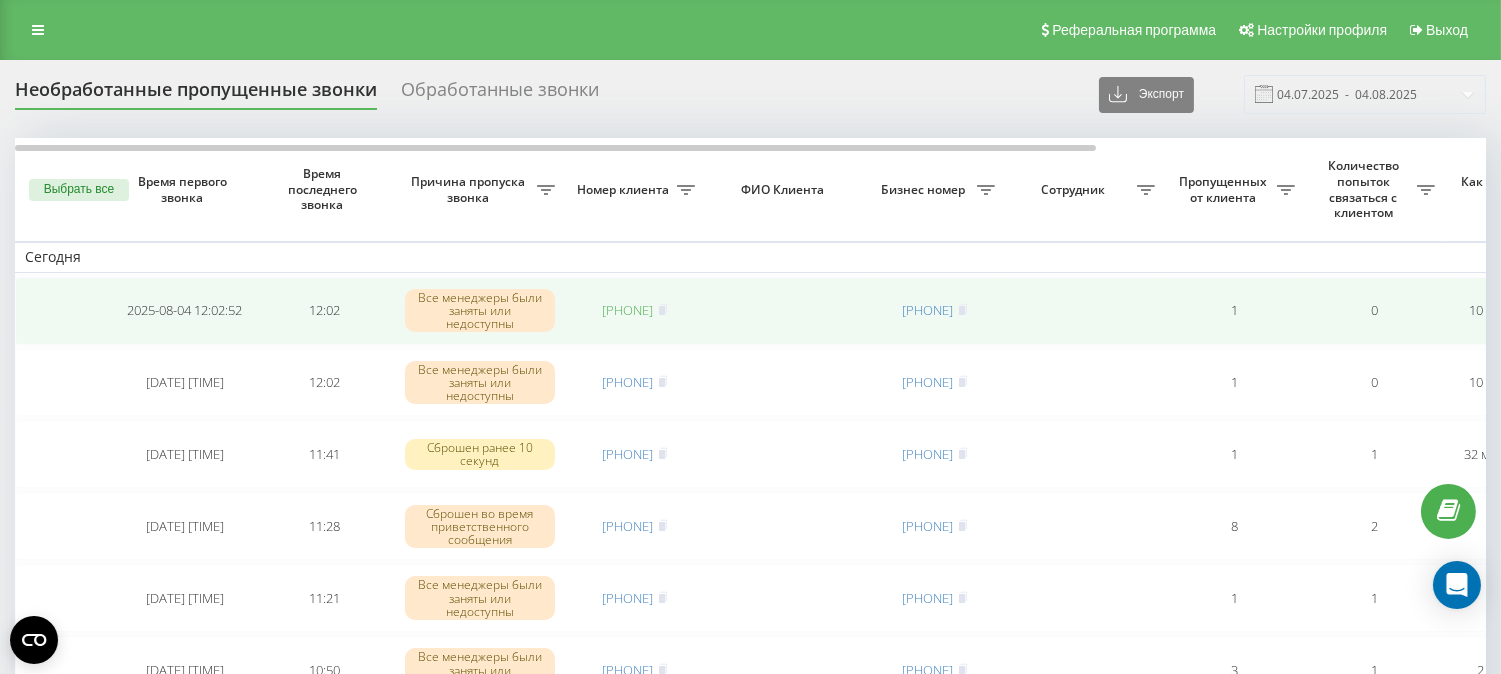 click on "[PHONE]" at bounding box center (628, 310) 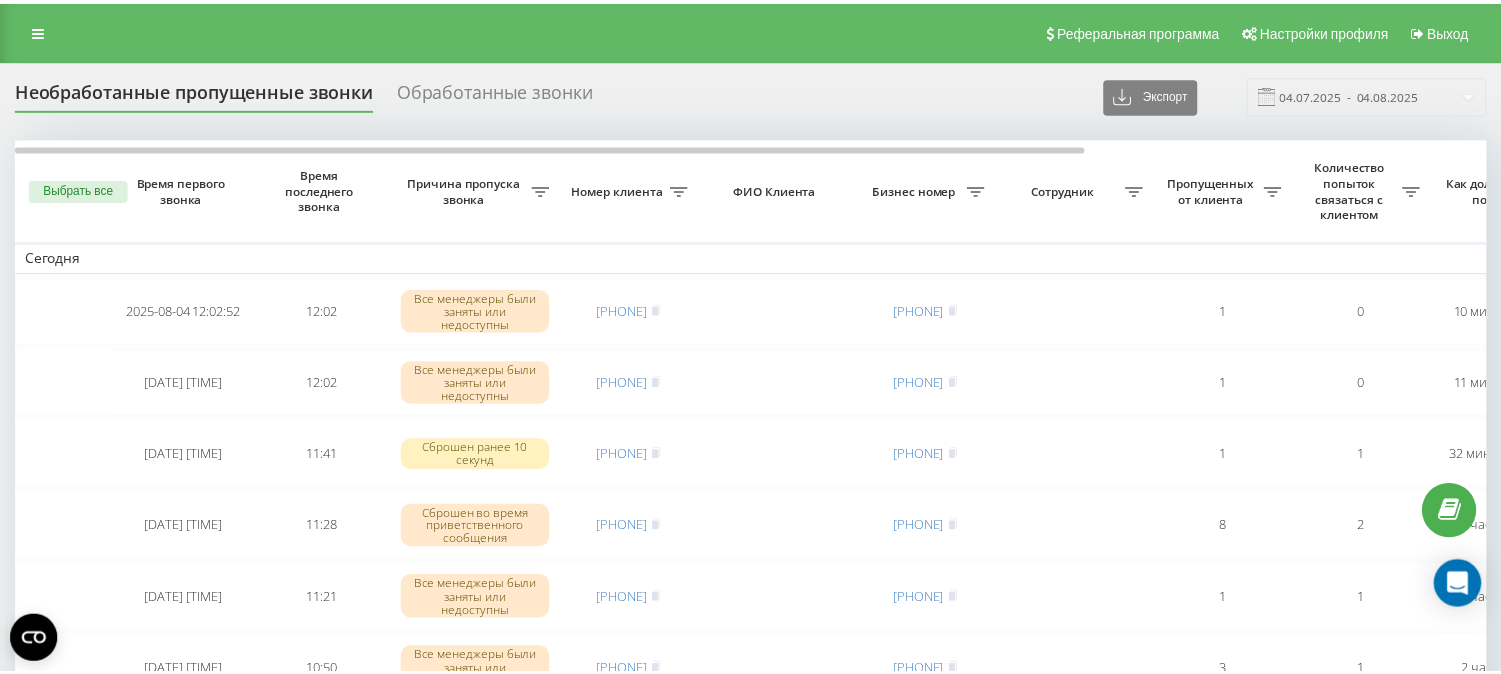 scroll, scrollTop: 0, scrollLeft: 0, axis: both 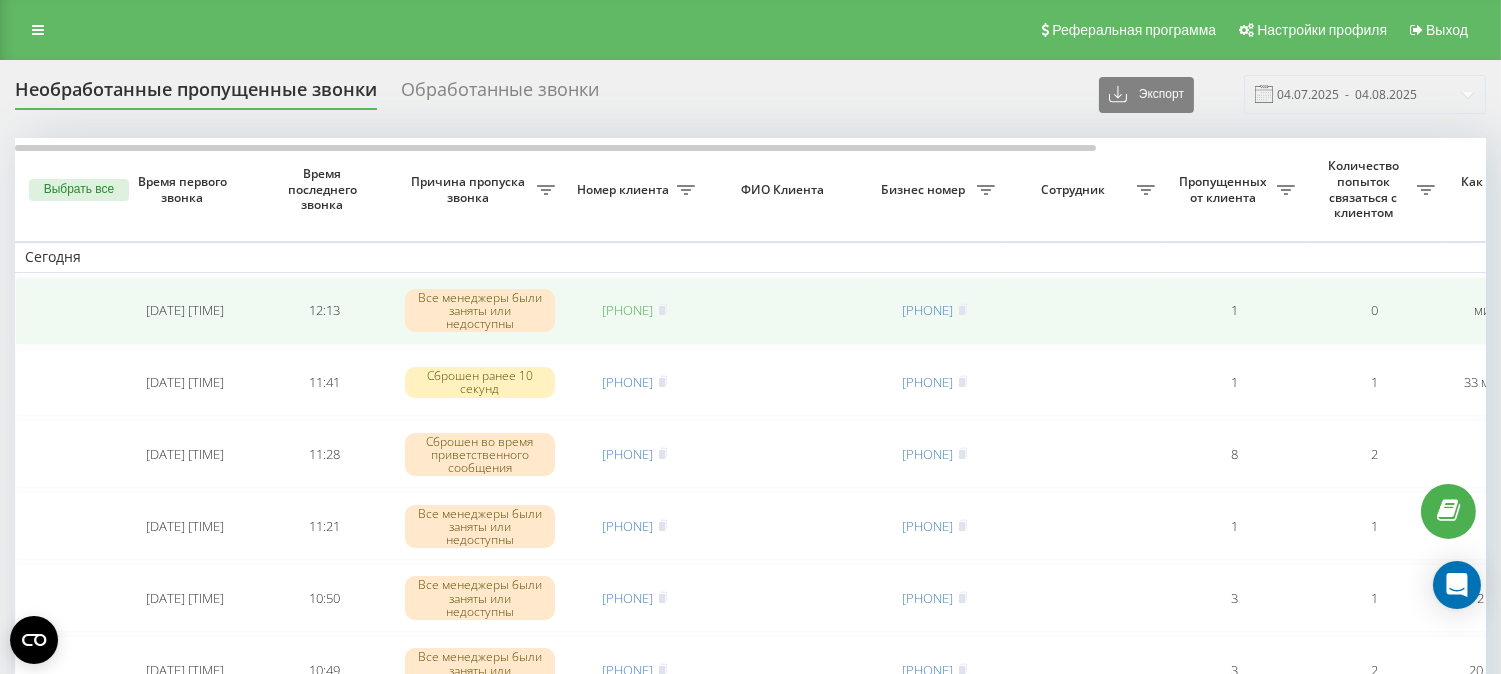 click on "[PHONE]" at bounding box center (628, 310) 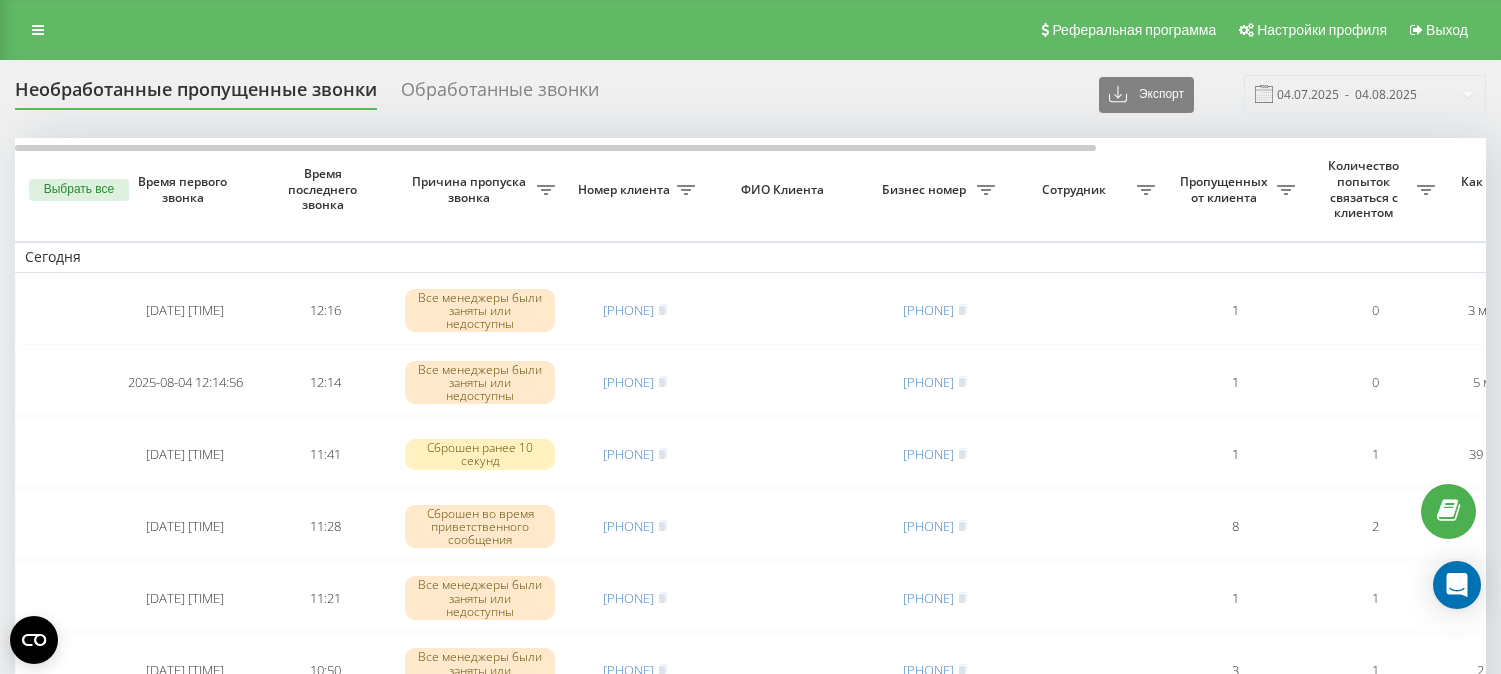 scroll, scrollTop: 0, scrollLeft: 0, axis: both 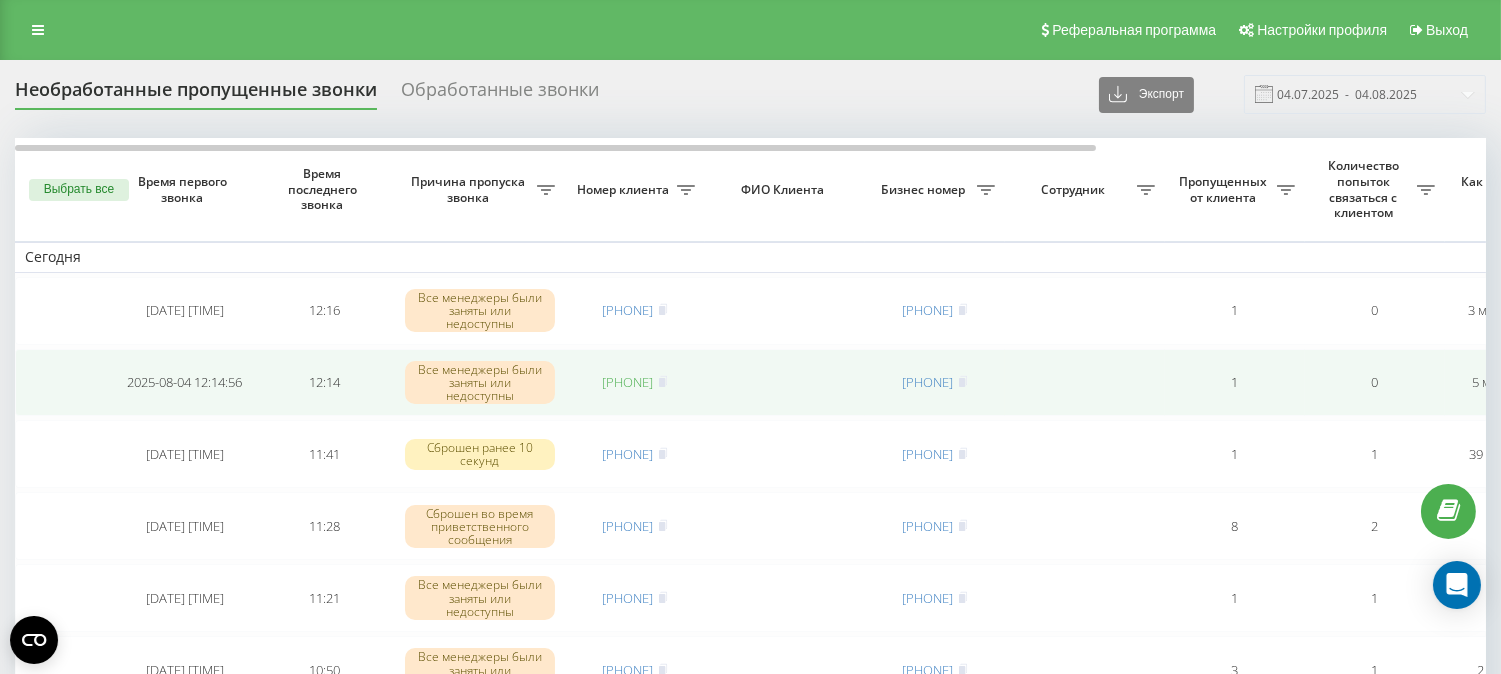 click on "380937467106" at bounding box center (628, 382) 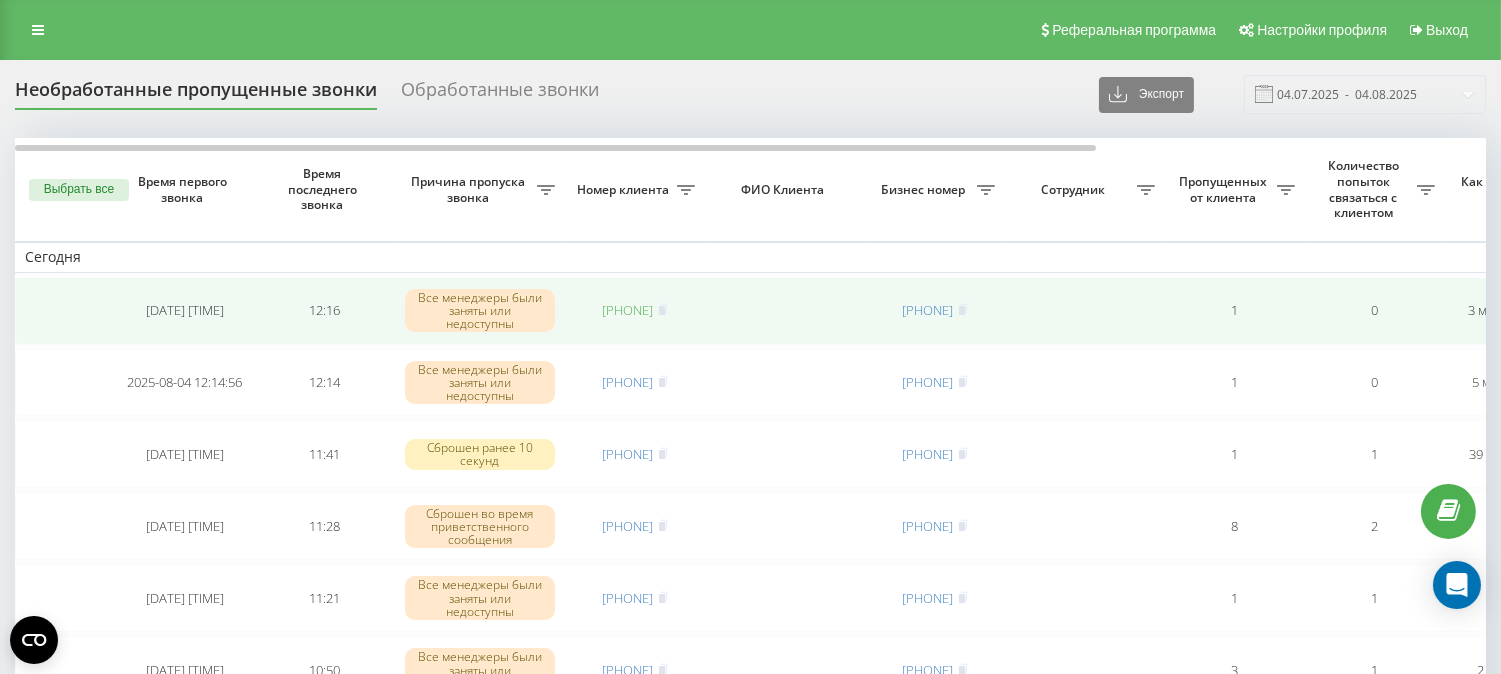 click on "380992445650" at bounding box center (628, 310) 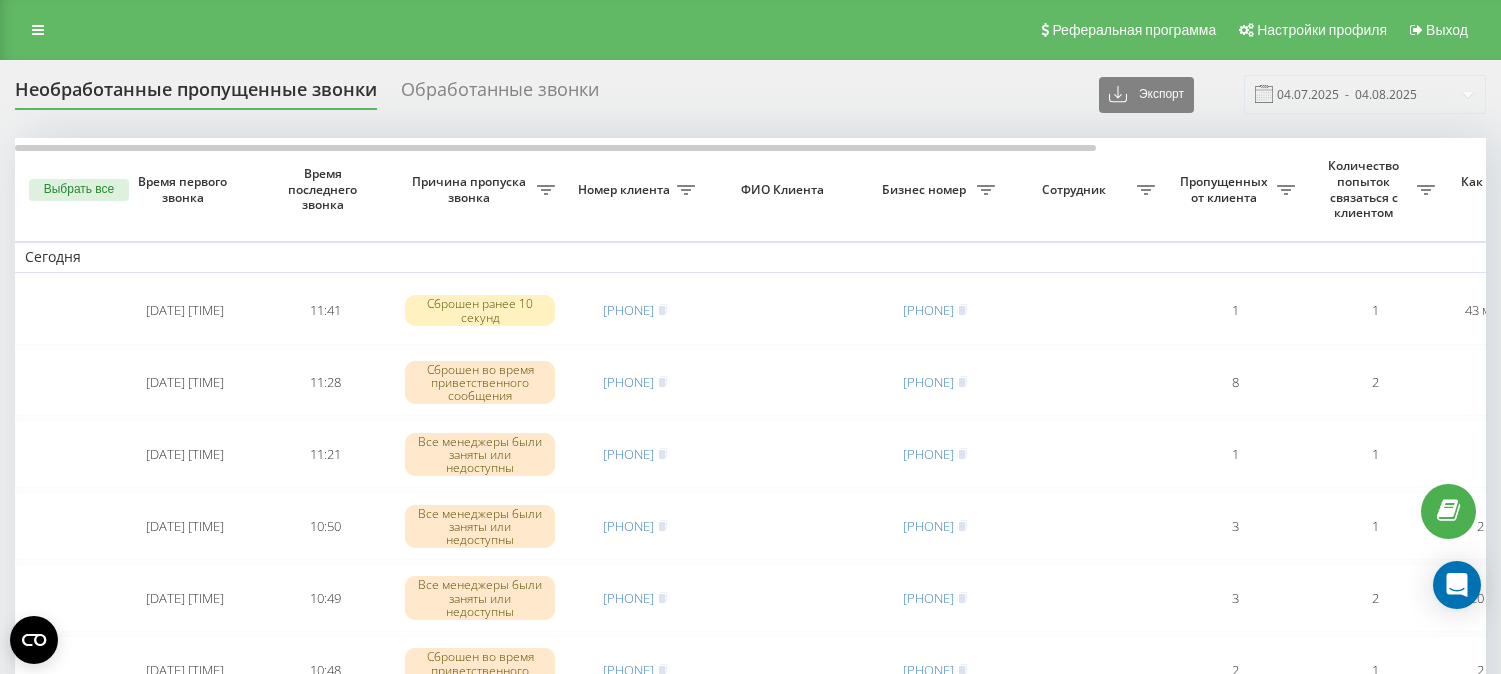 scroll, scrollTop: 0, scrollLeft: 0, axis: both 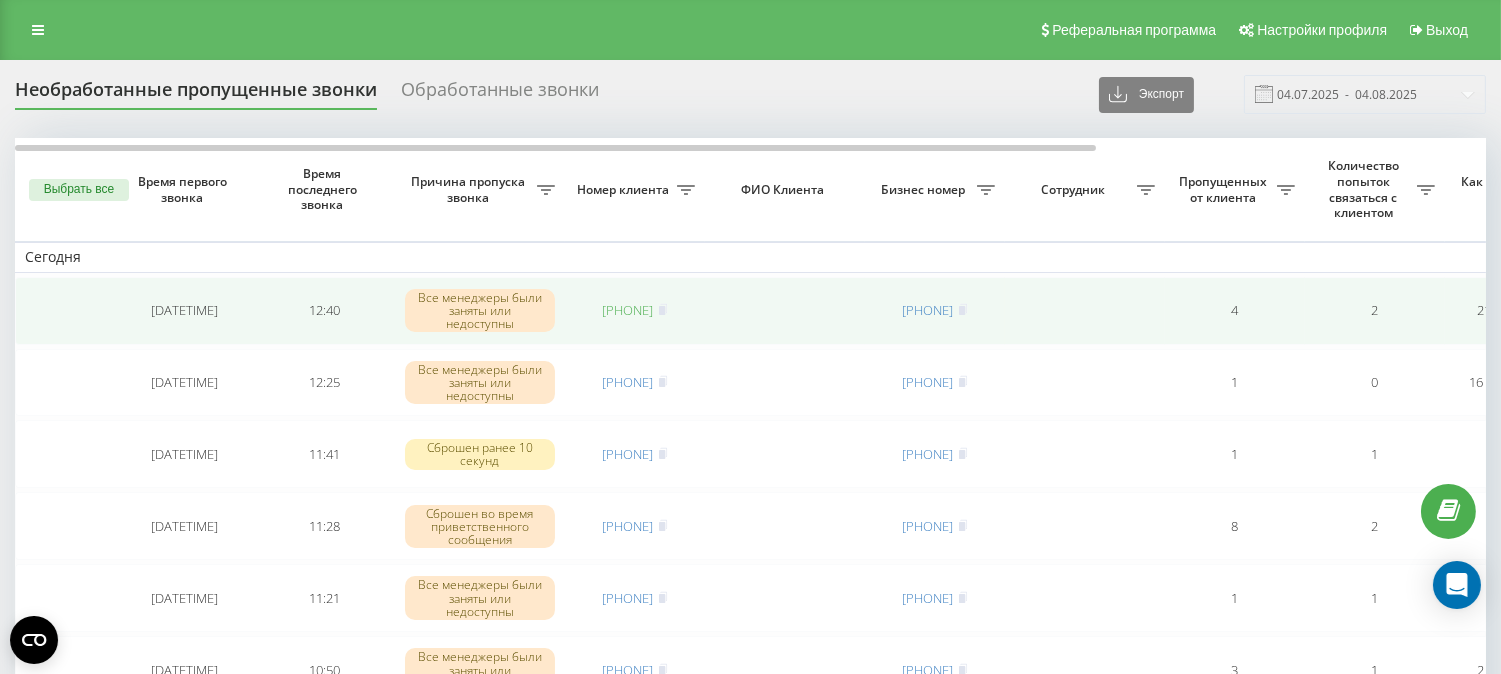 click on "380953558517" at bounding box center (628, 310) 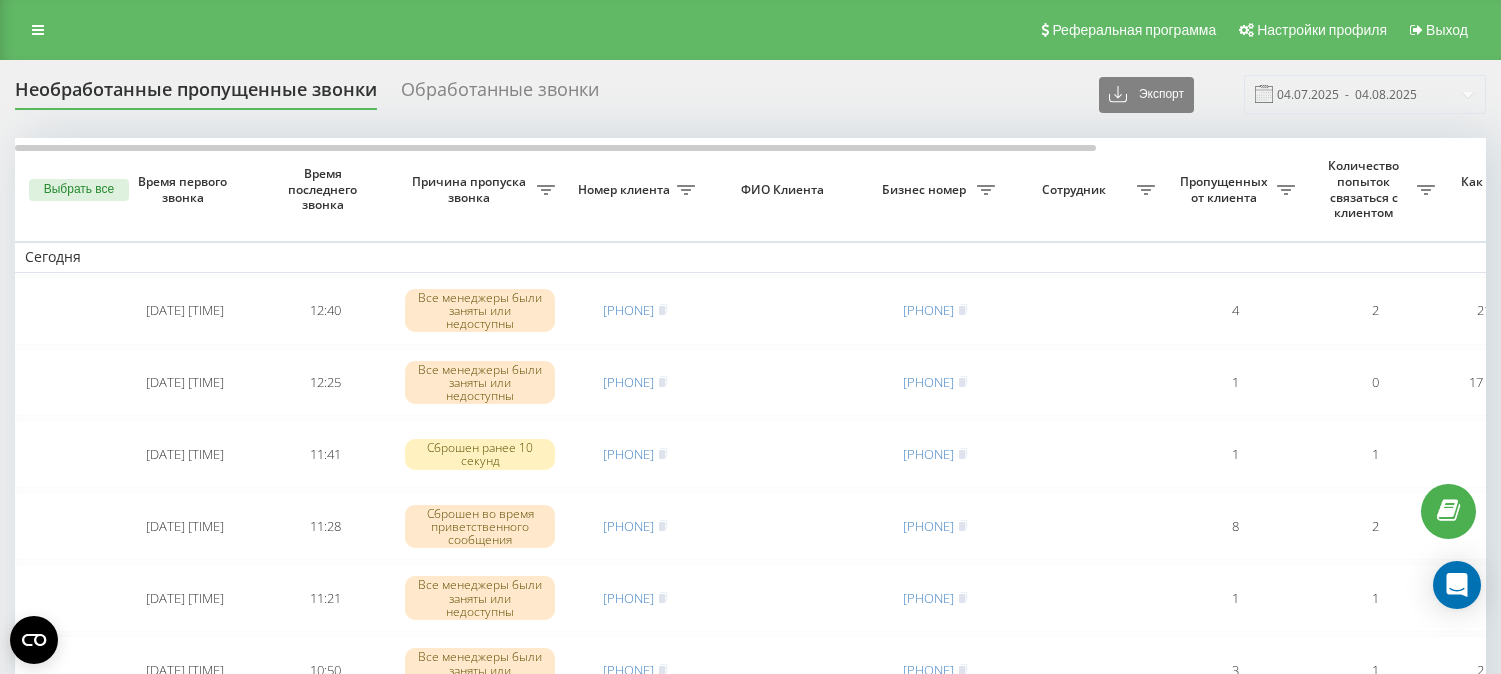 scroll, scrollTop: 0, scrollLeft: 0, axis: both 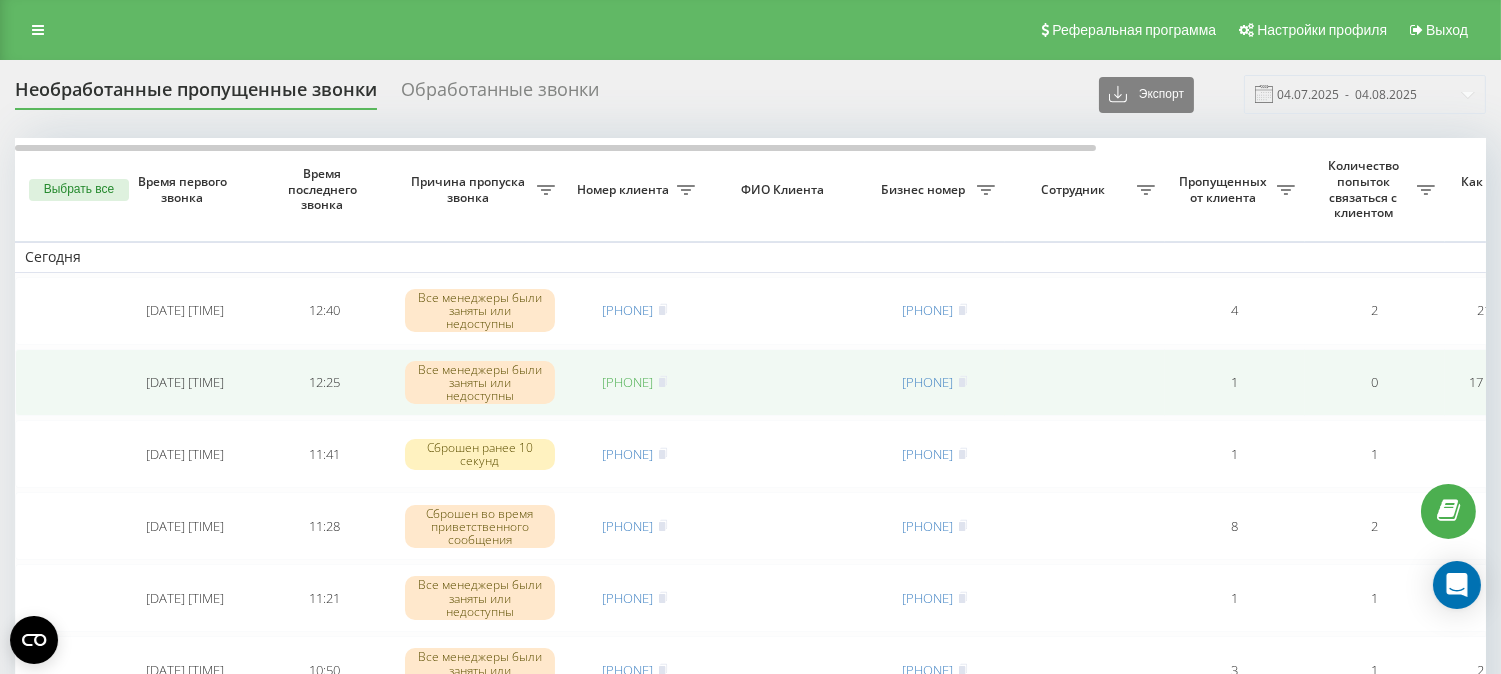 click on "380636851183" at bounding box center [628, 382] 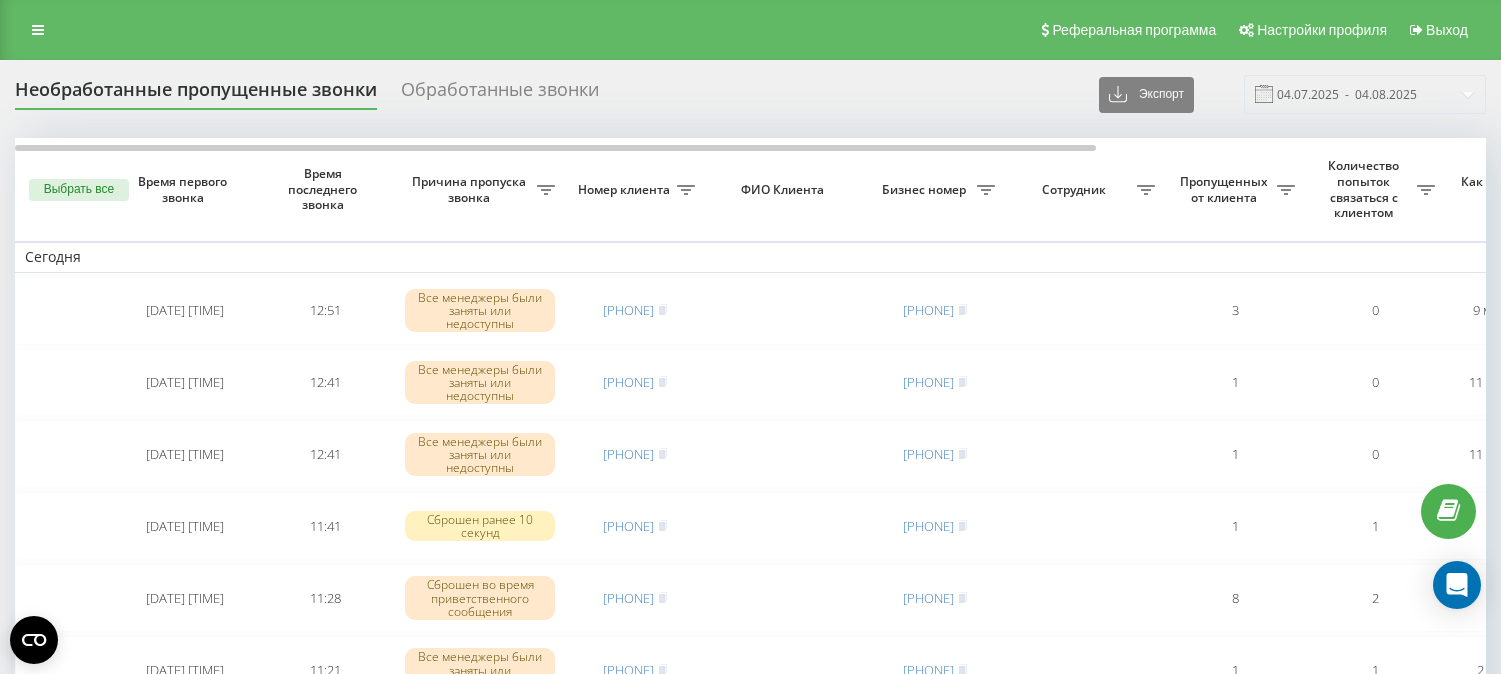 scroll, scrollTop: 0, scrollLeft: 0, axis: both 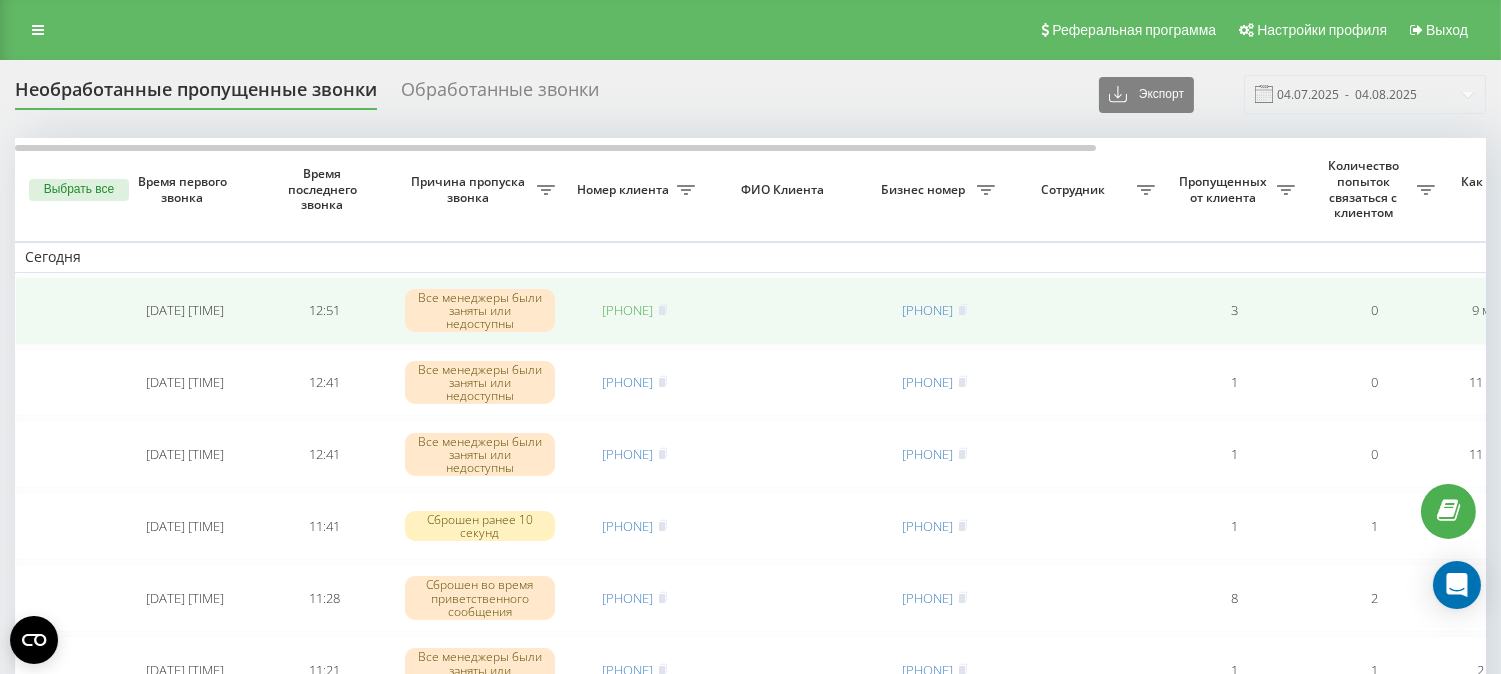 click on "[PHONE]" at bounding box center [628, 310] 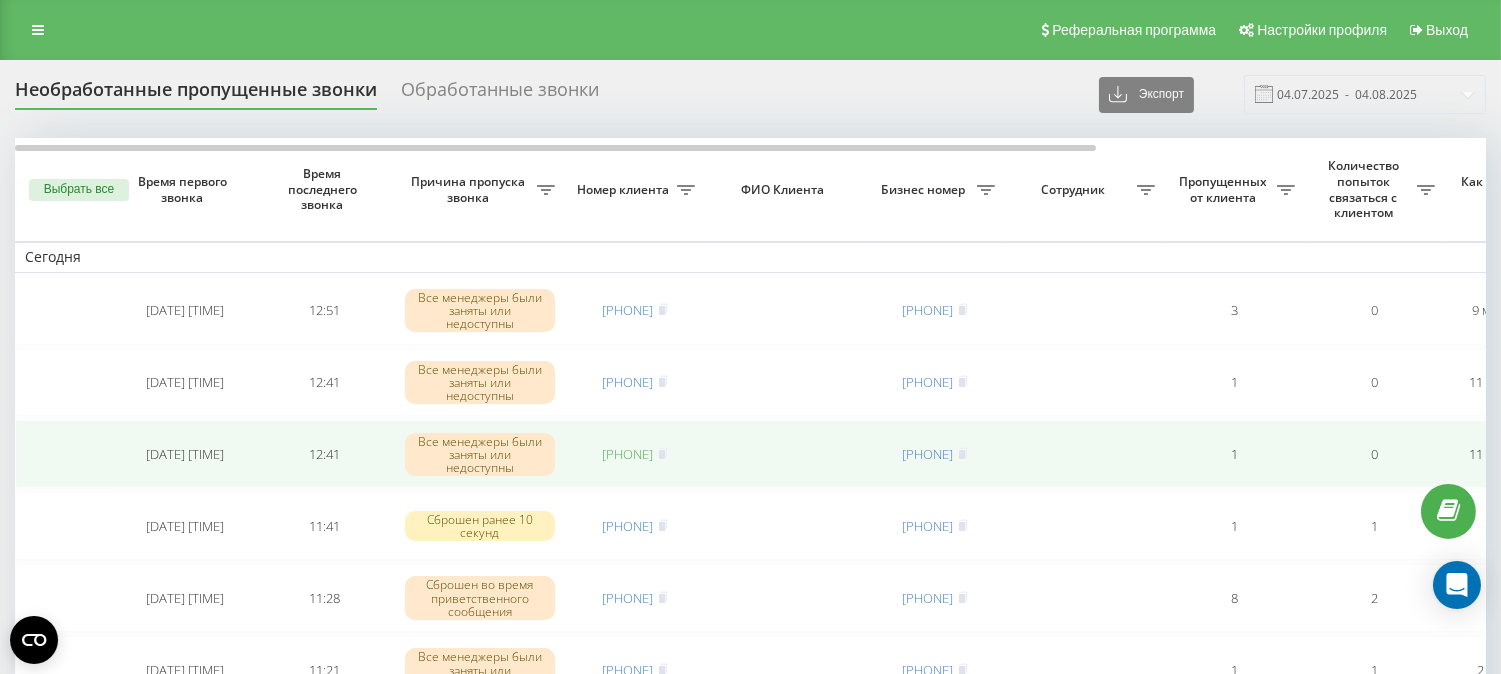 click on "380682099987" at bounding box center (628, 454) 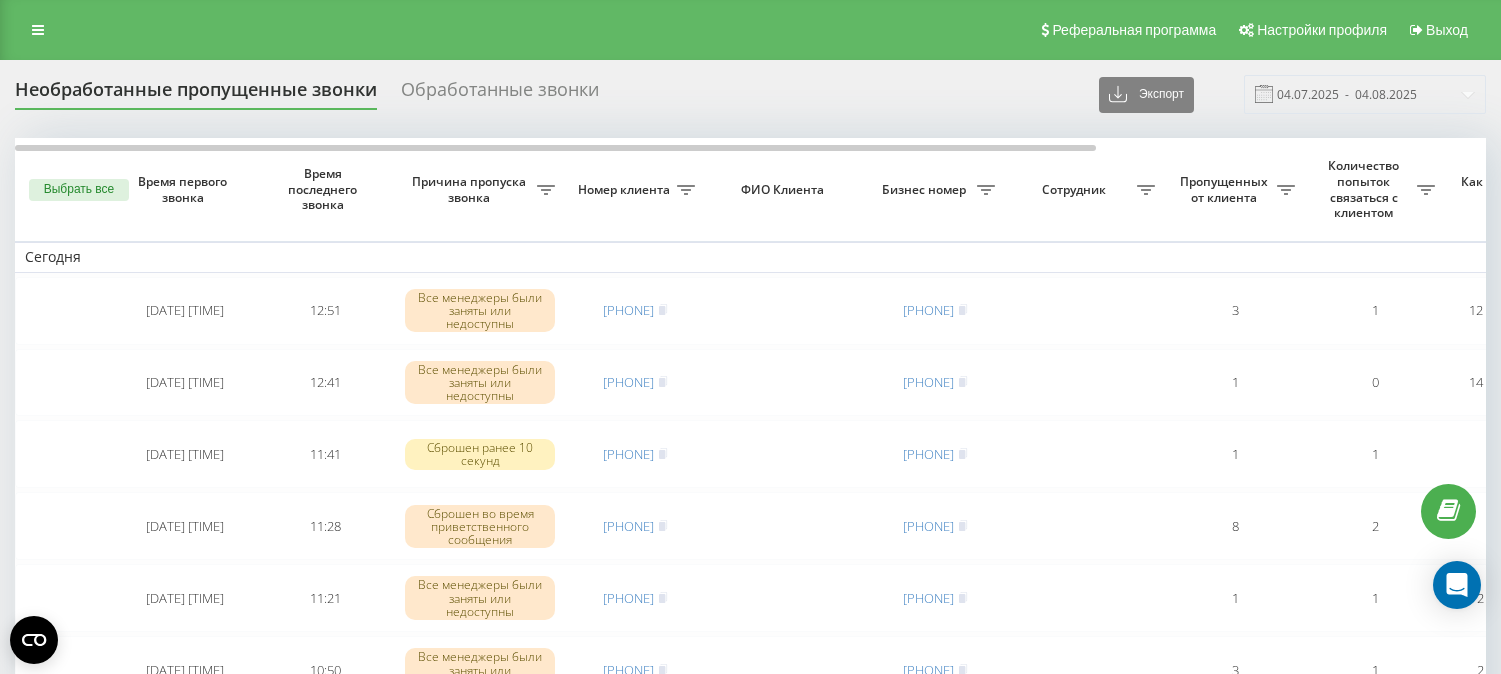 scroll, scrollTop: 0, scrollLeft: 0, axis: both 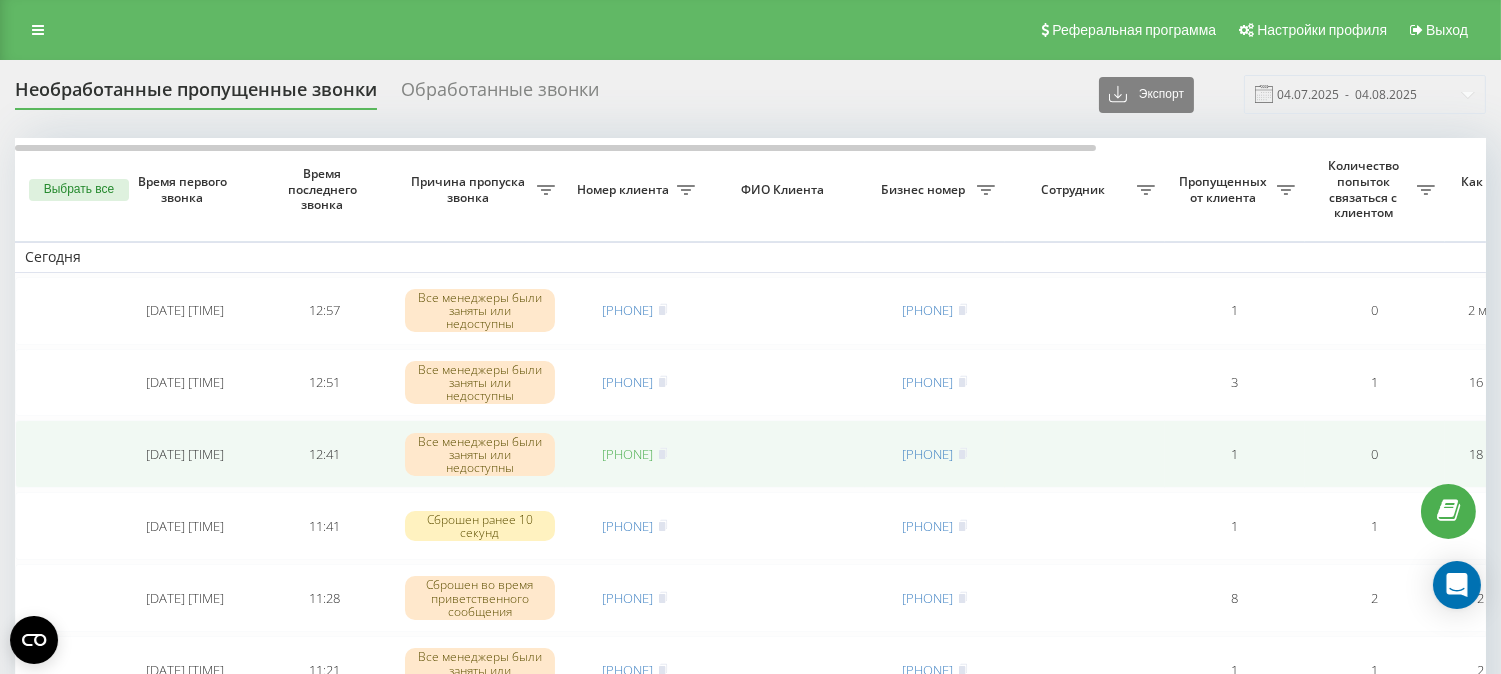 click on "[PHONE]" at bounding box center [628, 454] 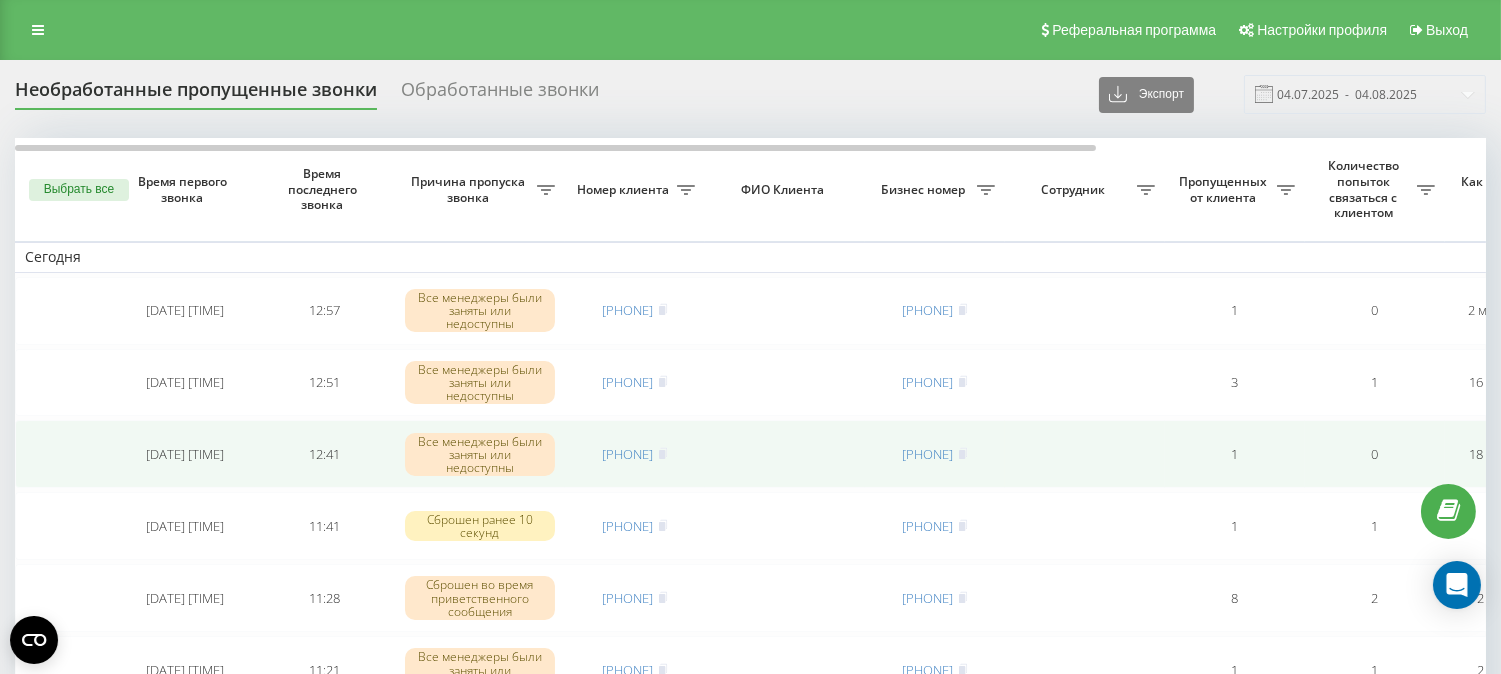 click on "[PHONE]" at bounding box center [635, 454] 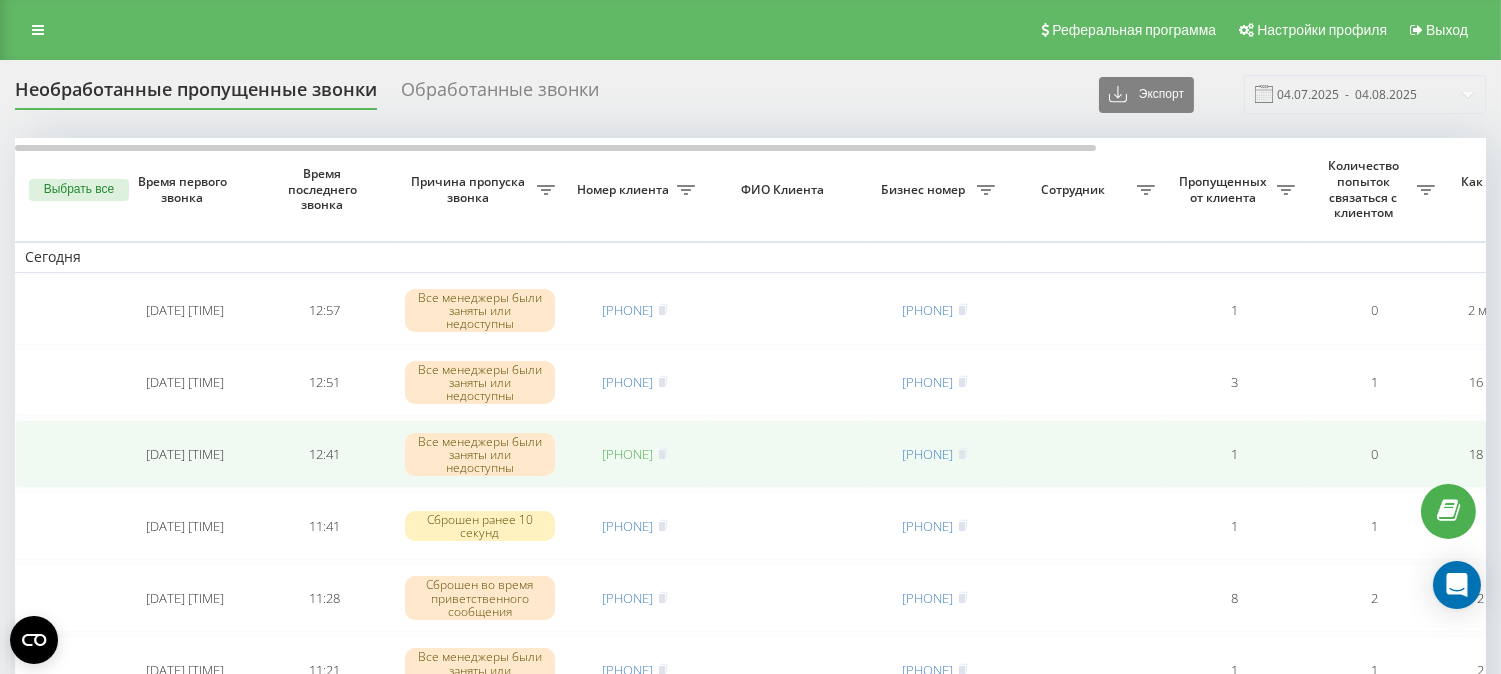 click on "[PHONE]" at bounding box center (628, 454) 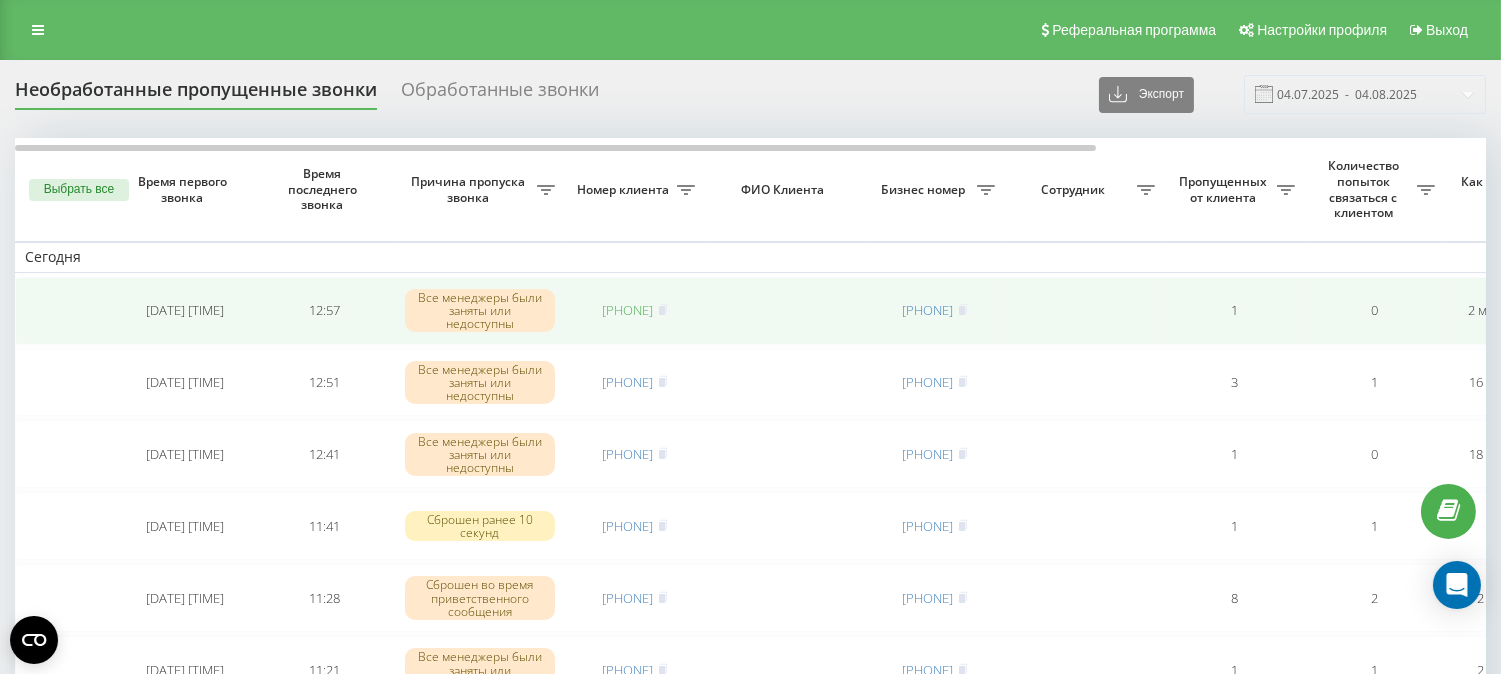 click on "380950704207" at bounding box center [628, 310] 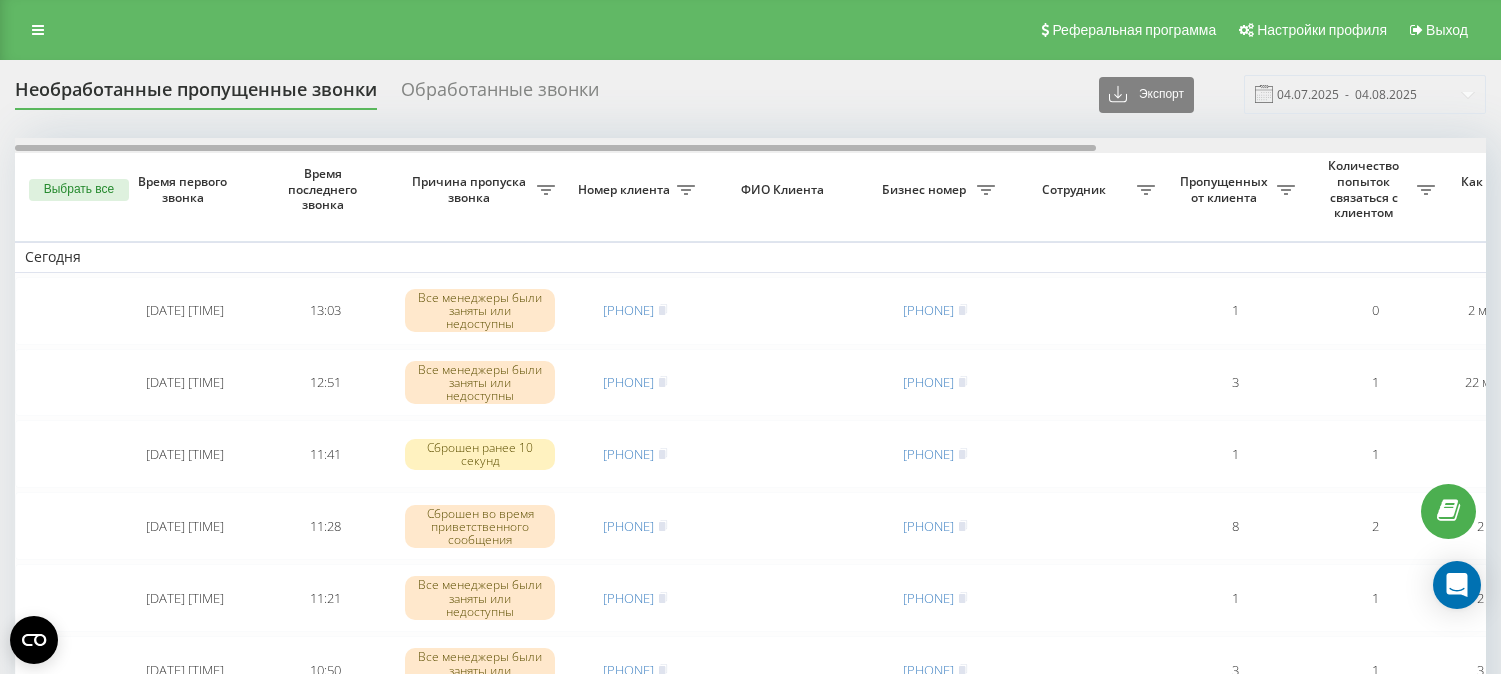 scroll, scrollTop: 0, scrollLeft: 0, axis: both 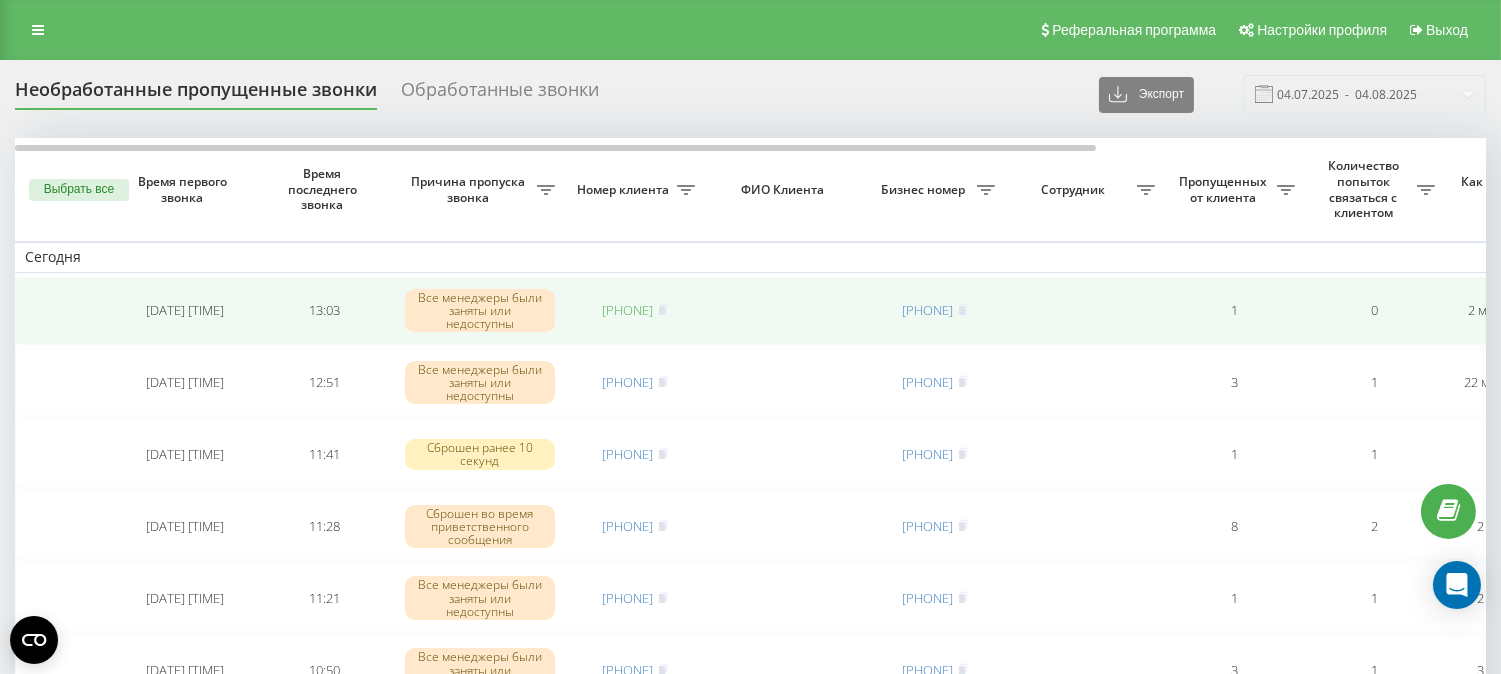 click on "[PHONE]" at bounding box center (628, 310) 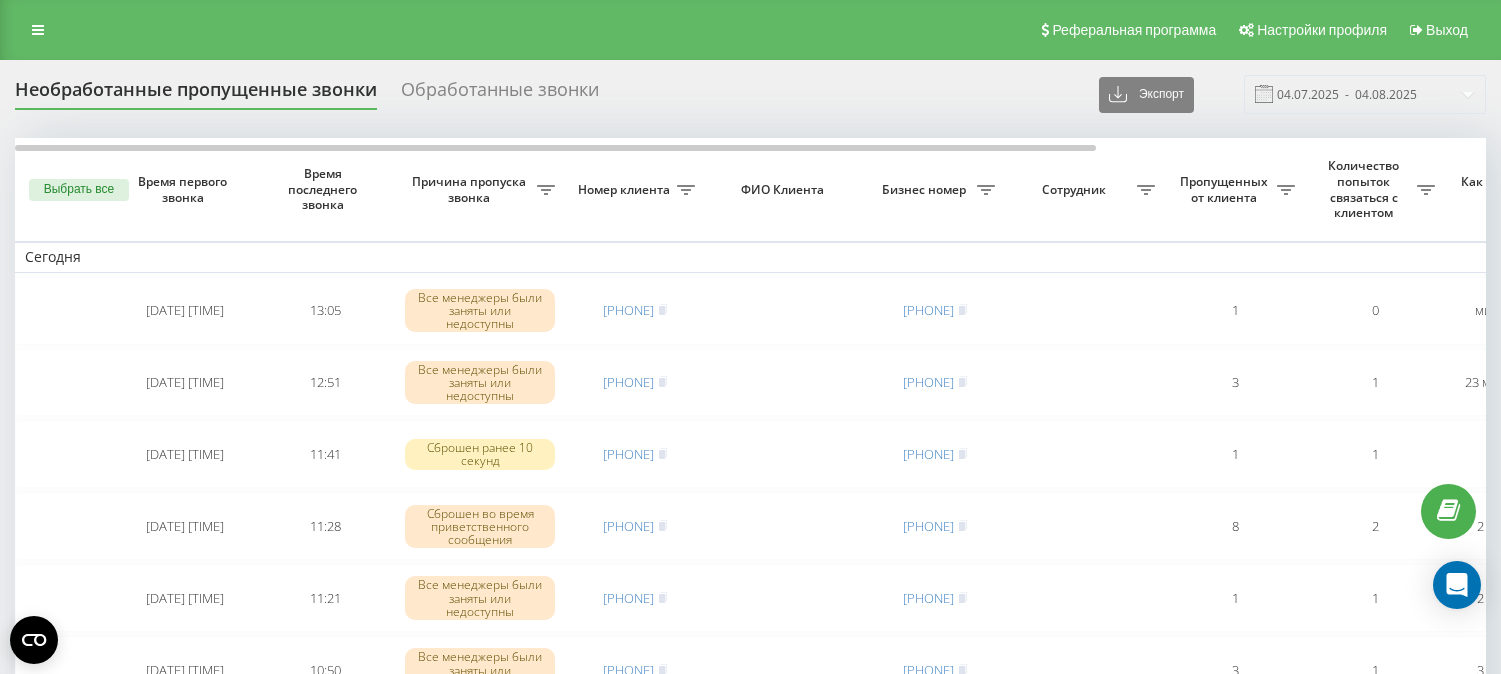 scroll, scrollTop: 0, scrollLeft: 0, axis: both 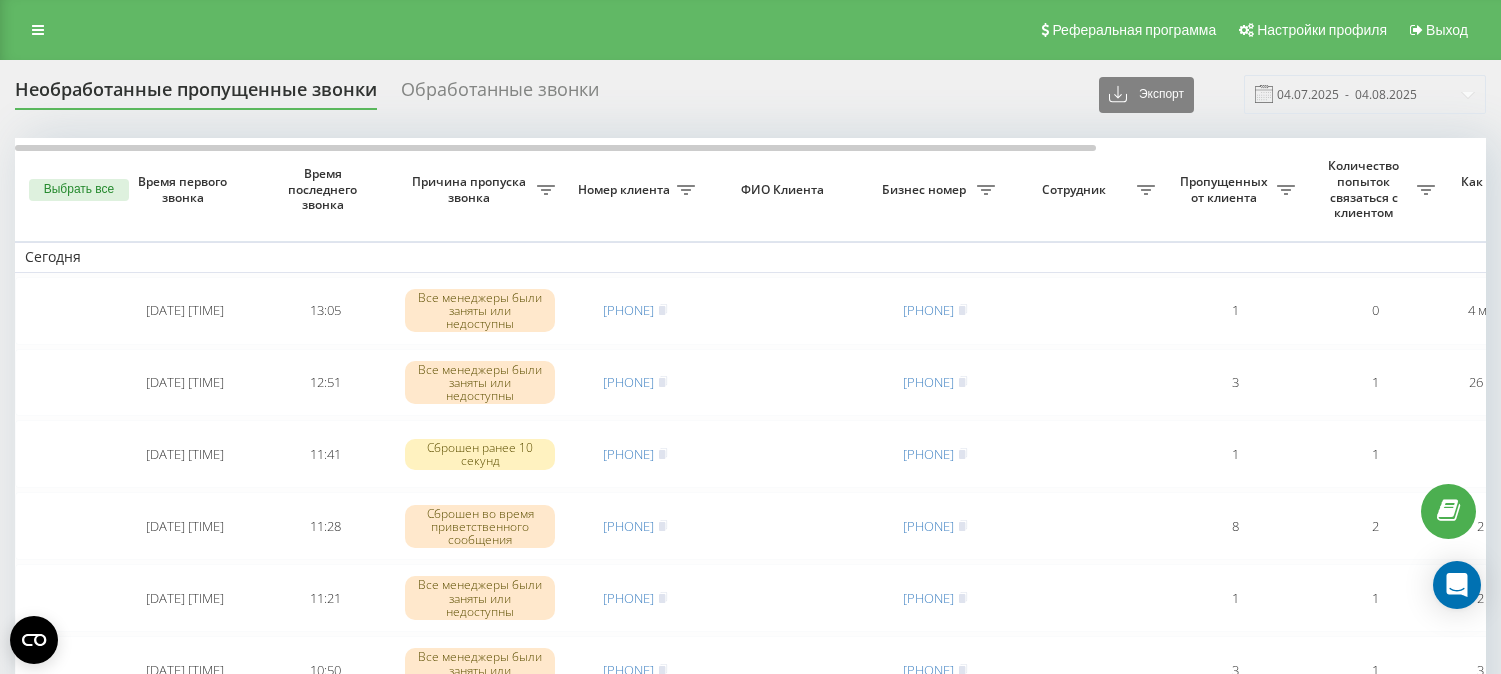 click on "380675650049" at bounding box center (628, 310) 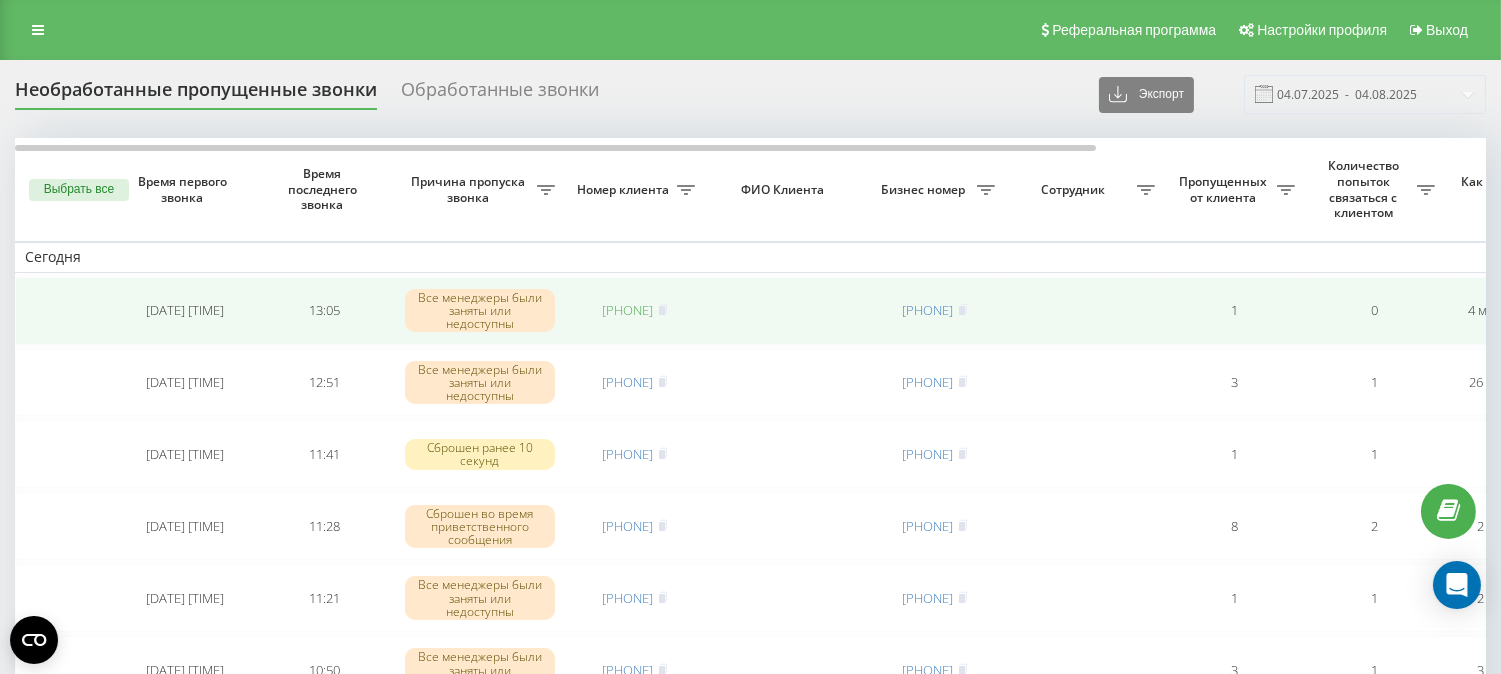 scroll, scrollTop: 0, scrollLeft: 0, axis: both 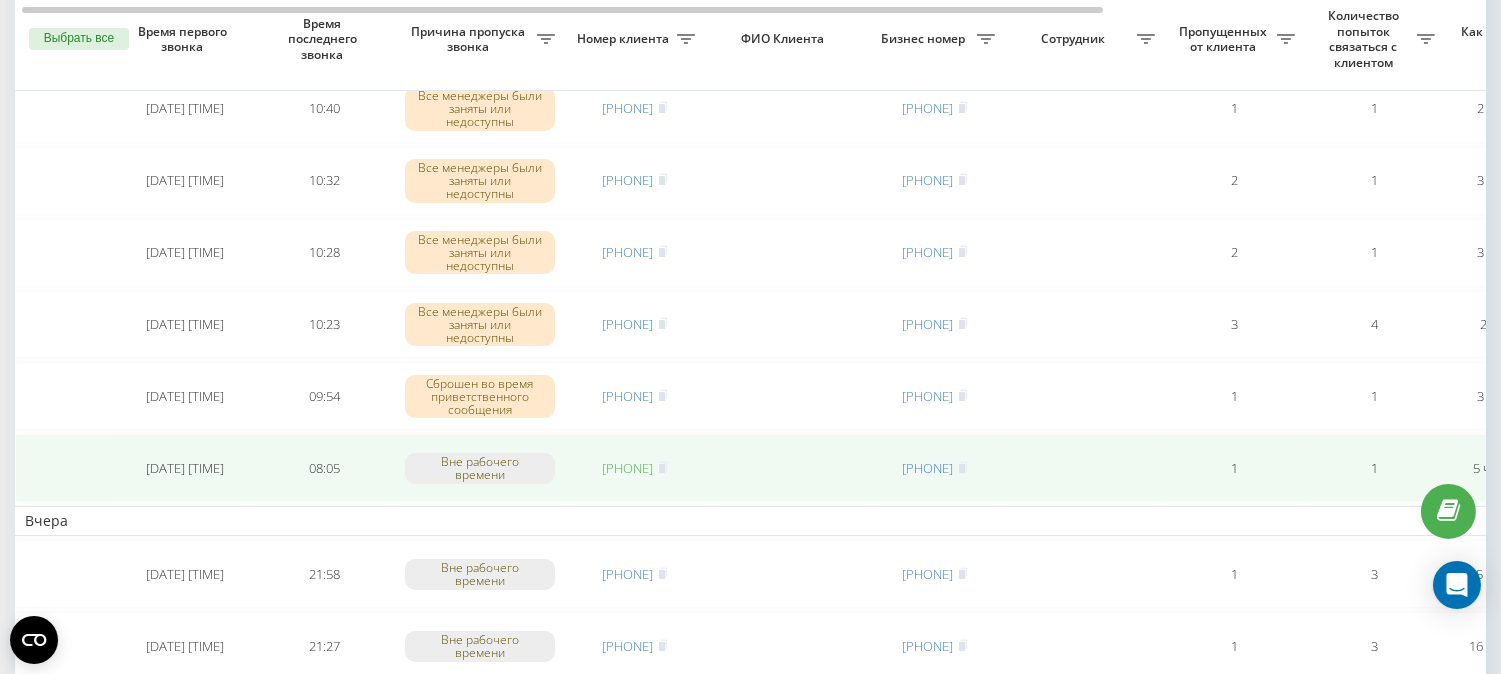 click on "[PHONE]" at bounding box center [628, 468] 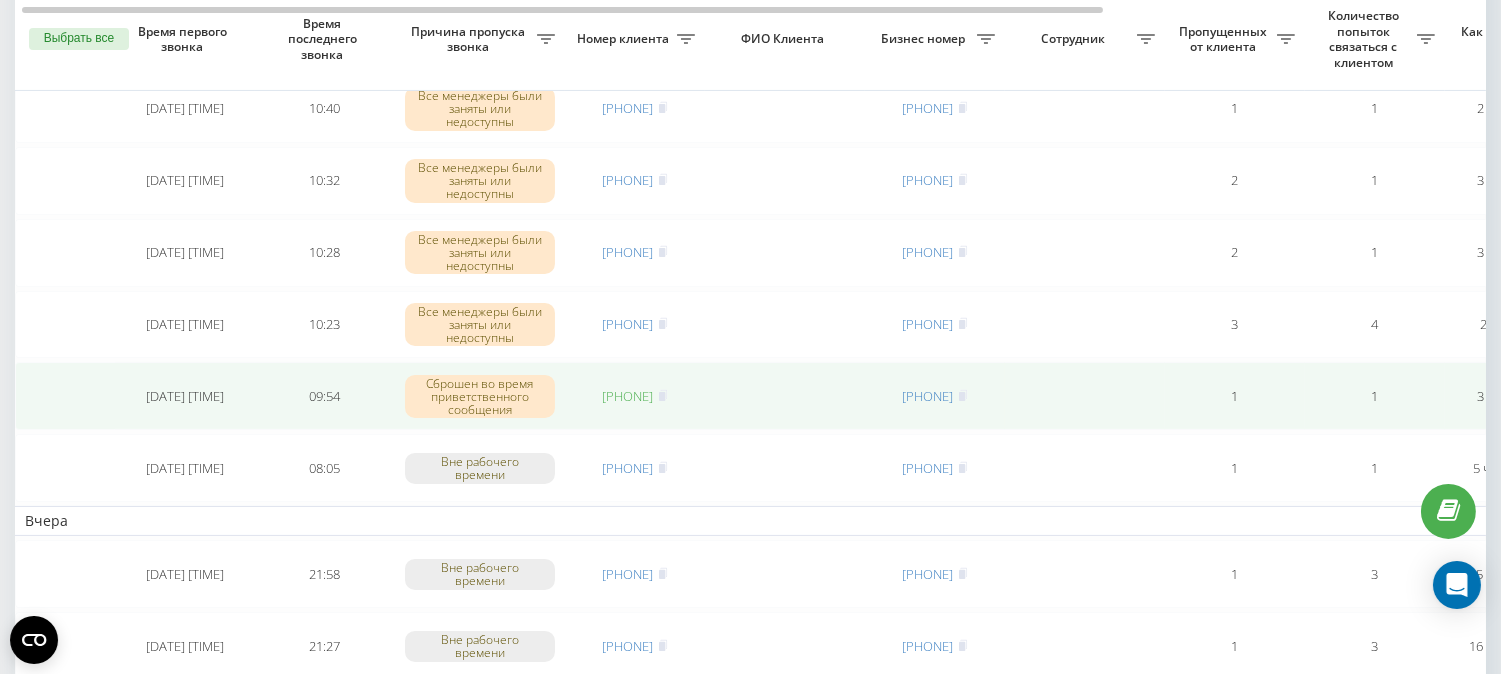 click on "380964138911" at bounding box center (628, 396) 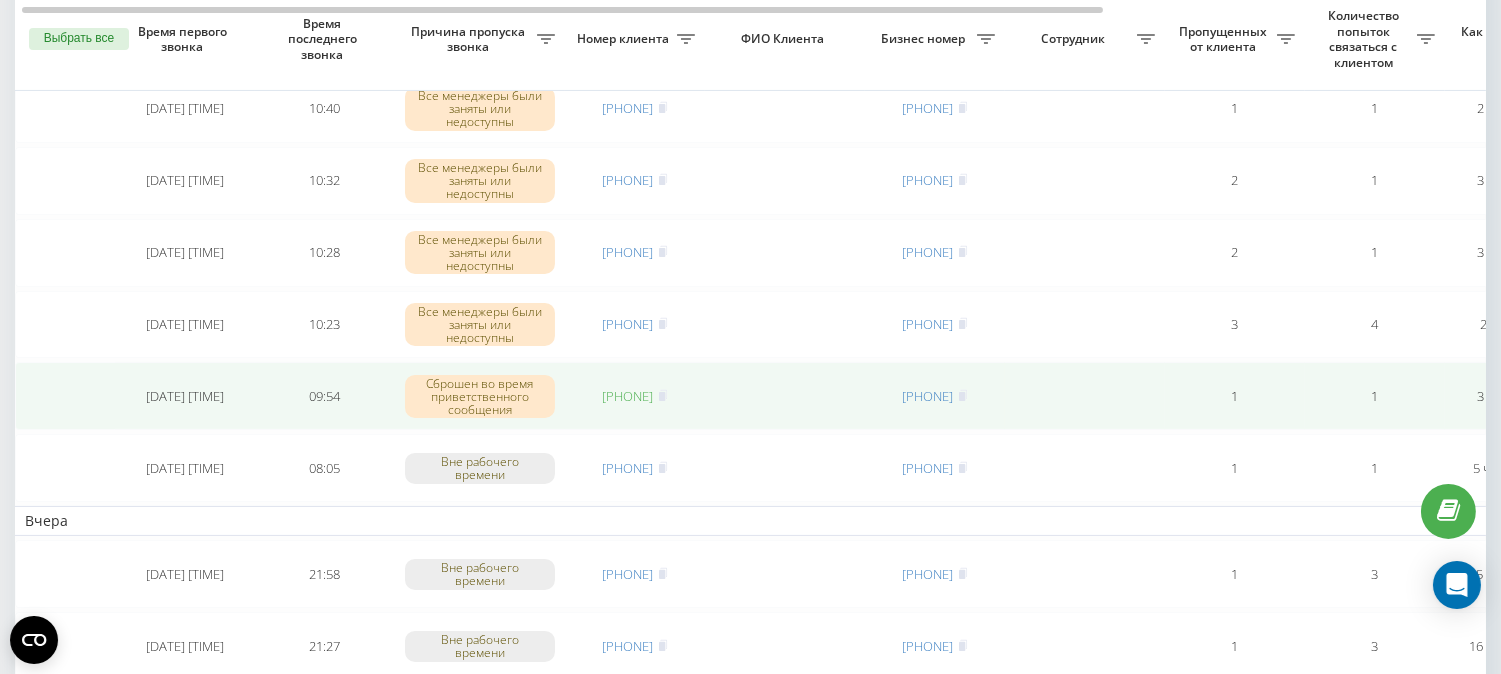 click on "380964138911" at bounding box center [628, 396] 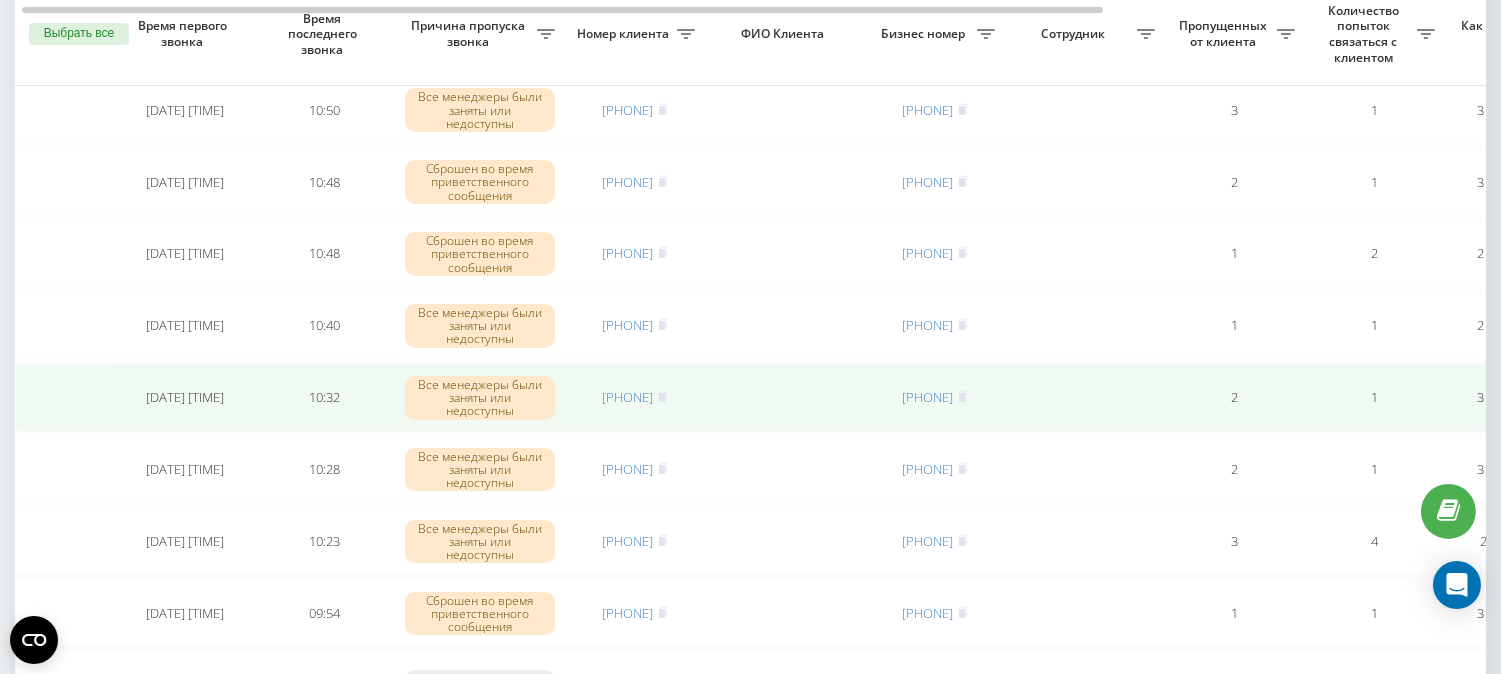 scroll, scrollTop: 555, scrollLeft: 0, axis: vertical 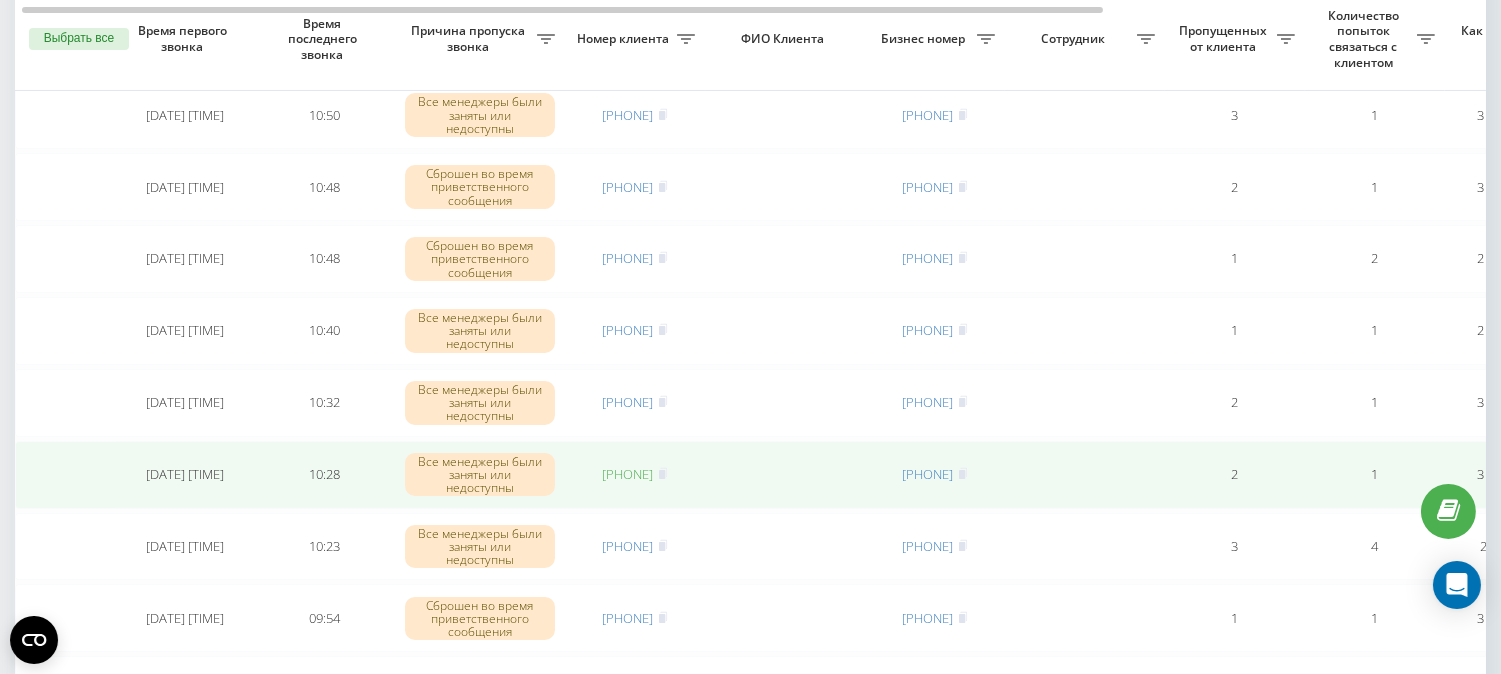 click on "[PHONE]" at bounding box center (628, 474) 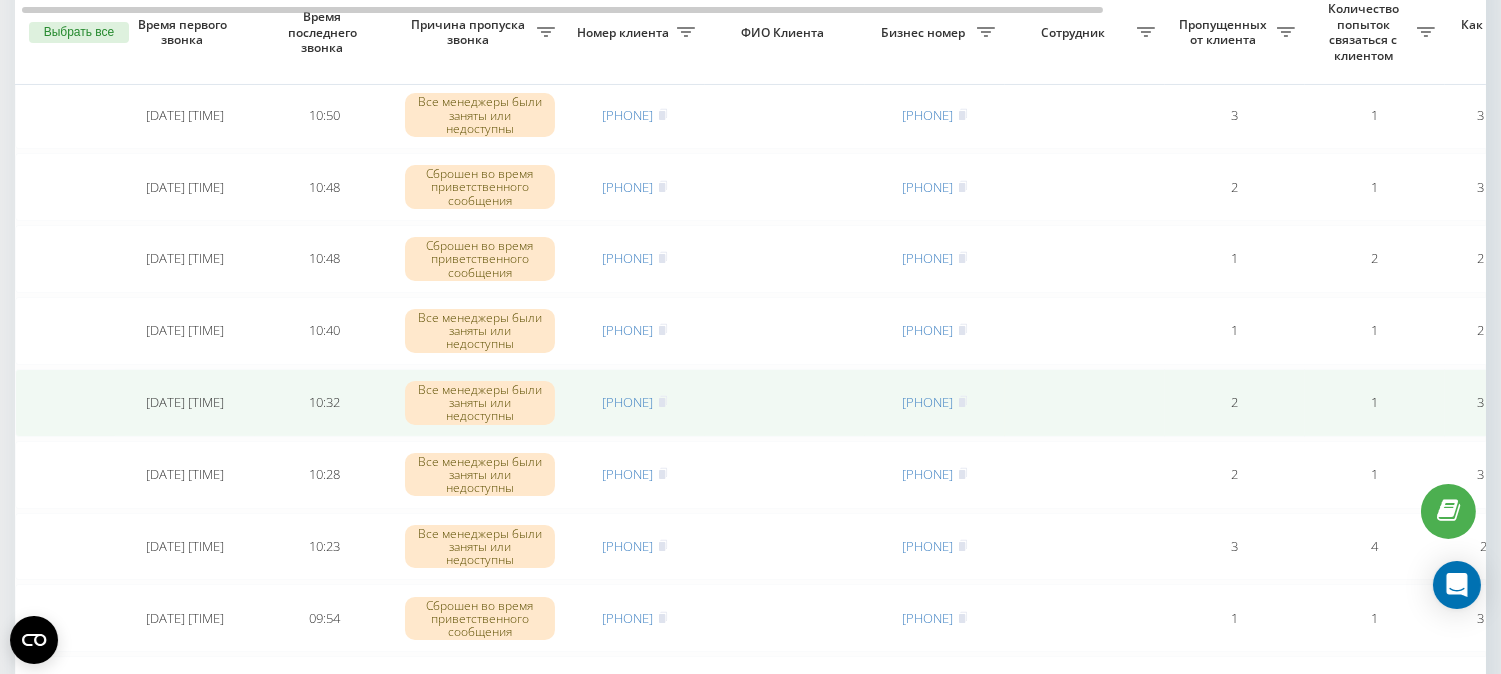 scroll, scrollTop: 444, scrollLeft: 0, axis: vertical 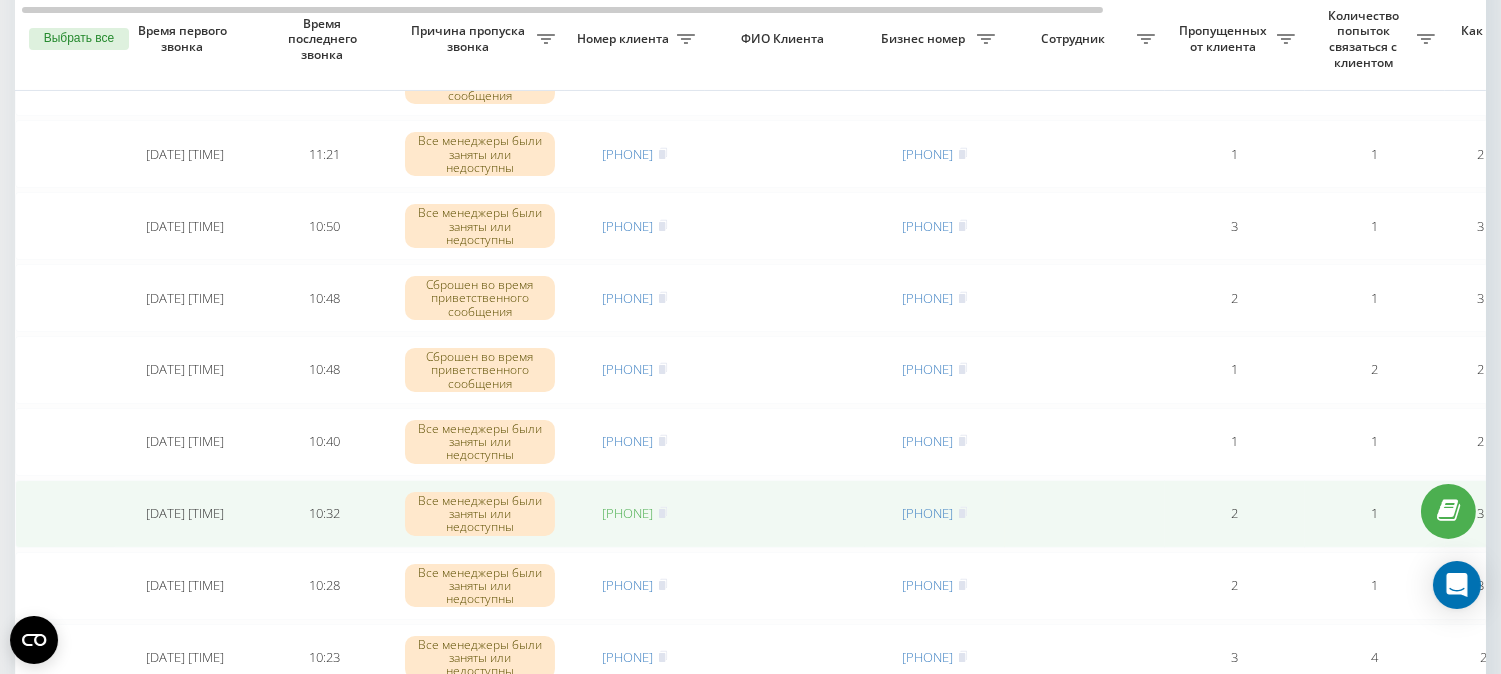 click on "[PHONE]" at bounding box center (628, 513) 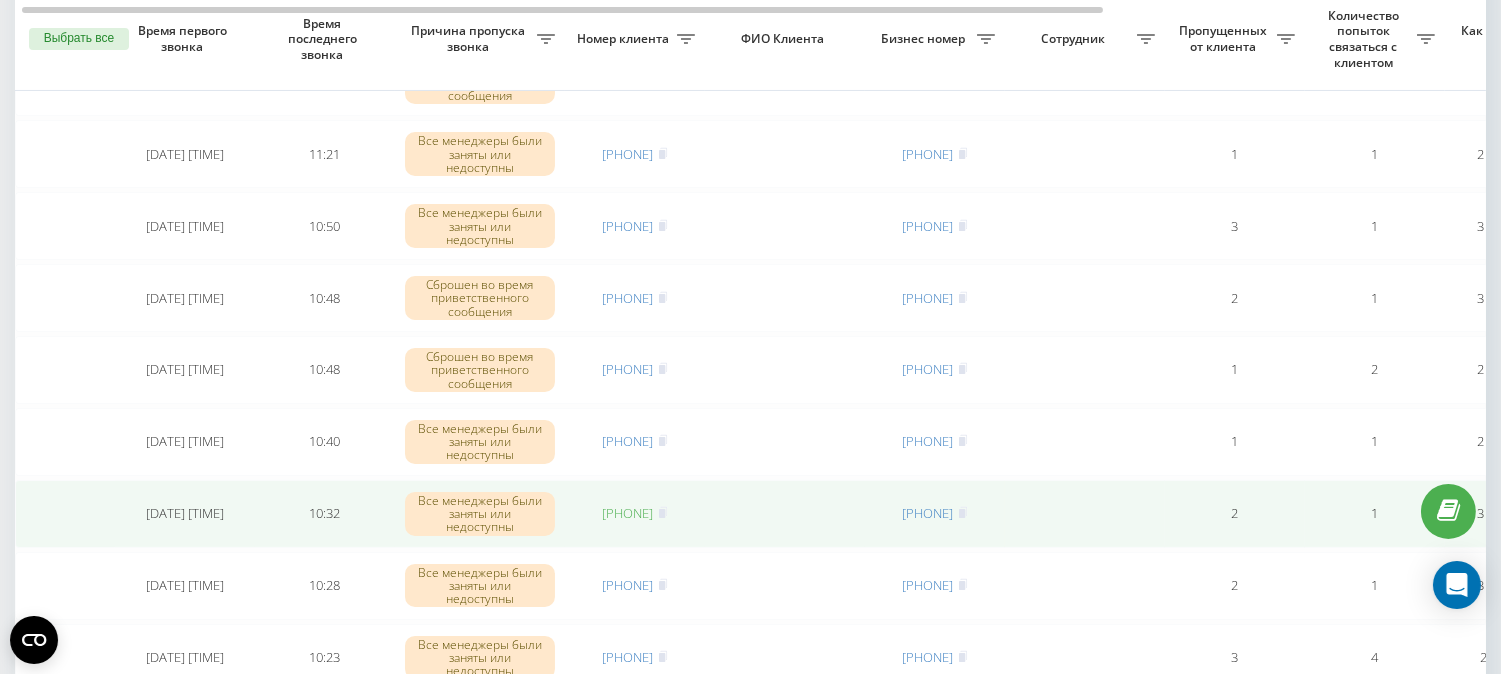 click on "[PHONE]" at bounding box center [628, 513] 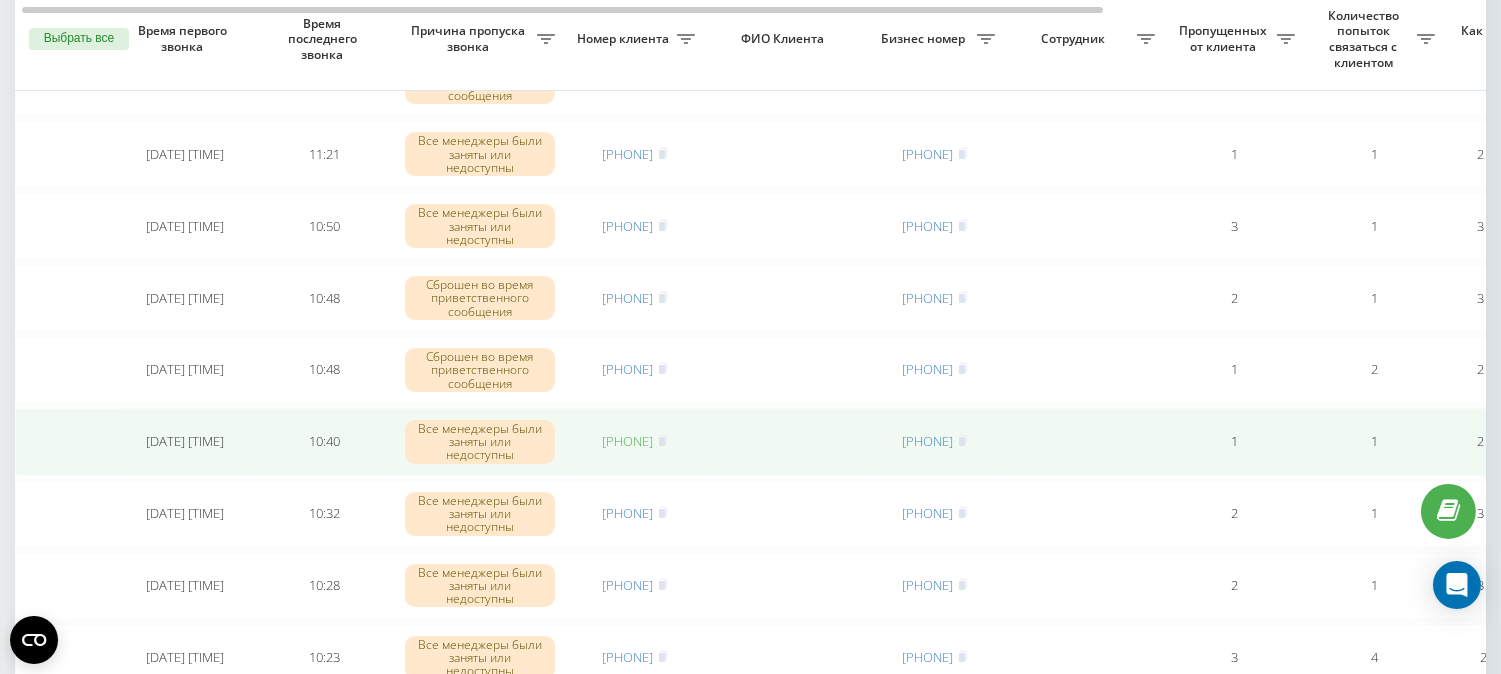 click on "[PHONE]" at bounding box center (628, 441) 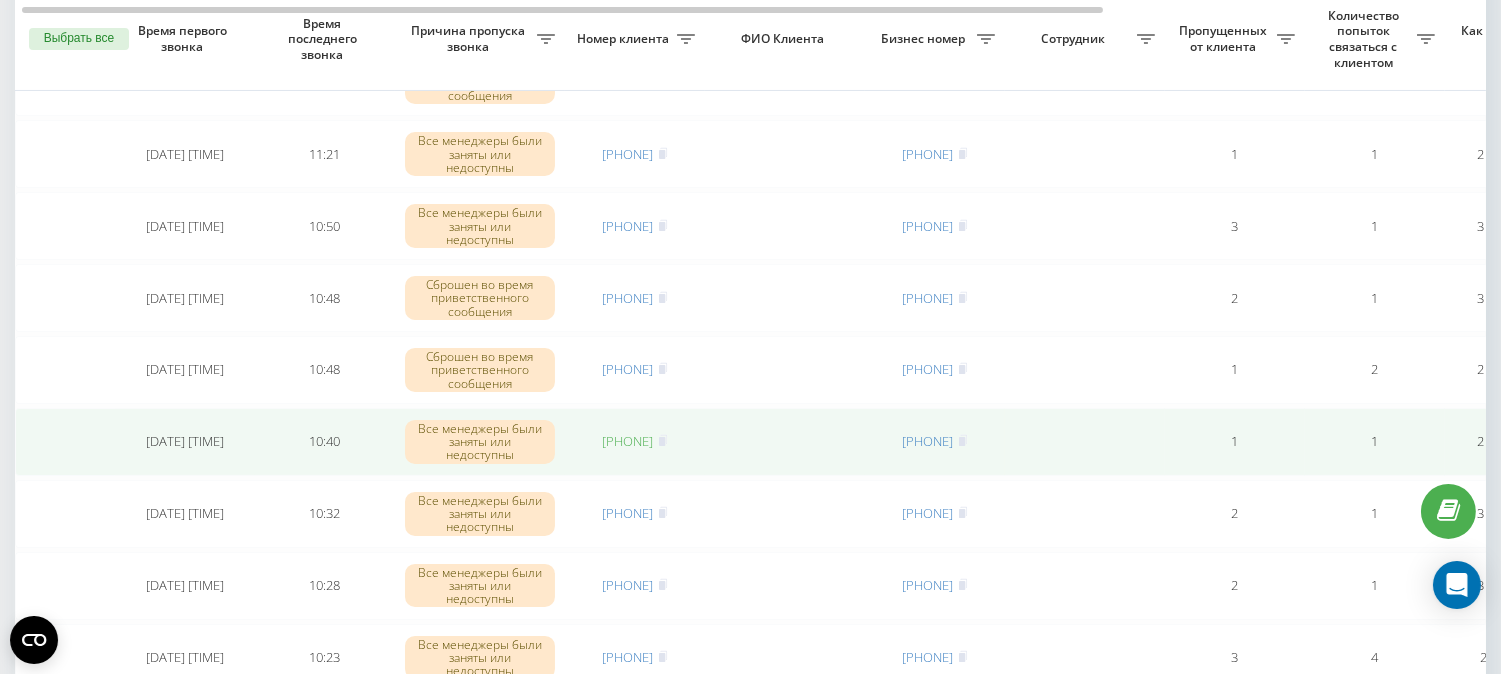 click on "[PHONE]" at bounding box center (628, 441) 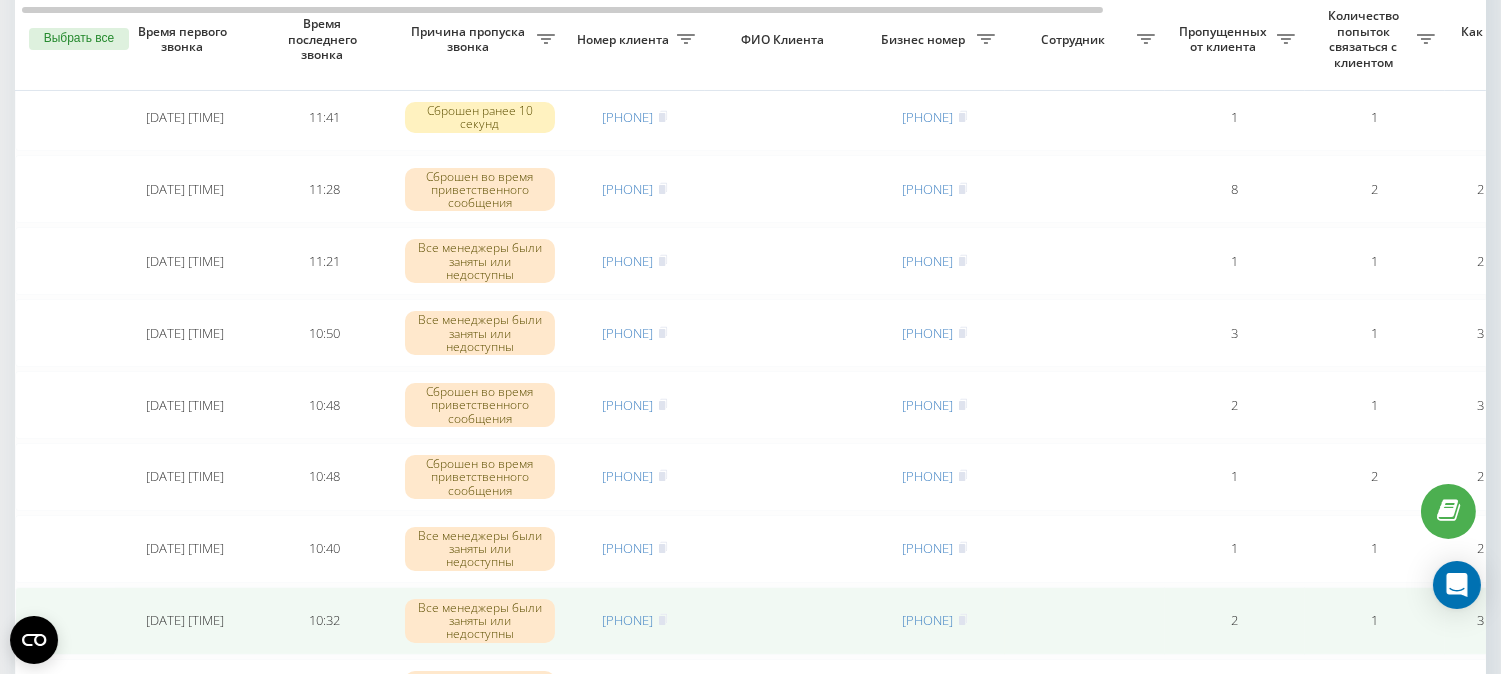 scroll, scrollTop: 333, scrollLeft: 0, axis: vertical 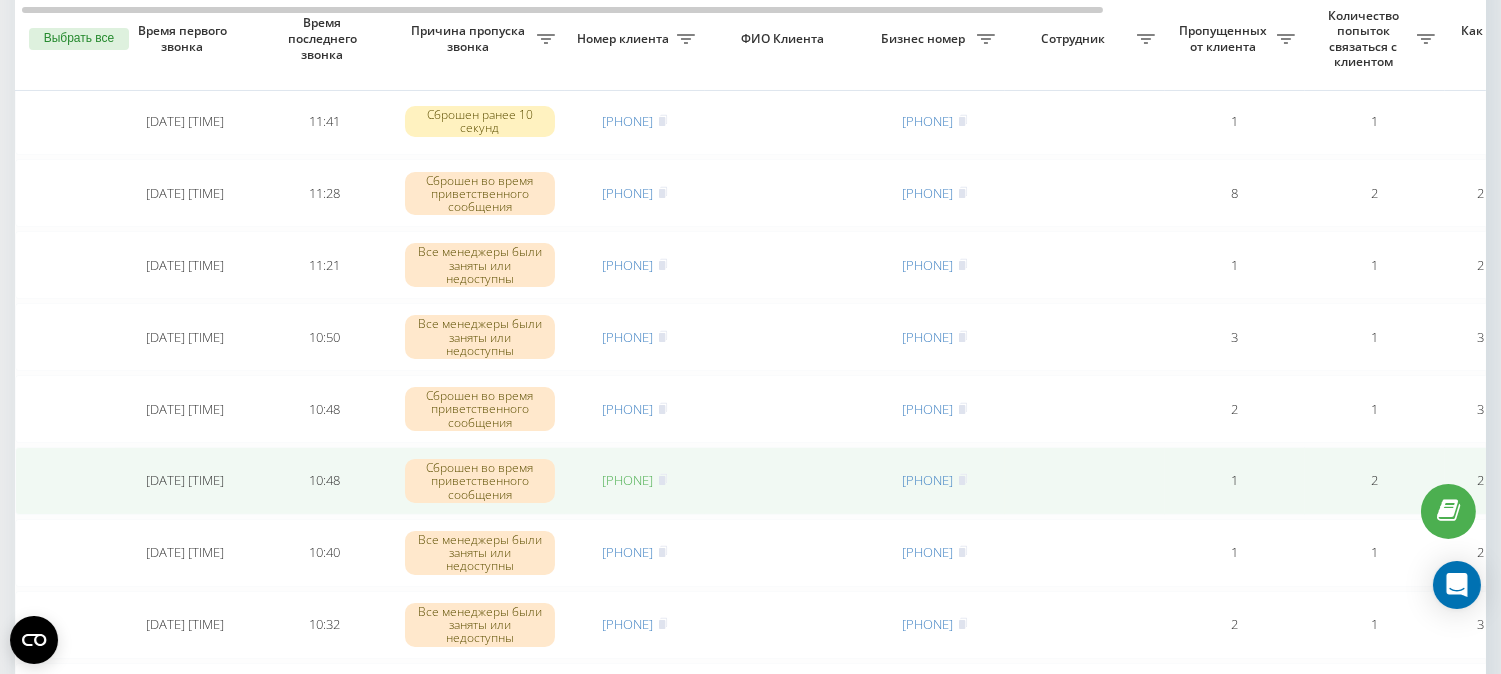 click on "[PHONE]" at bounding box center (628, 480) 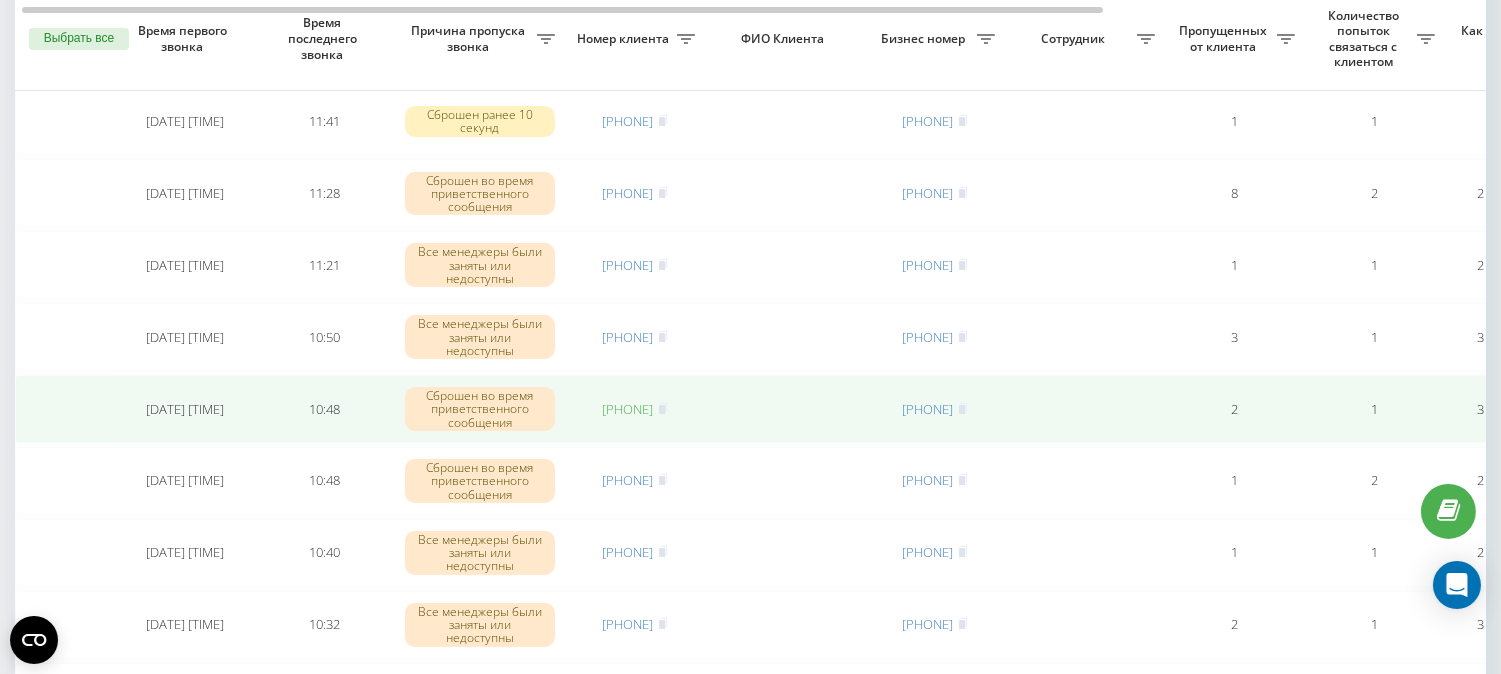 click on "[PHONE]" at bounding box center [628, 409] 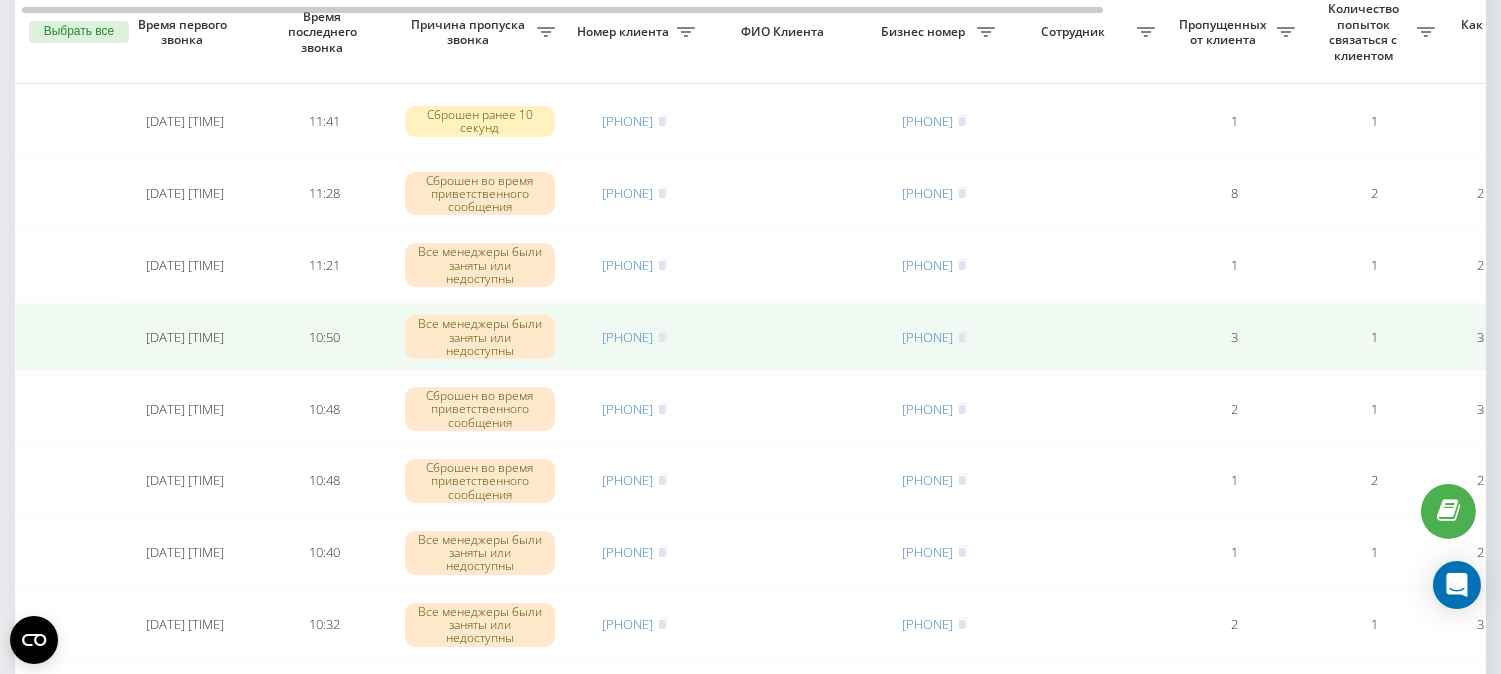 scroll, scrollTop: 222, scrollLeft: 0, axis: vertical 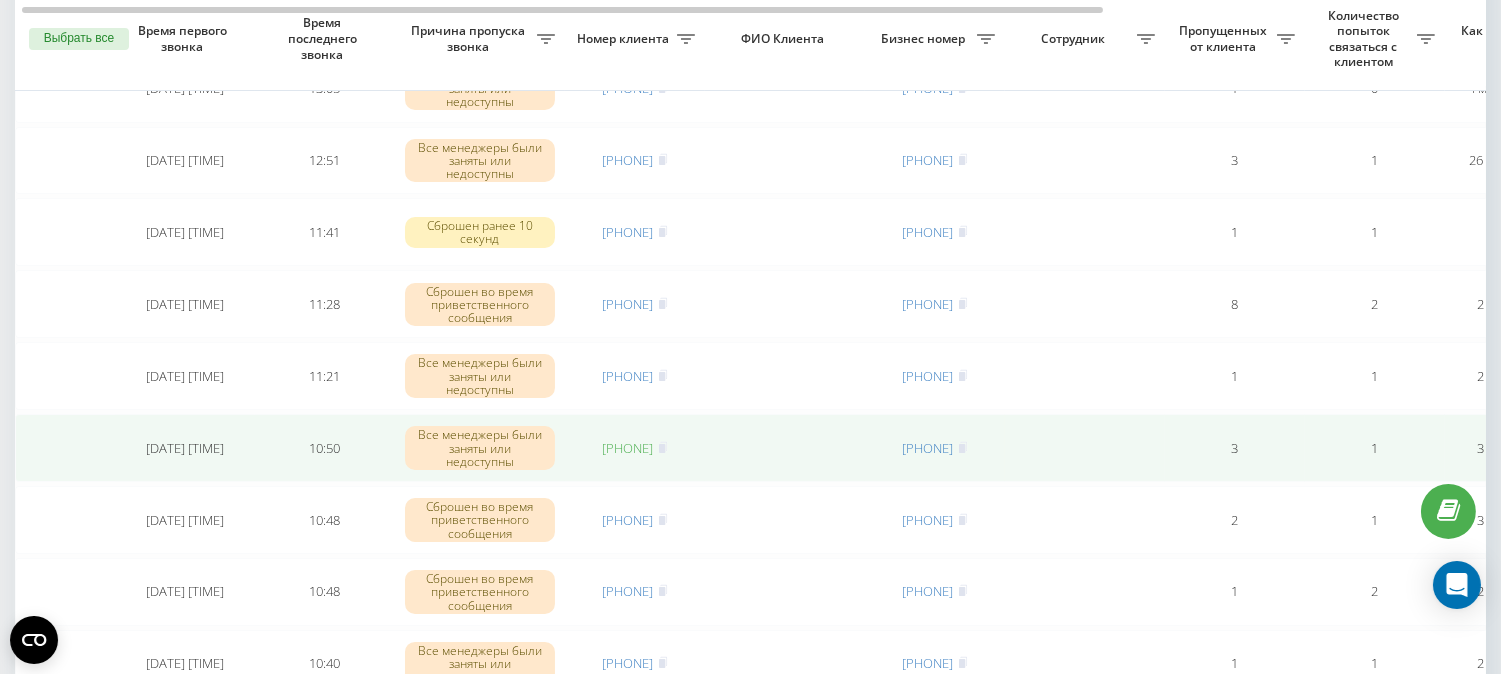 click on "[PHONE]" at bounding box center (628, 448) 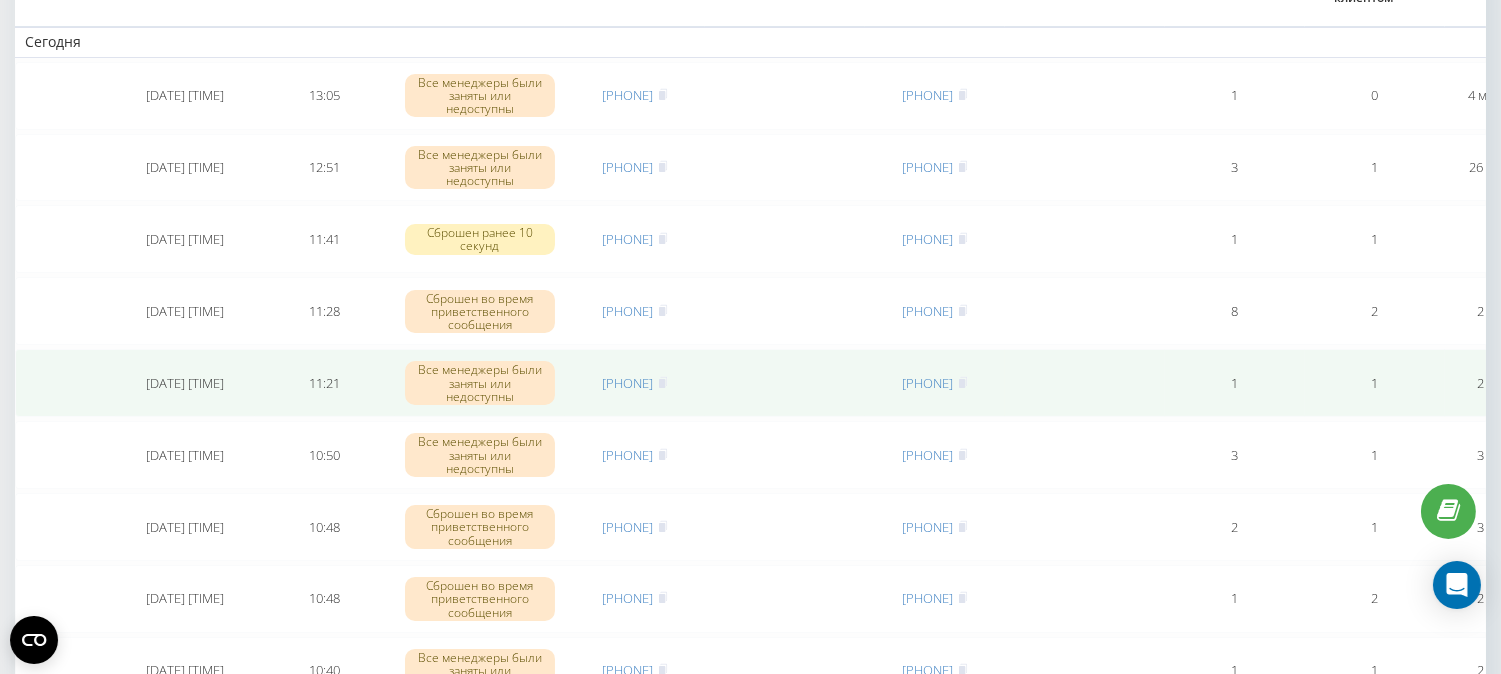 scroll, scrollTop: 111, scrollLeft: 0, axis: vertical 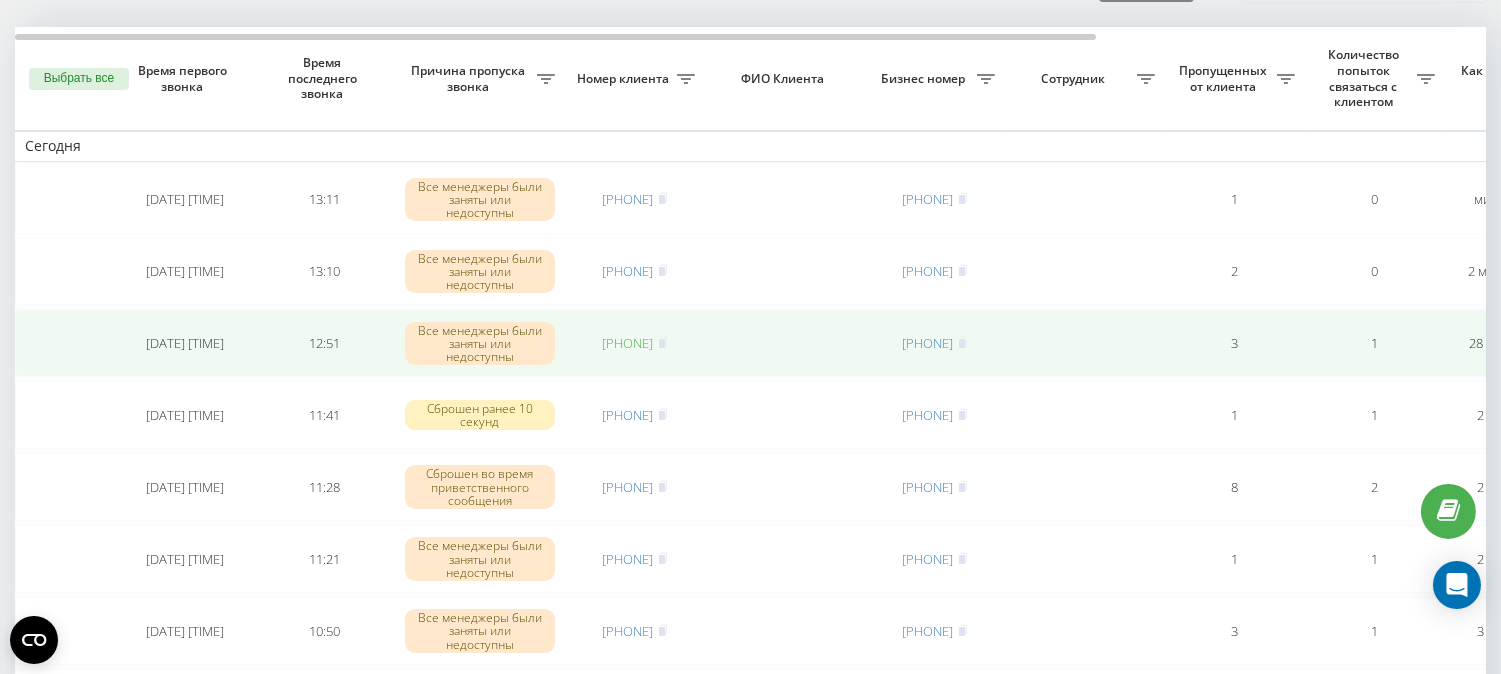 click on "[PHONE]" at bounding box center (628, 343) 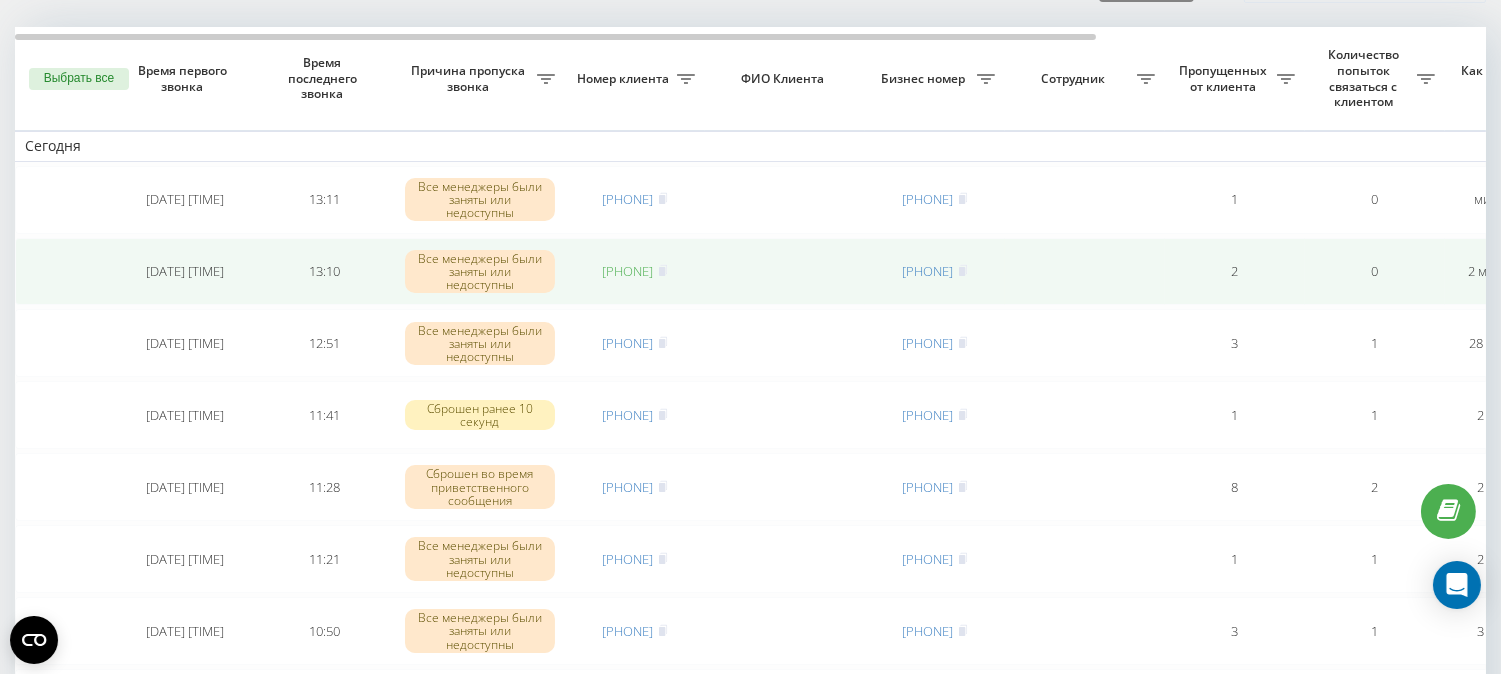click on "[PHONE]" at bounding box center [628, 271] 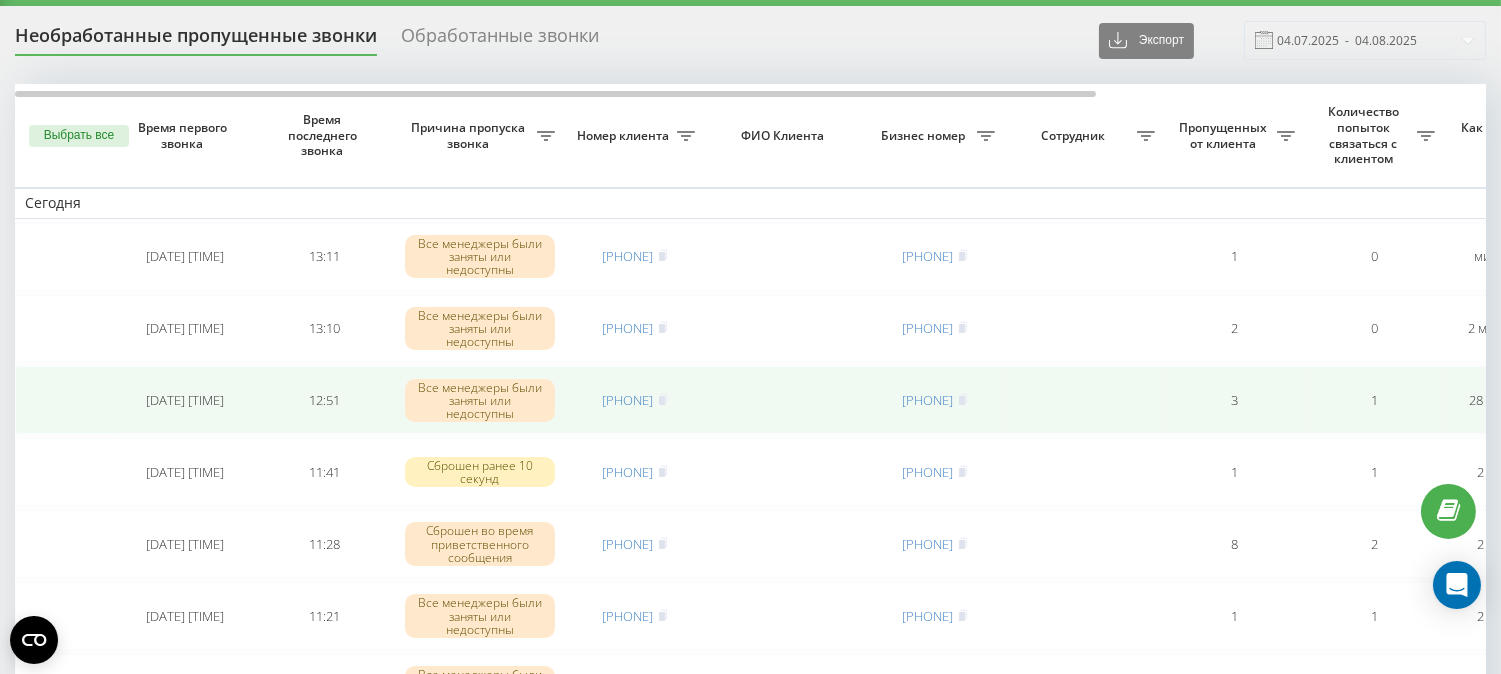 scroll, scrollTop: 0, scrollLeft: 0, axis: both 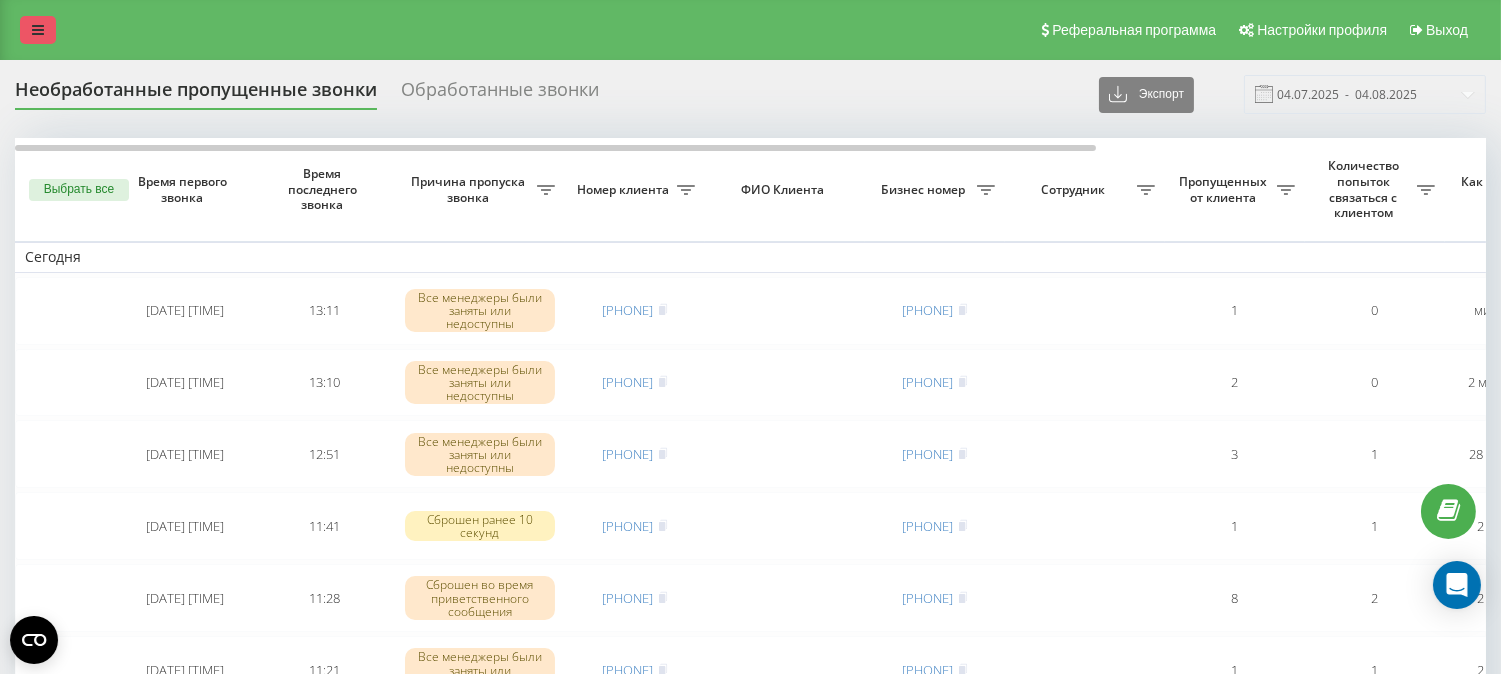 click at bounding box center [38, 30] 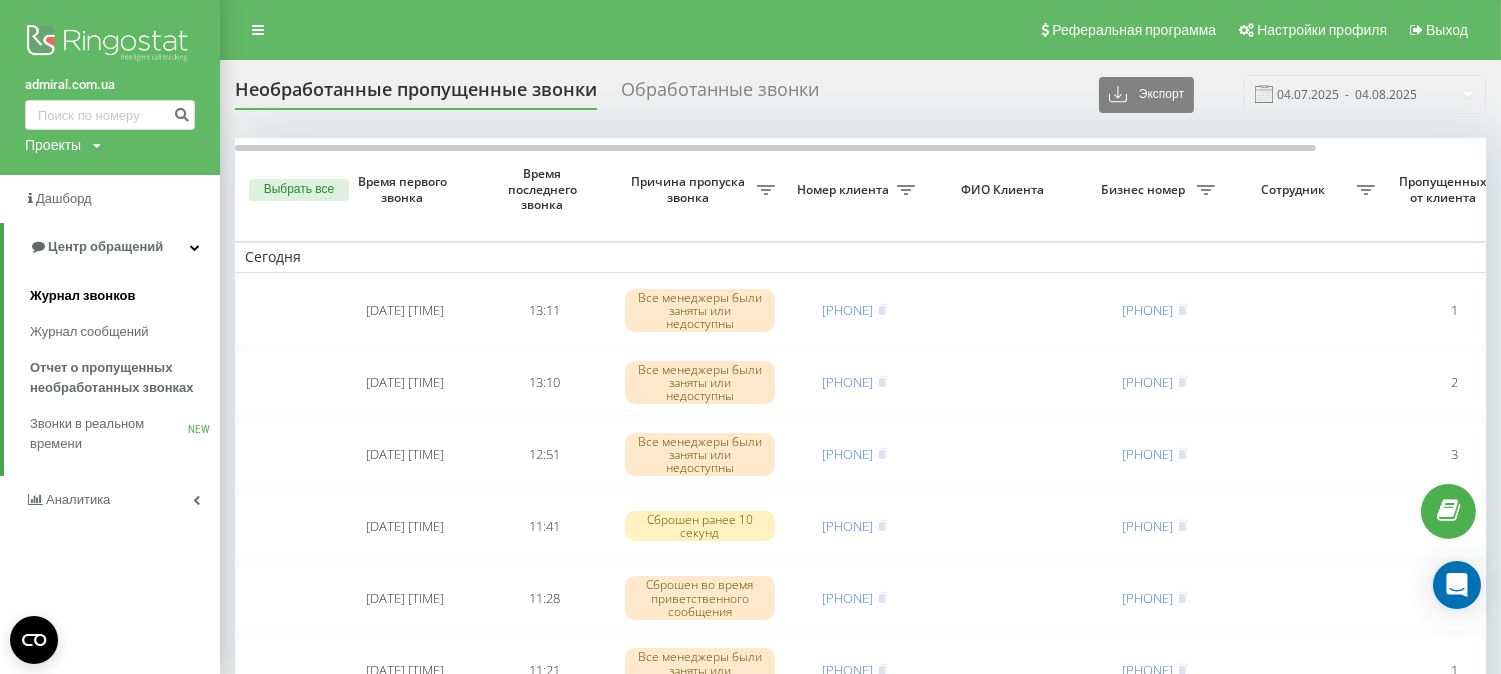 click on "Журнал звонков" at bounding box center (82, 296) 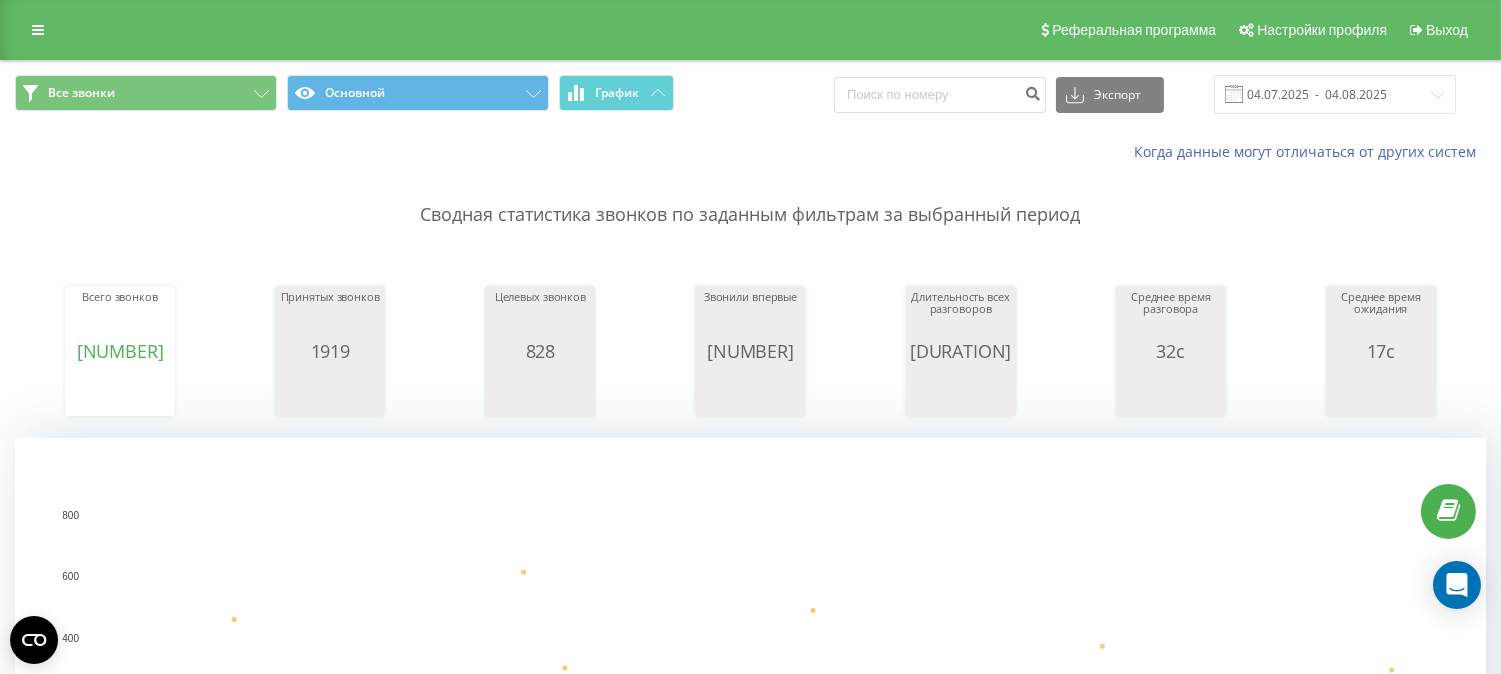 scroll, scrollTop: 222, scrollLeft: 0, axis: vertical 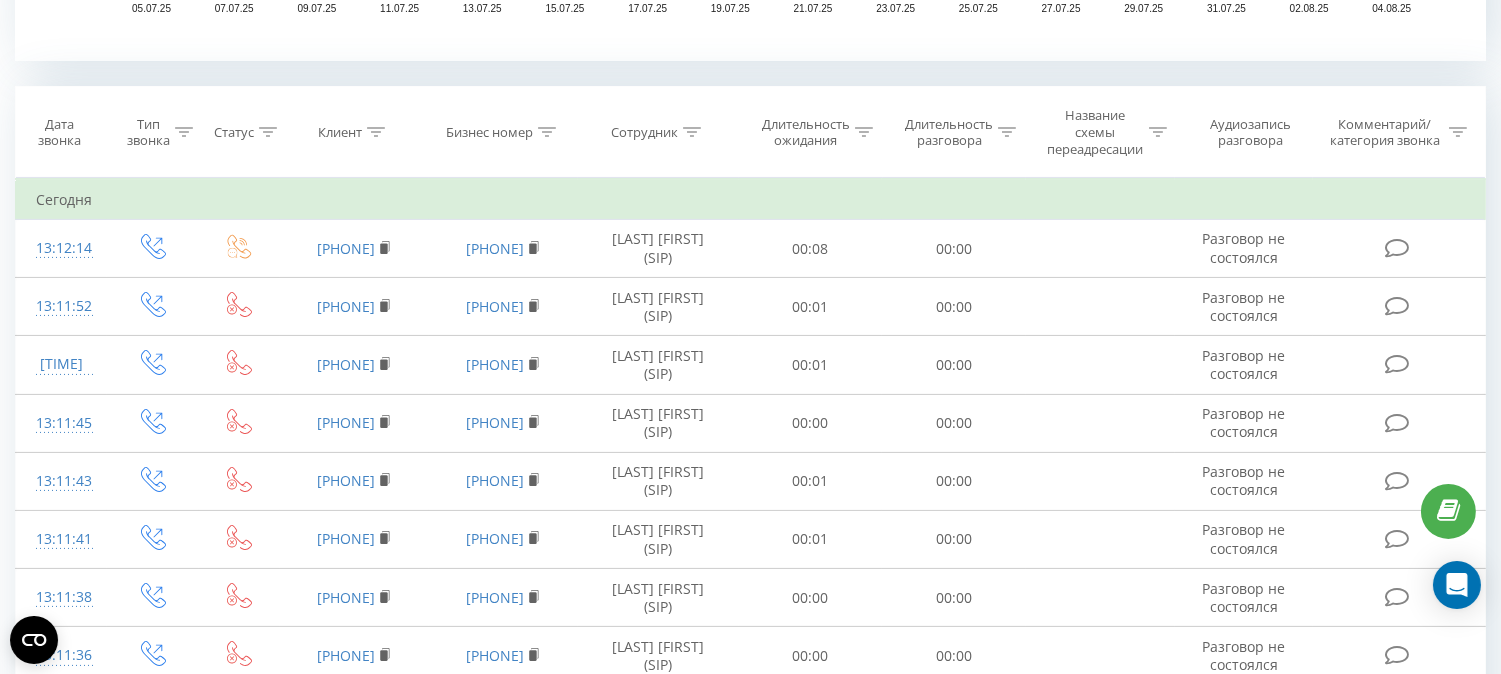 click 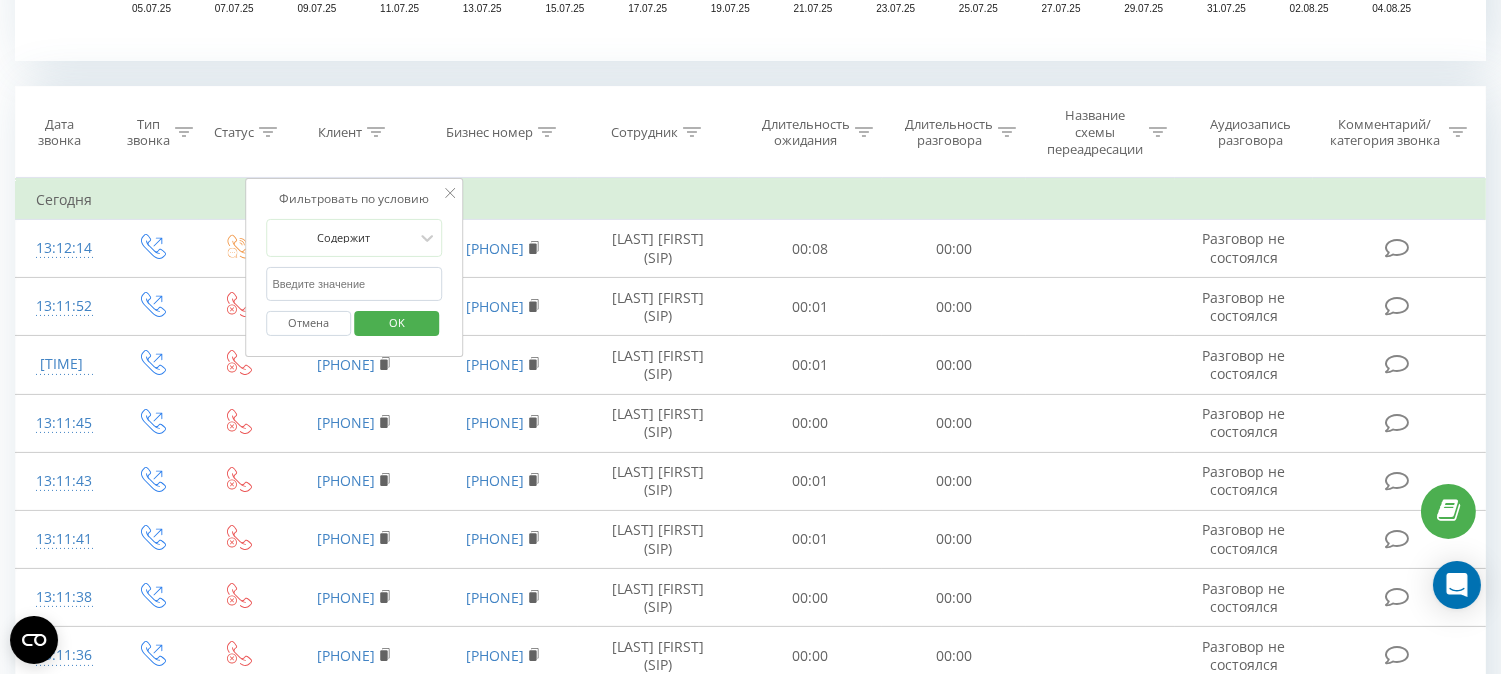 click at bounding box center (354, 284) 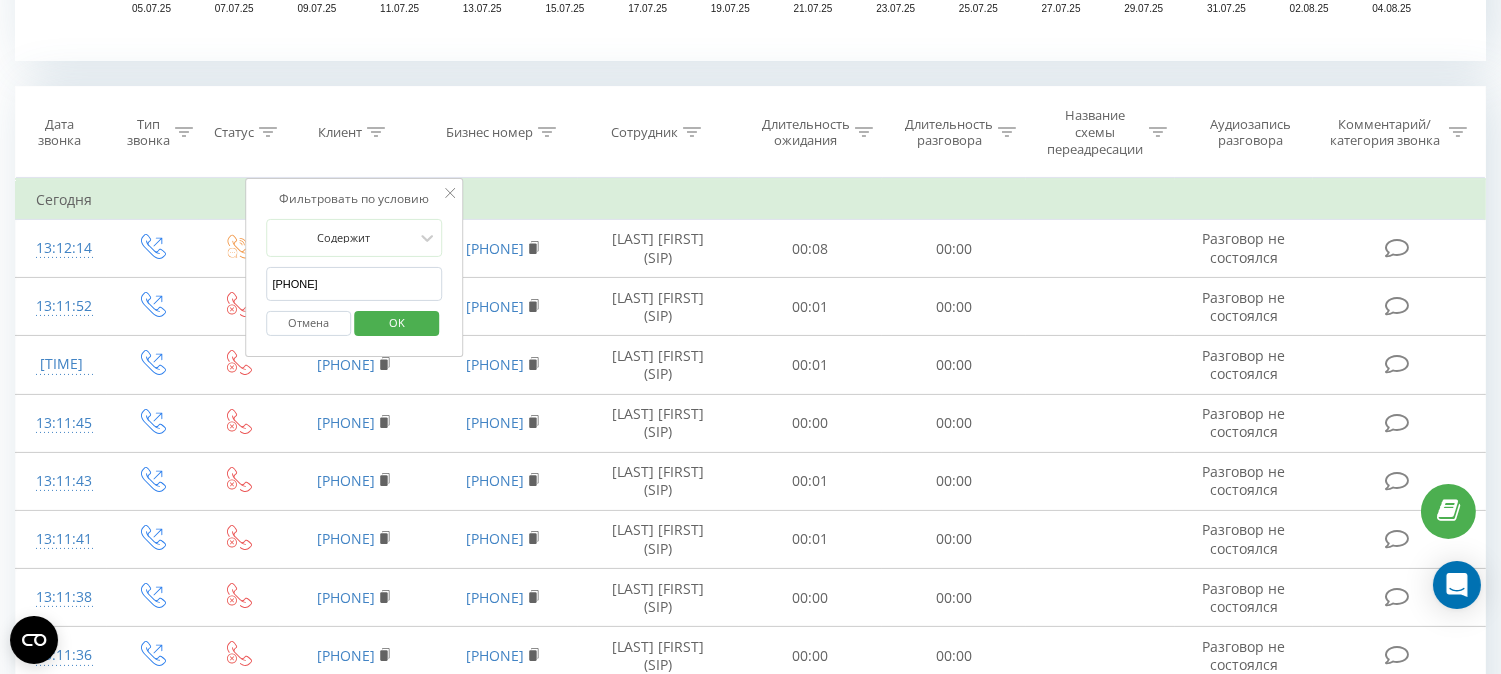 click on "OK" at bounding box center [396, 323] 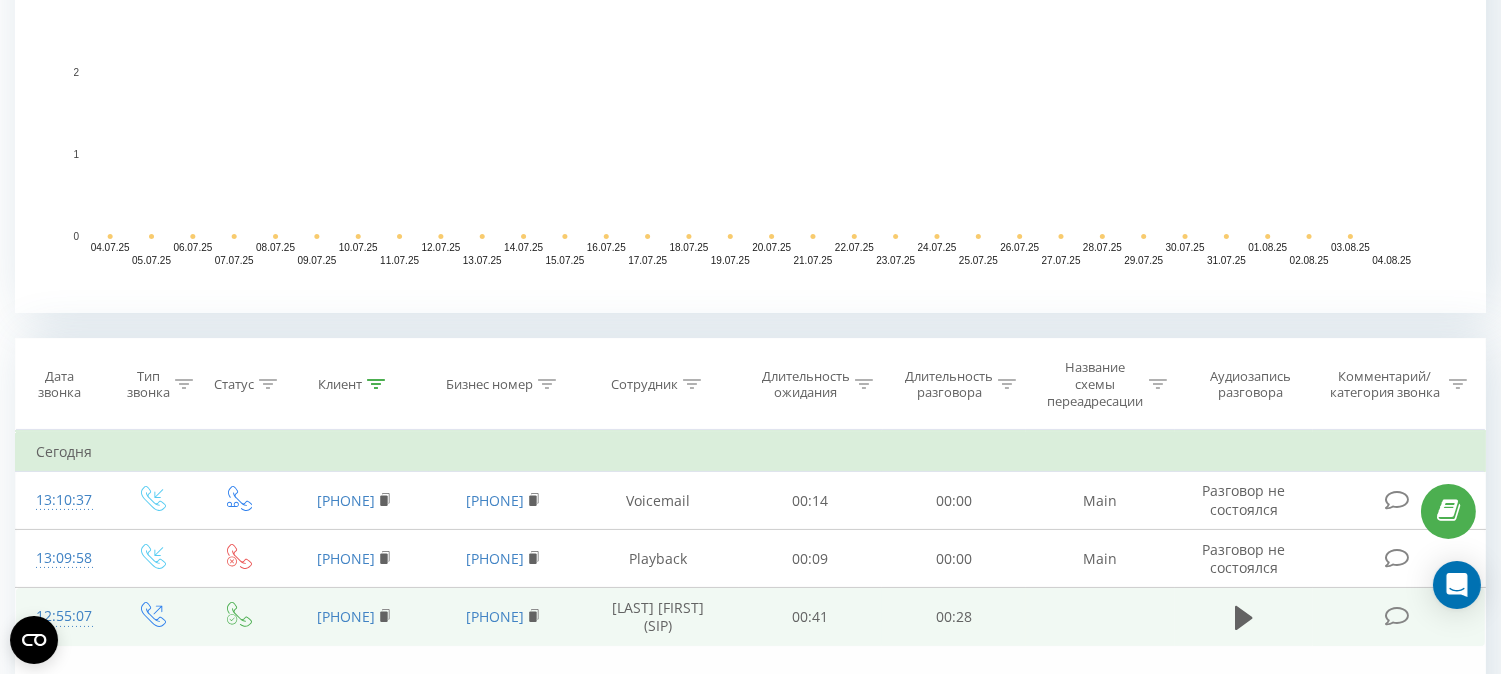 scroll, scrollTop: 805, scrollLeft: 0, axis: vertical 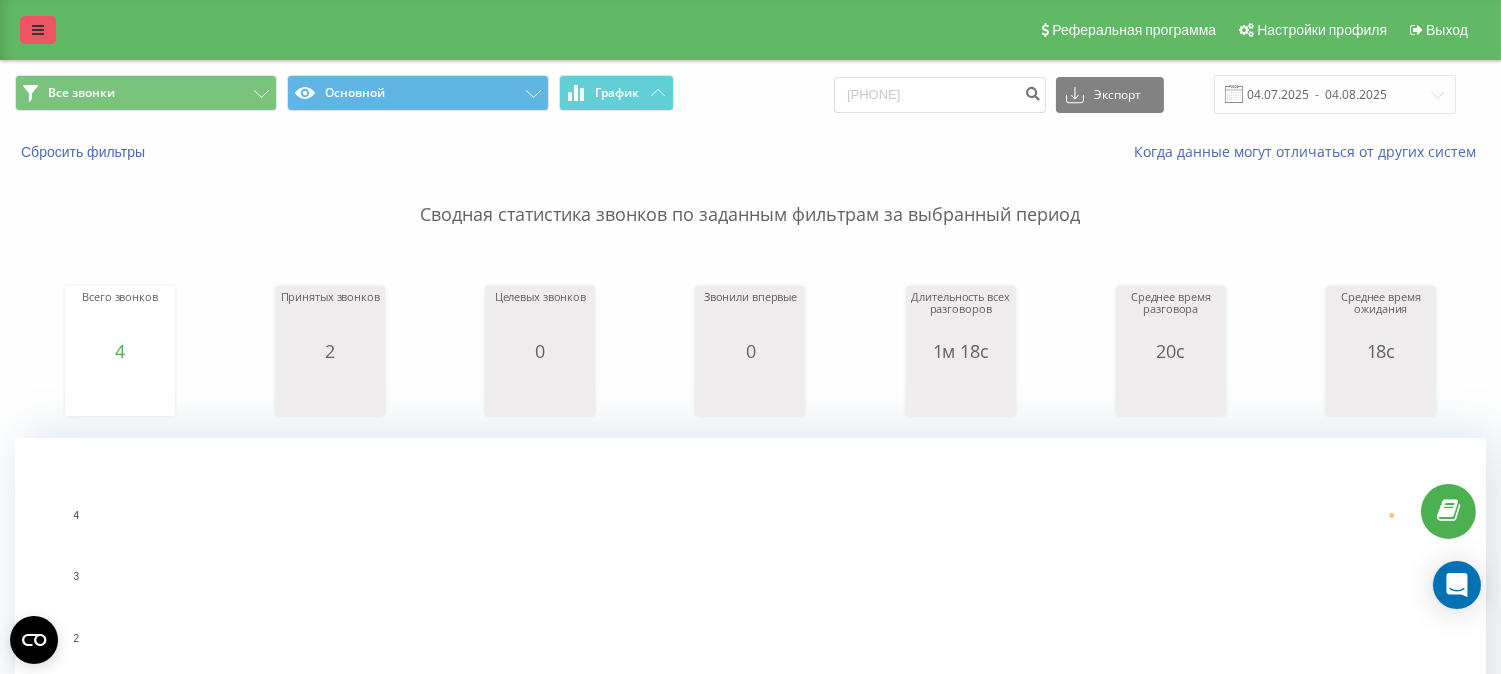 click on "Реферальная программа Настройки профиля Выход" at bounding box center (750, 30) 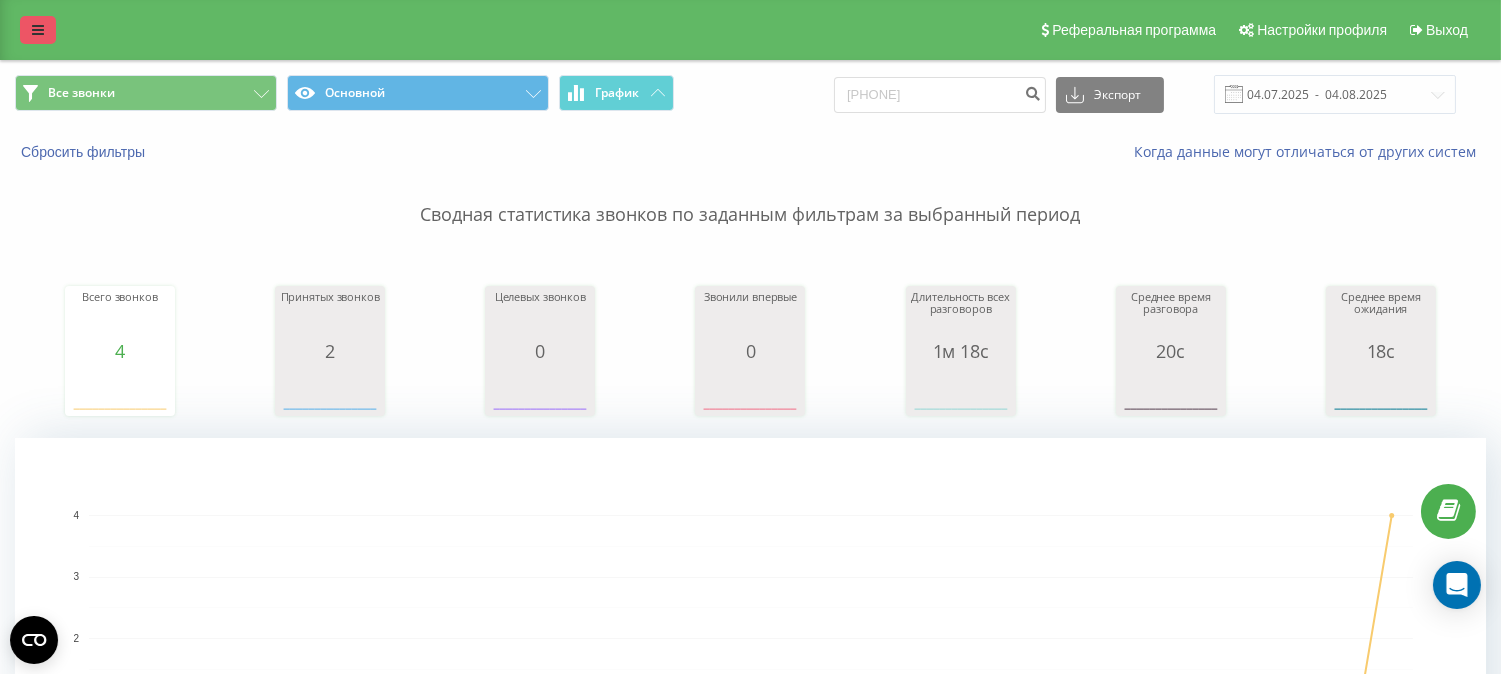 click at bounding box center [38, 30] 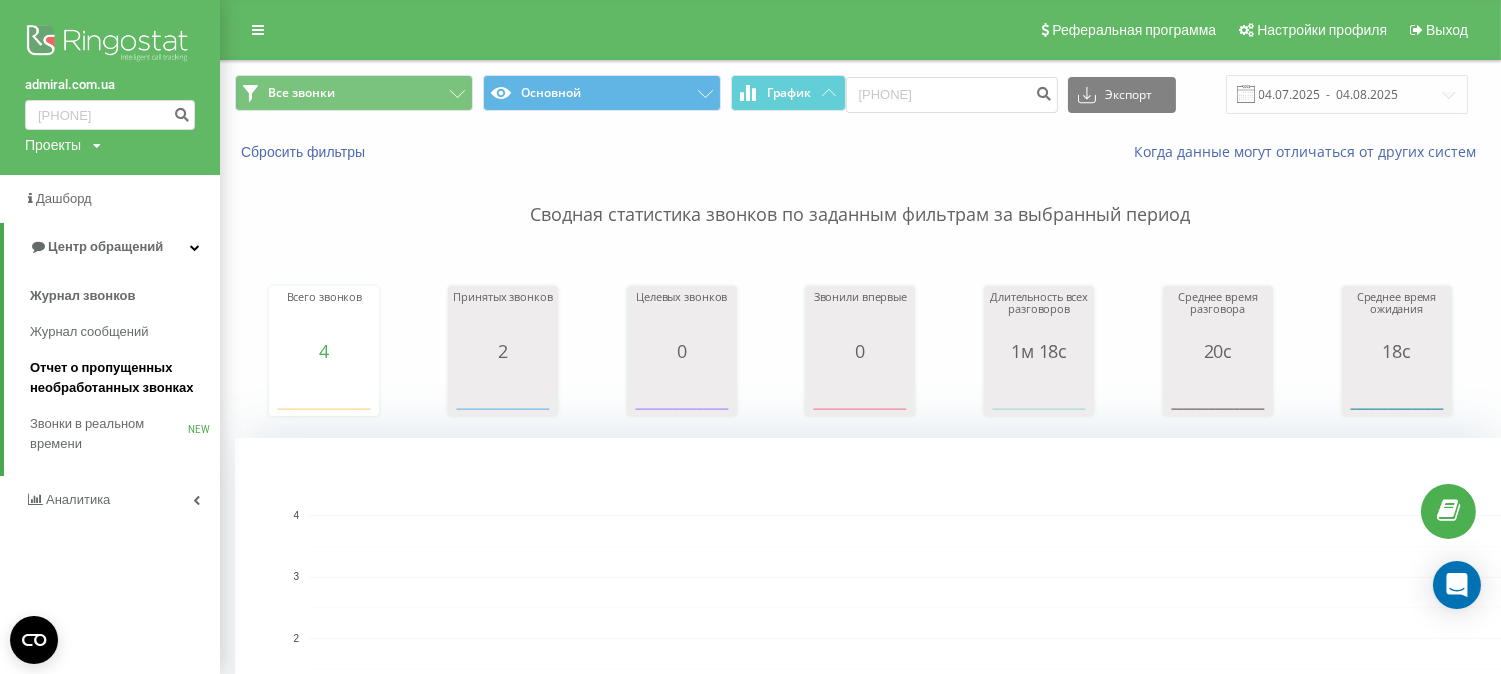 click on "Отчет о пропущенных необработанных звонках" at bounding box center (120, 378) 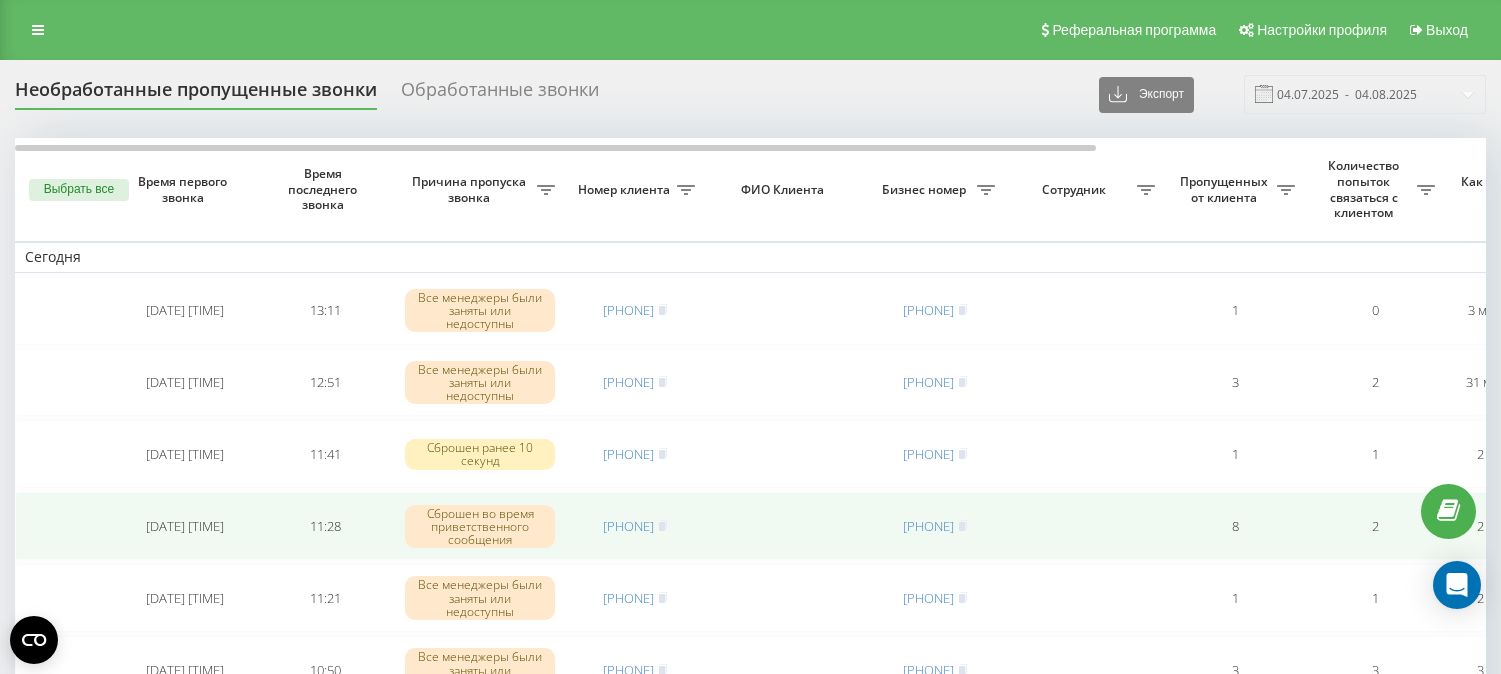 scroll, scrollTop: 0, scrollLeft: 0, axis: both 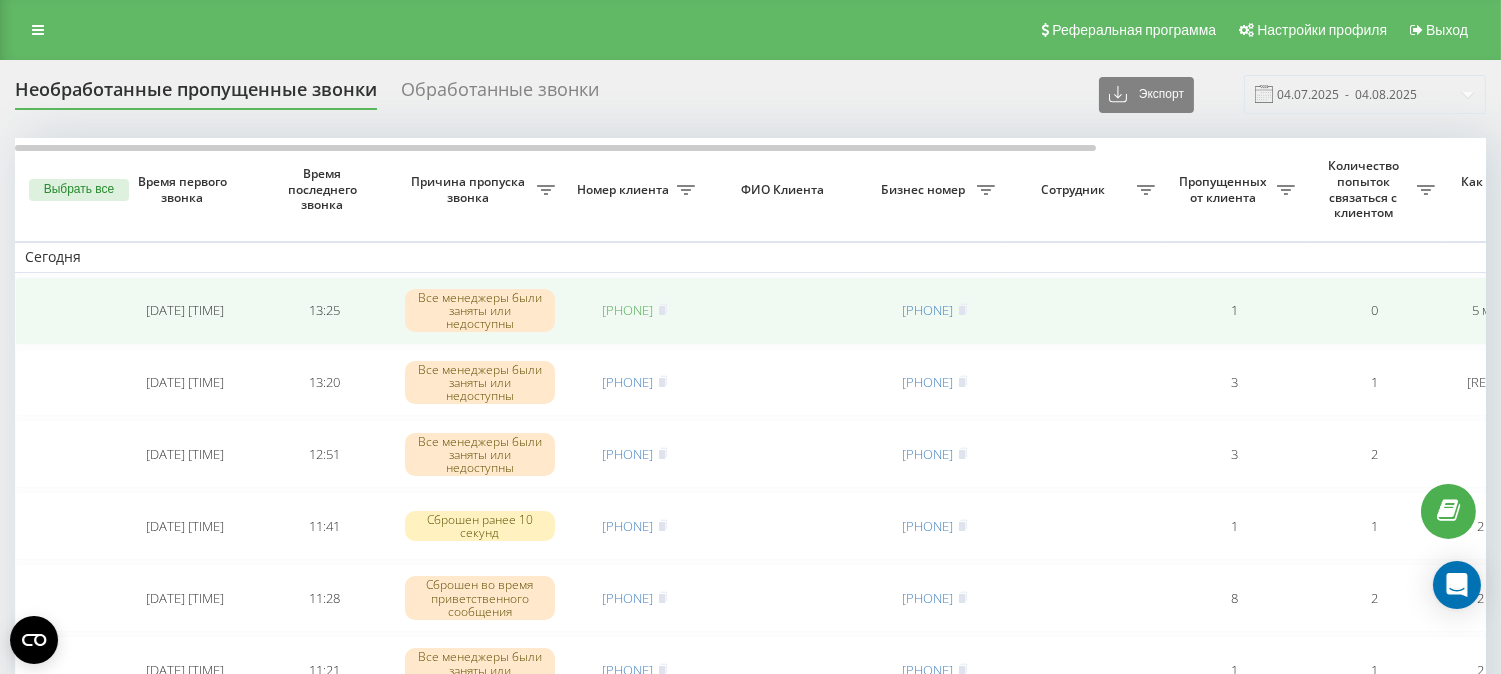 click on "[PHONE]" at bounding box center [628, 310] 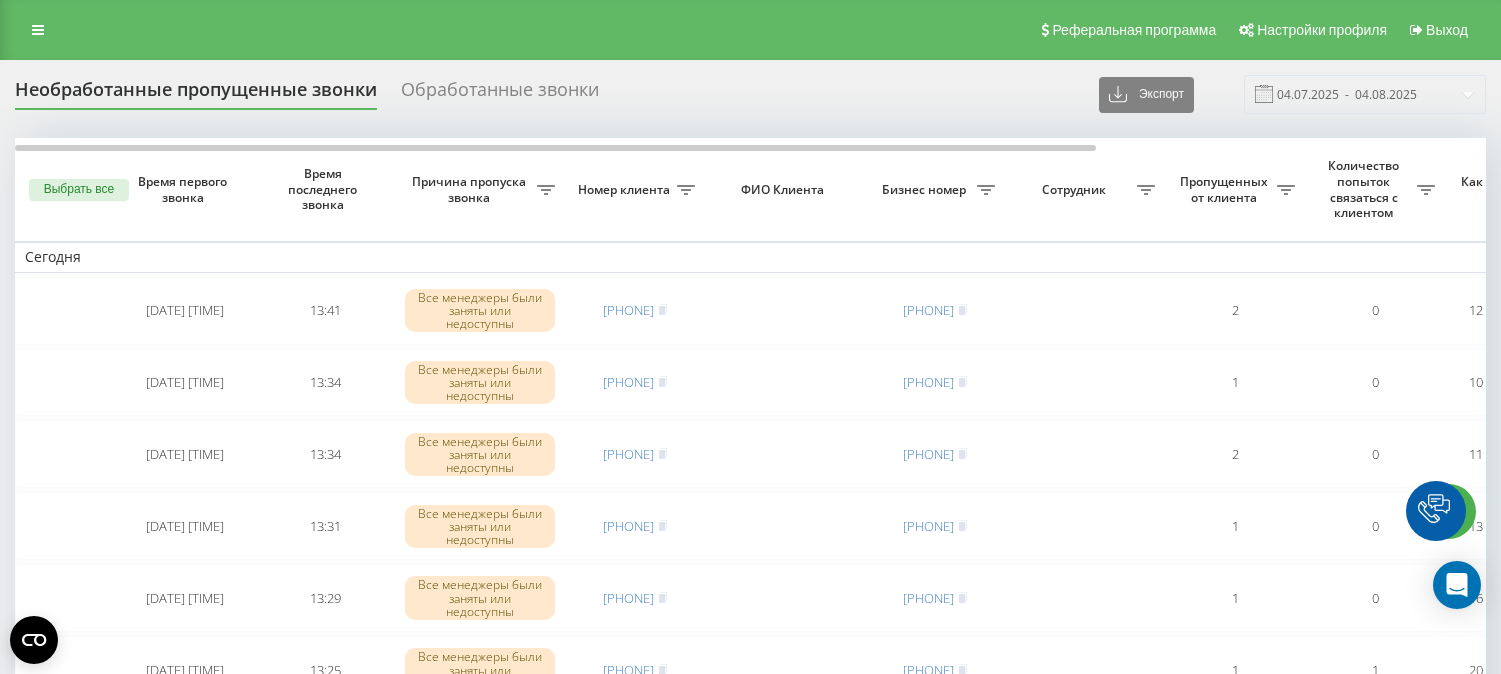 scroll, scrollTop: 0, scrollLeft: 0, axis: both 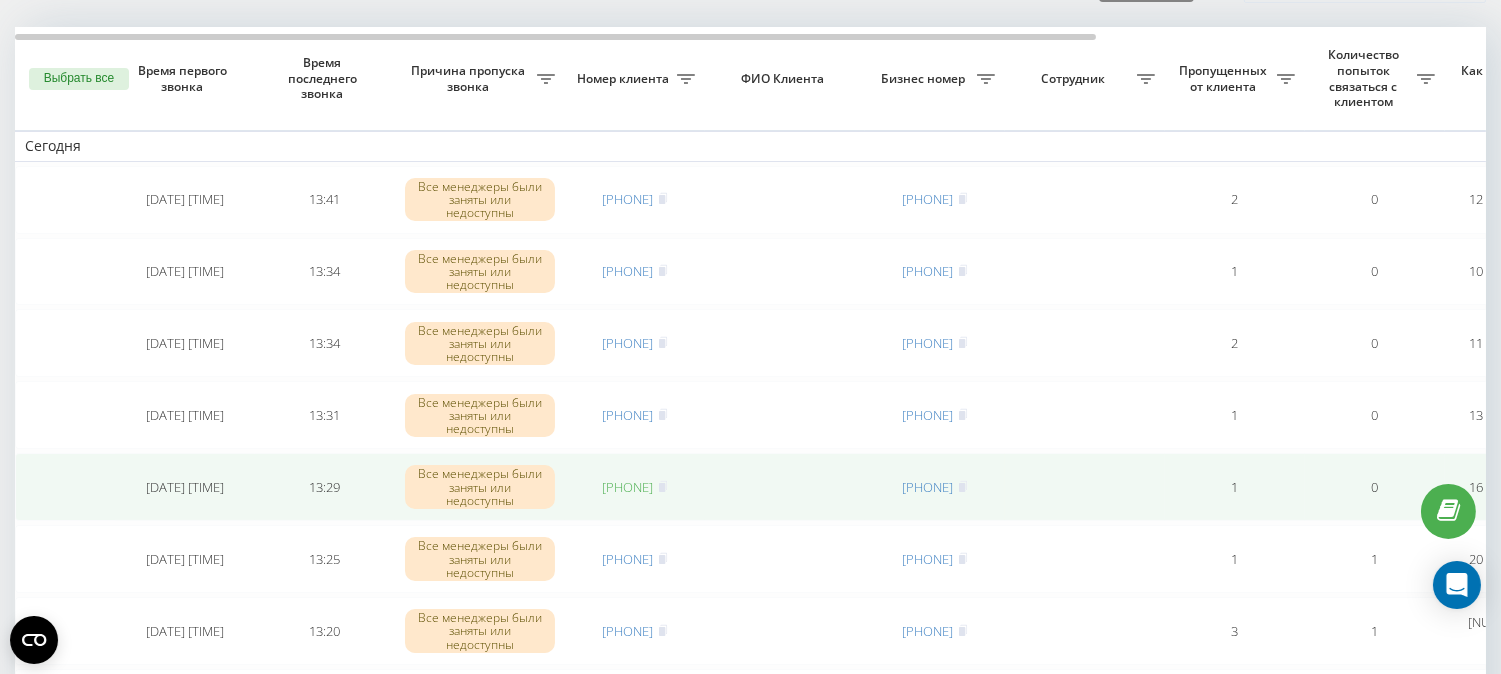 click on "[PHONE]" at bounding box center [628, 487] 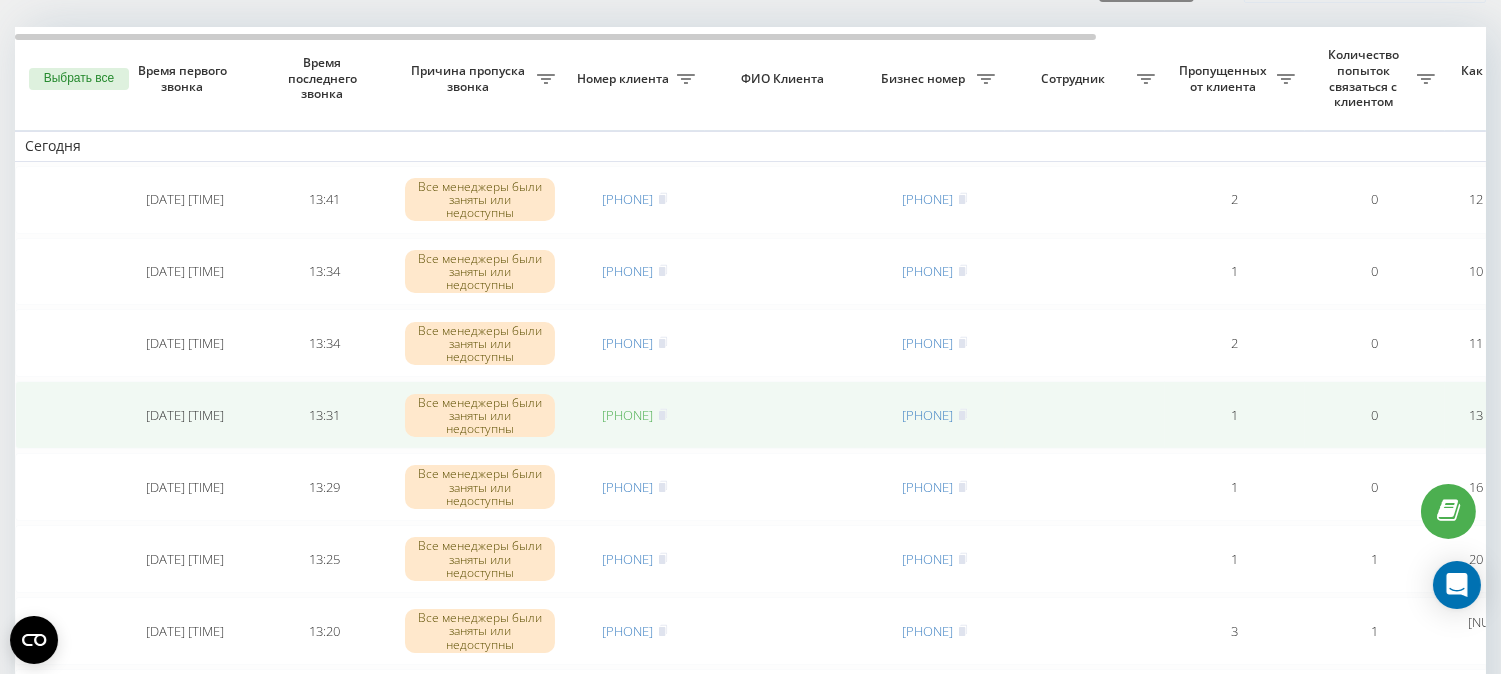click on "[PHONE]" at bounding box center [628, 415] 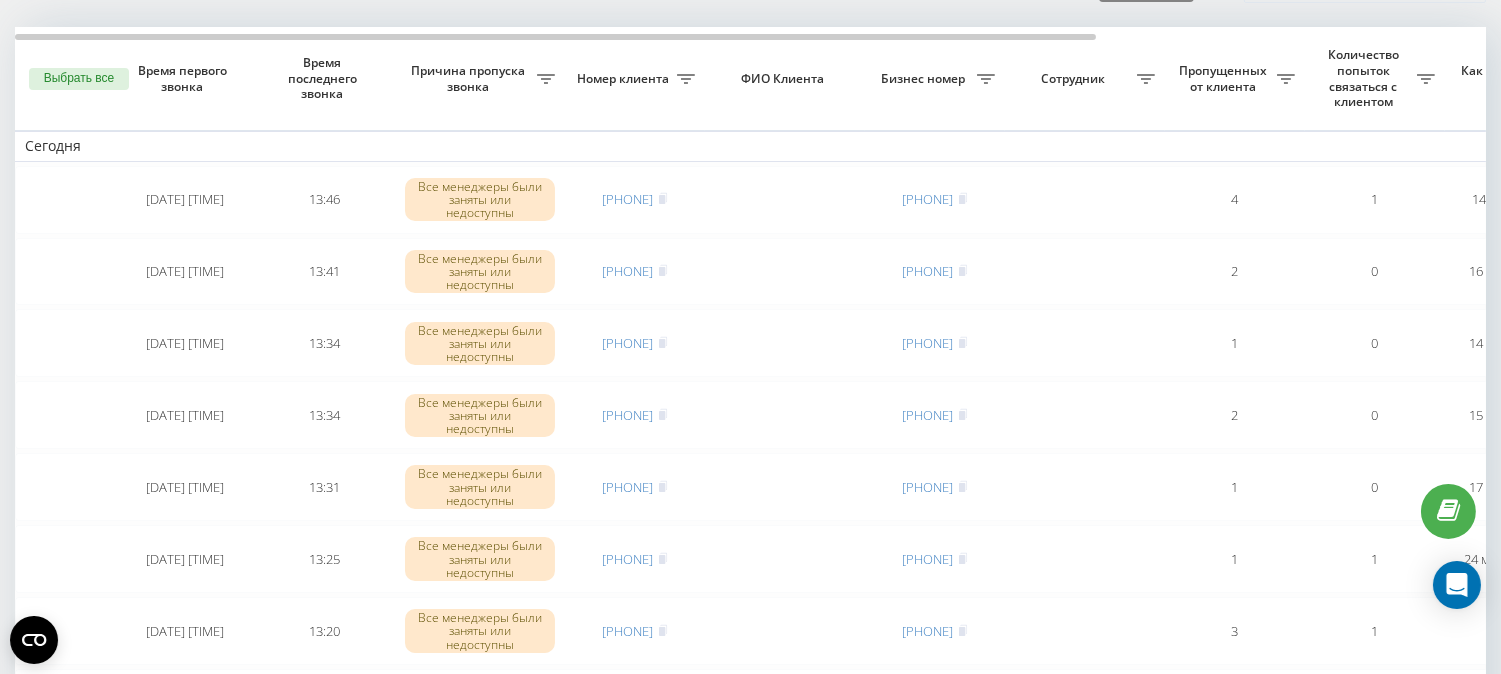 scroll, scrollTop: 111, scrollLeft: 0, axis: vertical 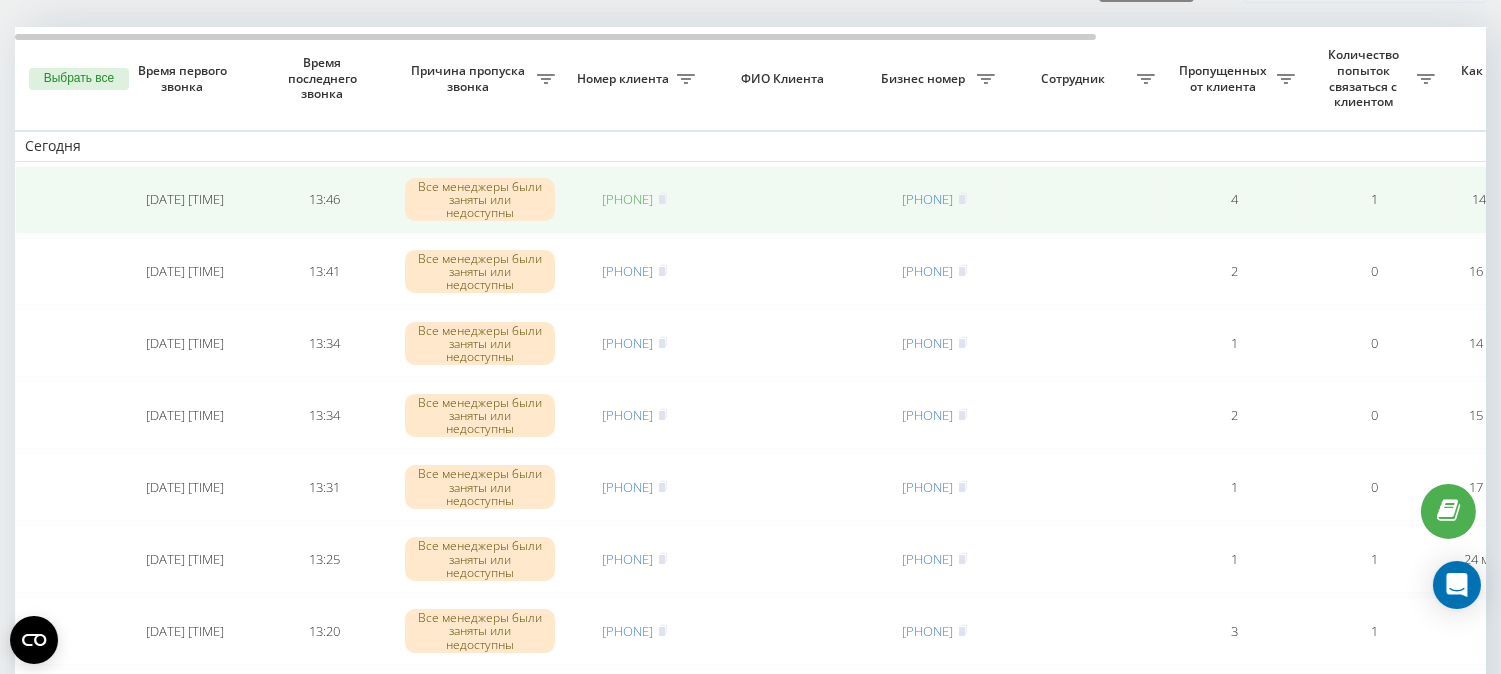 click on "380989049257" at bounding box center [628, 199] 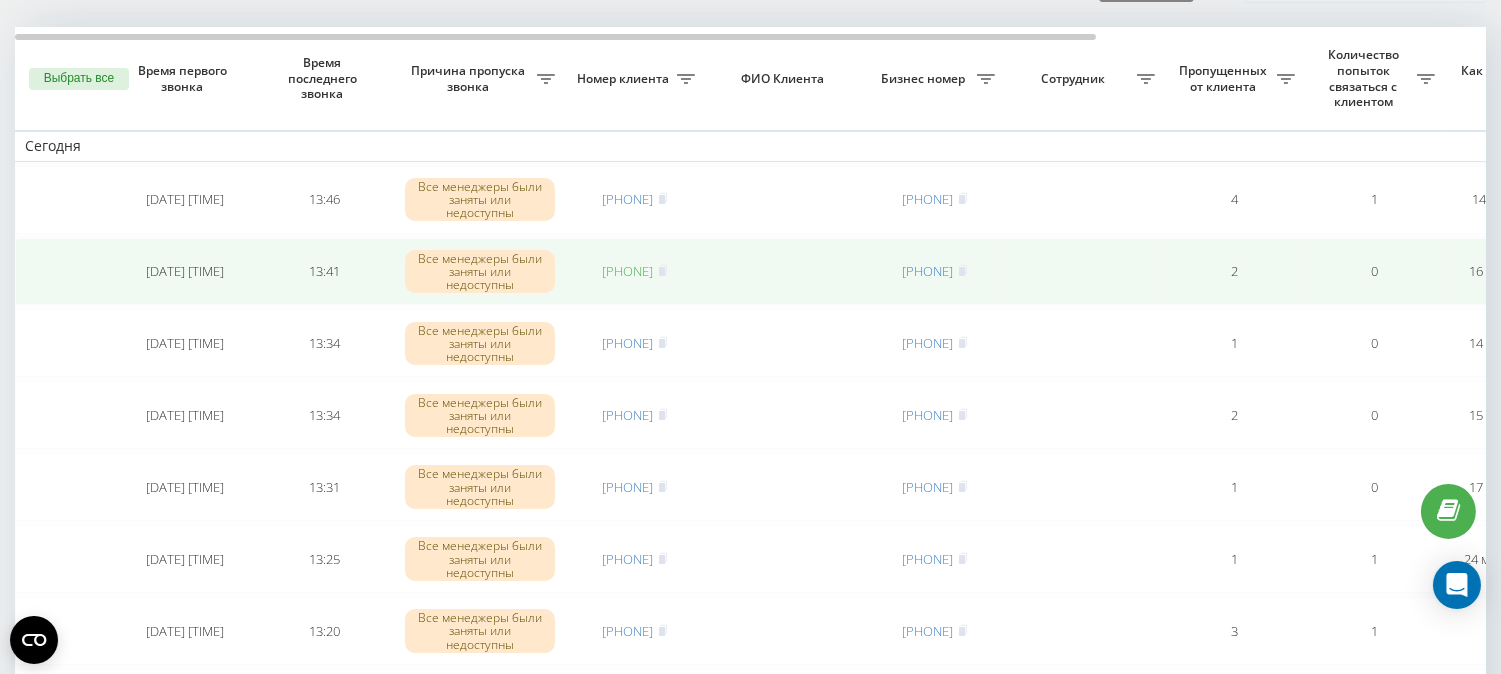 click on "[PHONE]" at bounding box center [628, 271] 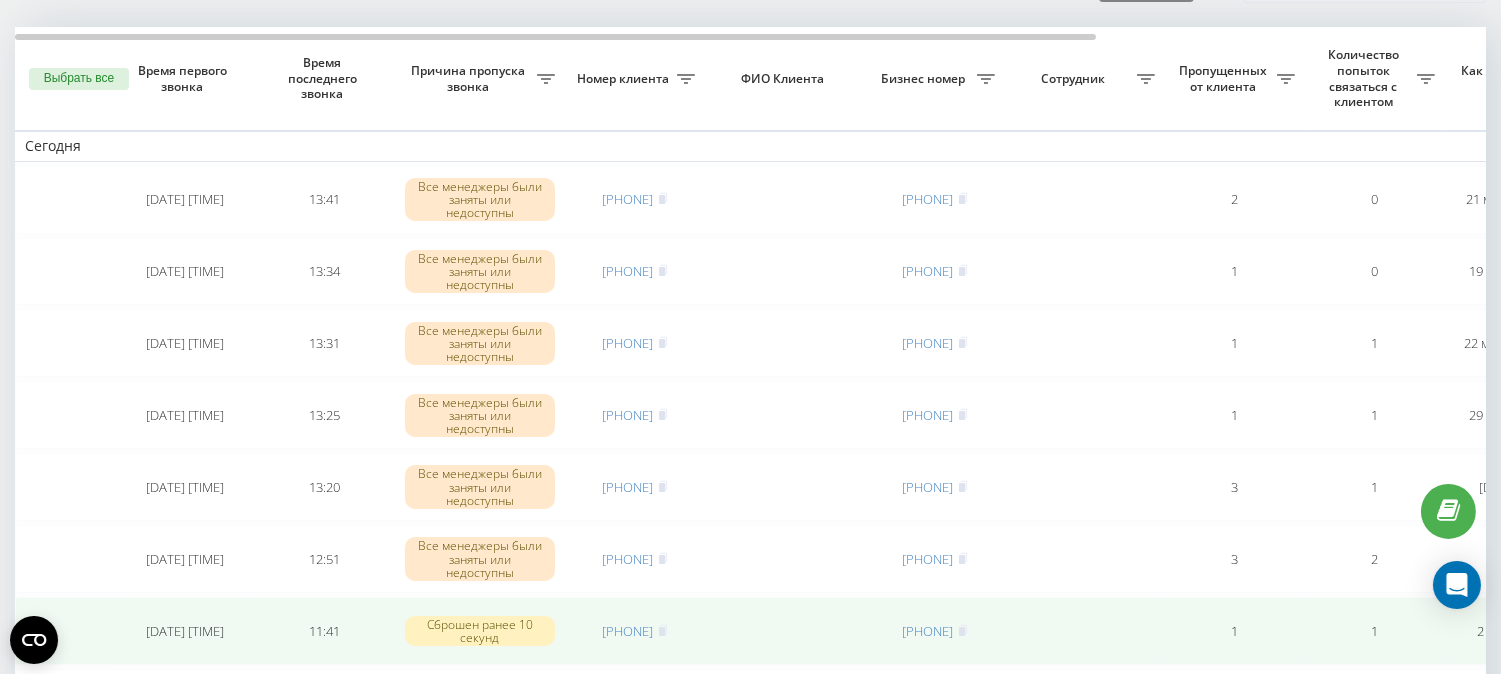 scroll, scrollTop: 111, scrollLeft: 0, axis: vertical 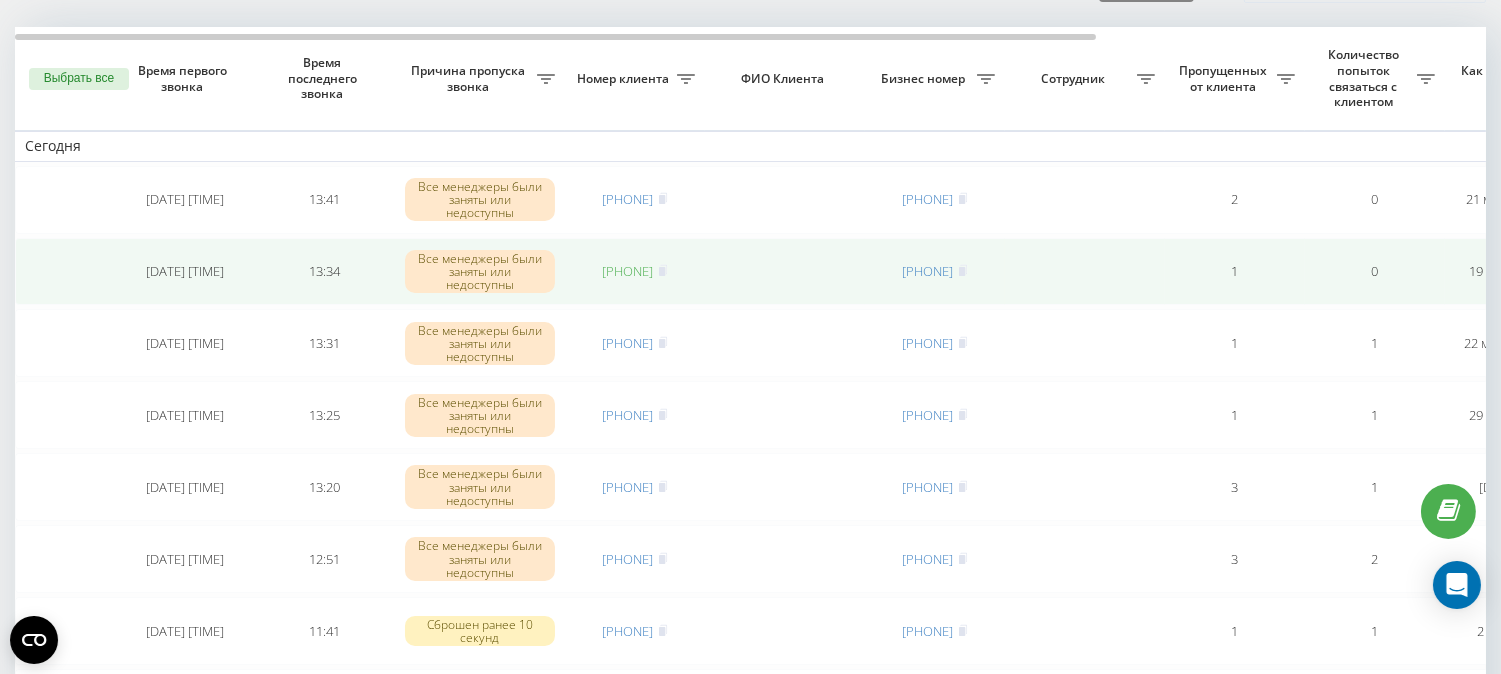click on "[PHONE]" at bounding box center (628, 271) 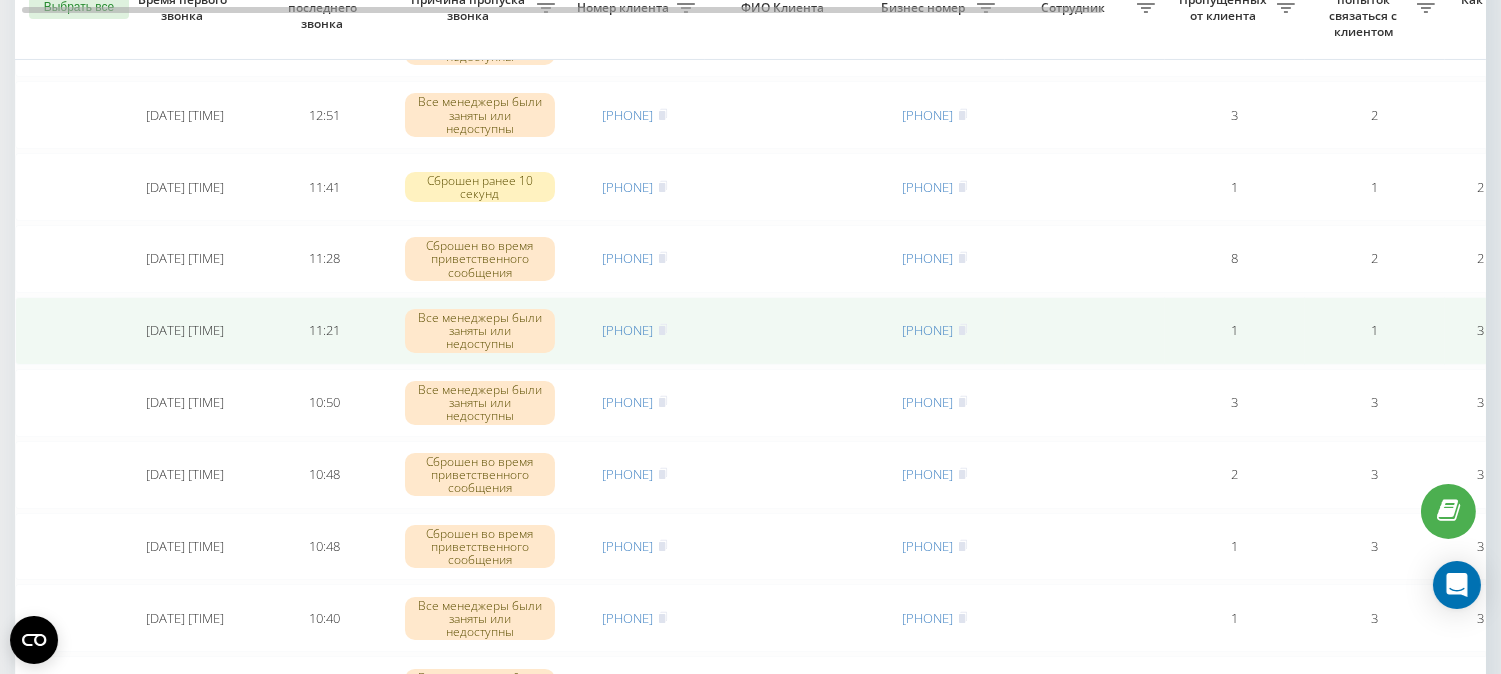 scroll, scrollTop: 444, scrollLeft: 0, axis: vertical 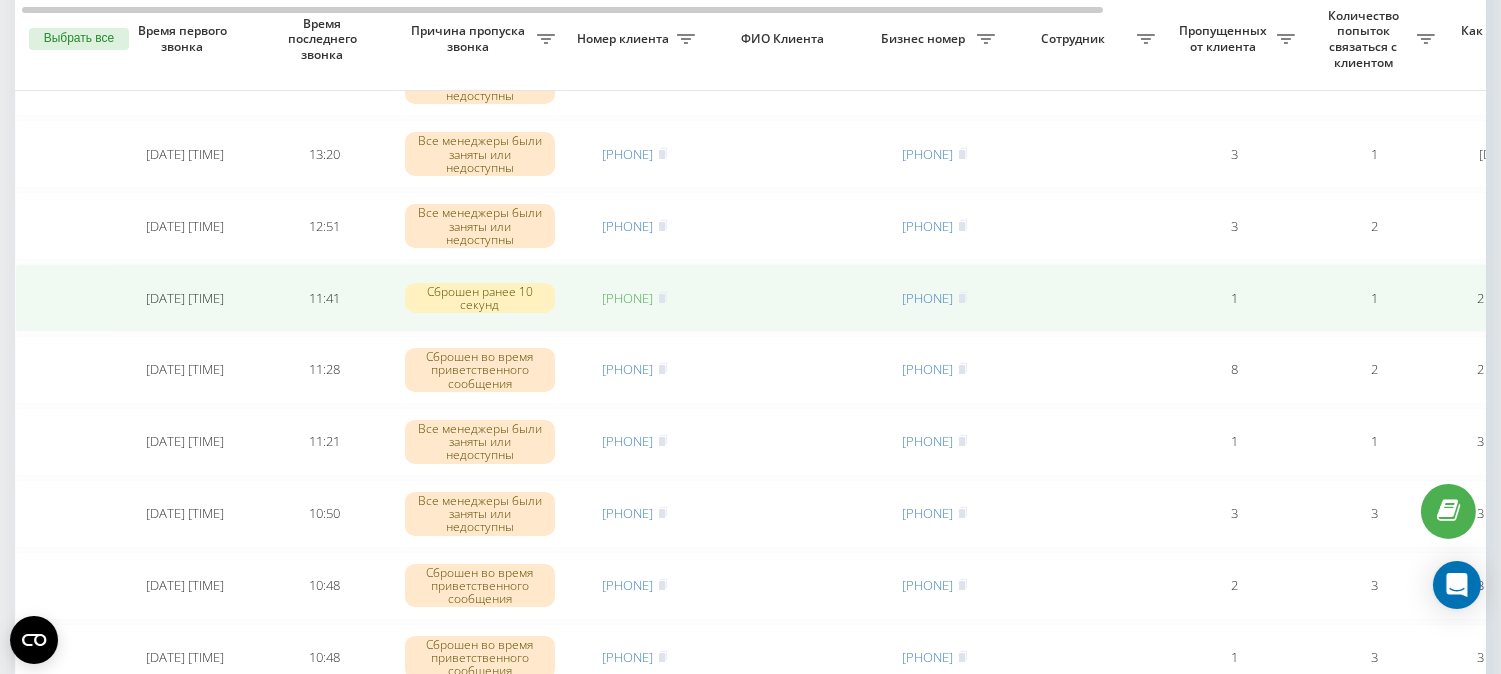 click on "[PHONE]" at bounding box center [628, 298] 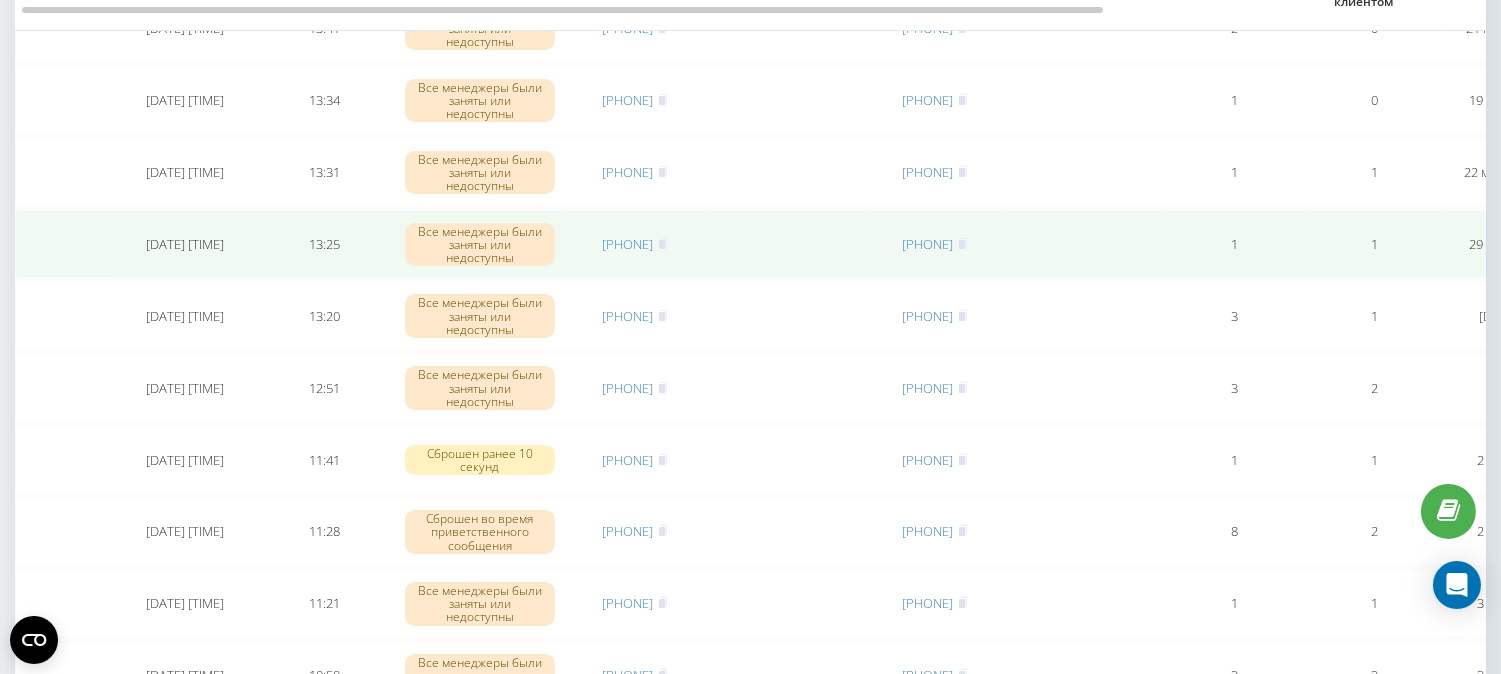 scroll, scrollTop: 222, scrollLeft: 0, axis: vertical 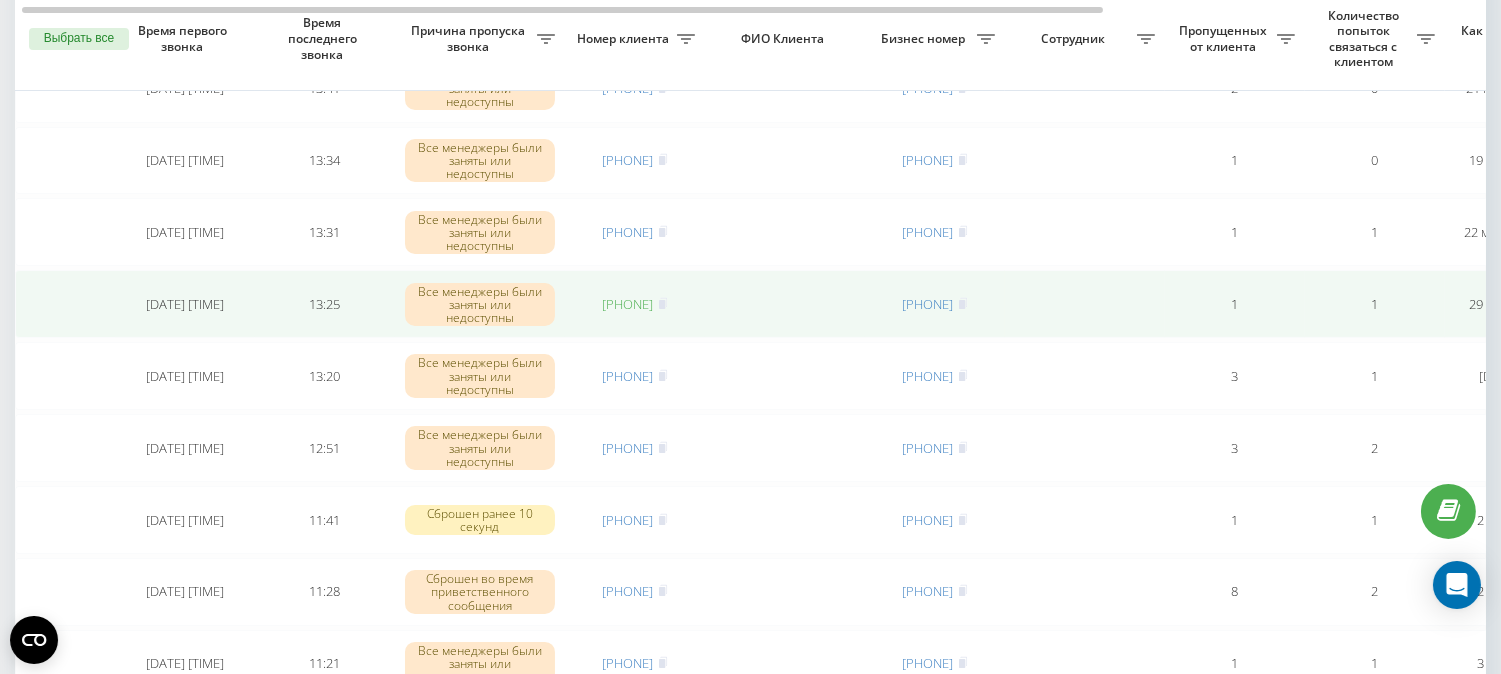 click on "[PHONE]" at bounding box center [628, 304] 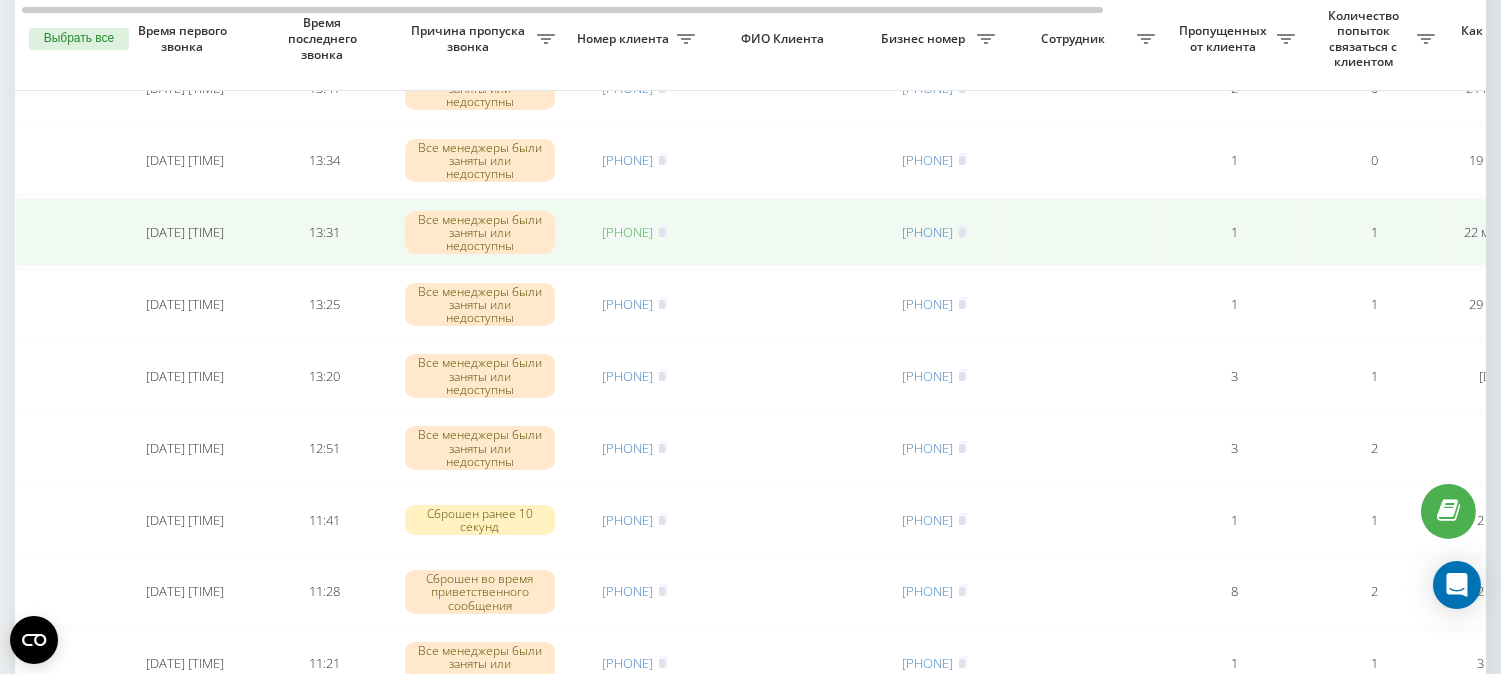 click on "[PHONE]" at bounding box center (628, 232) 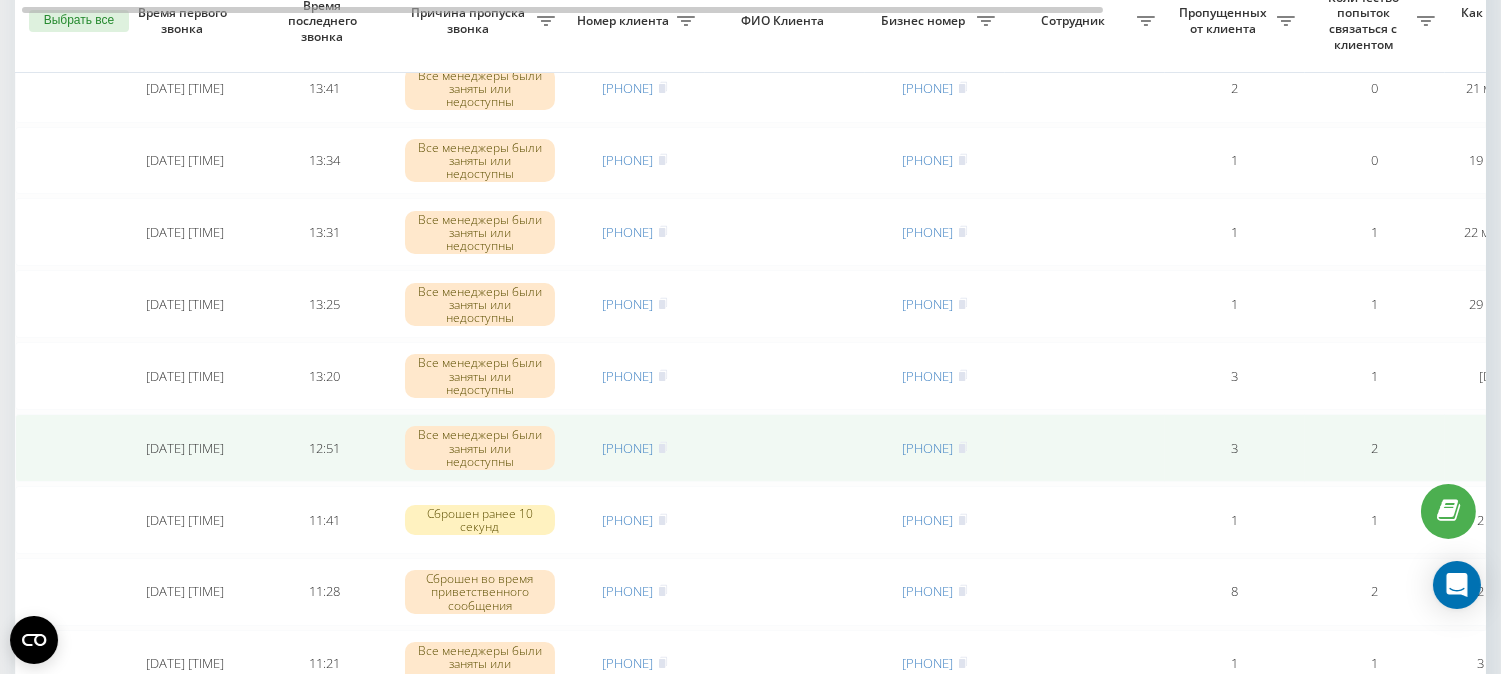 scroll, scrollTop: 111, scrollLeft: 0, axis: vertical 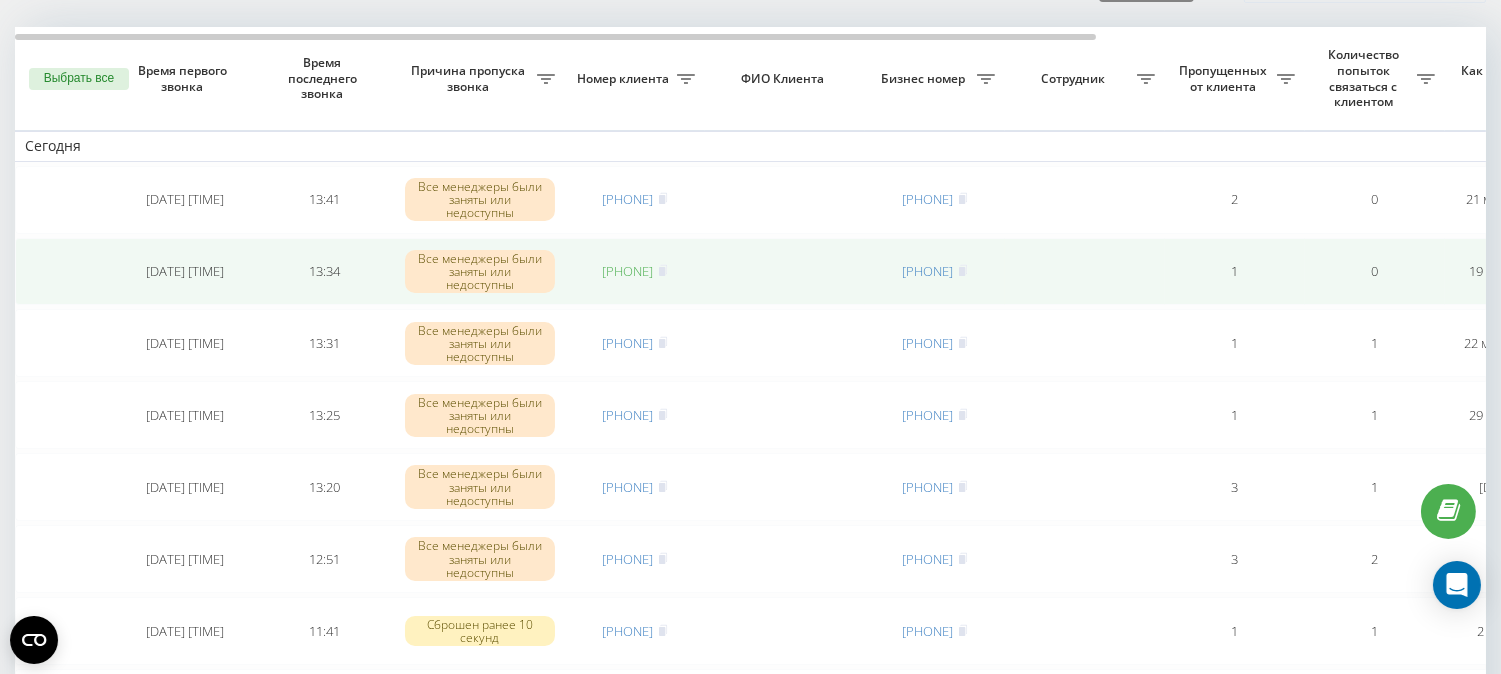 click on "380666122239" at bounding box center (628, 271) 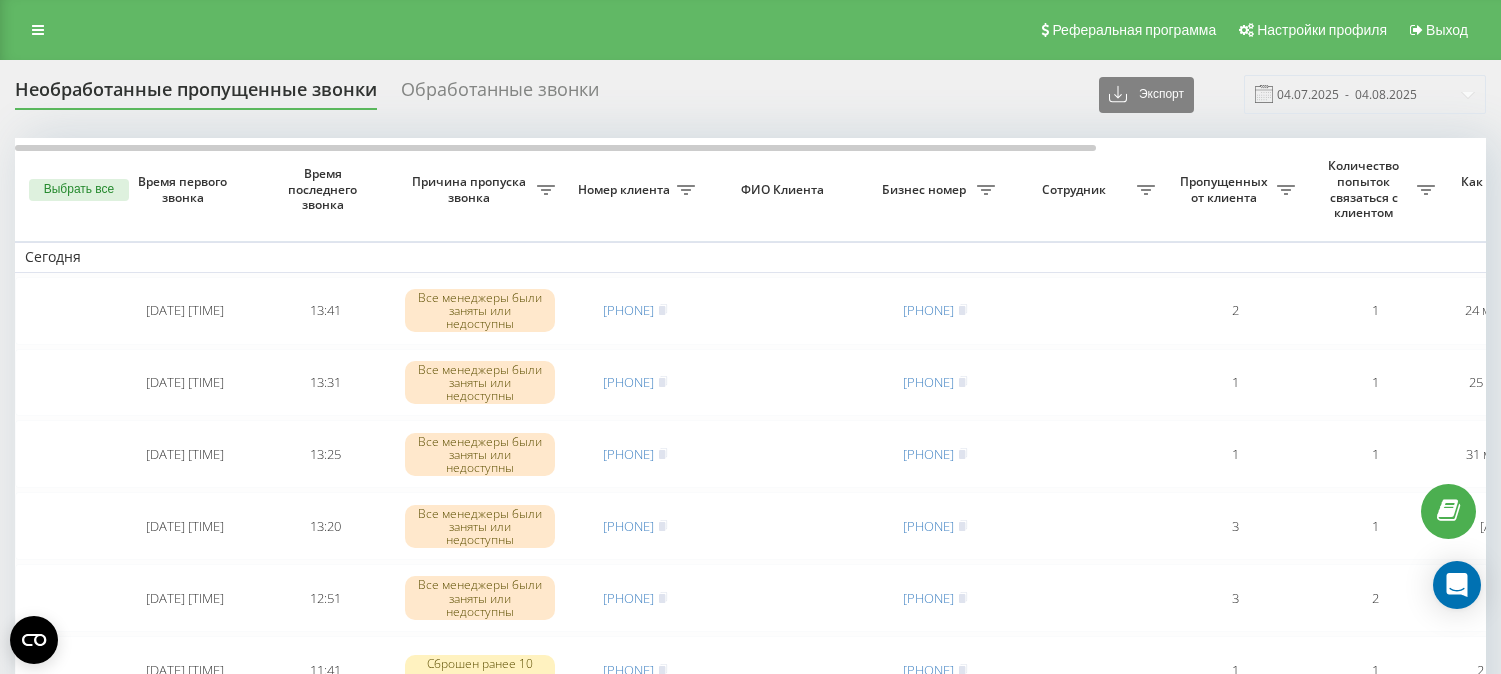scroll, scrollTop: 111, scrollLeft: 0, axis: vertical 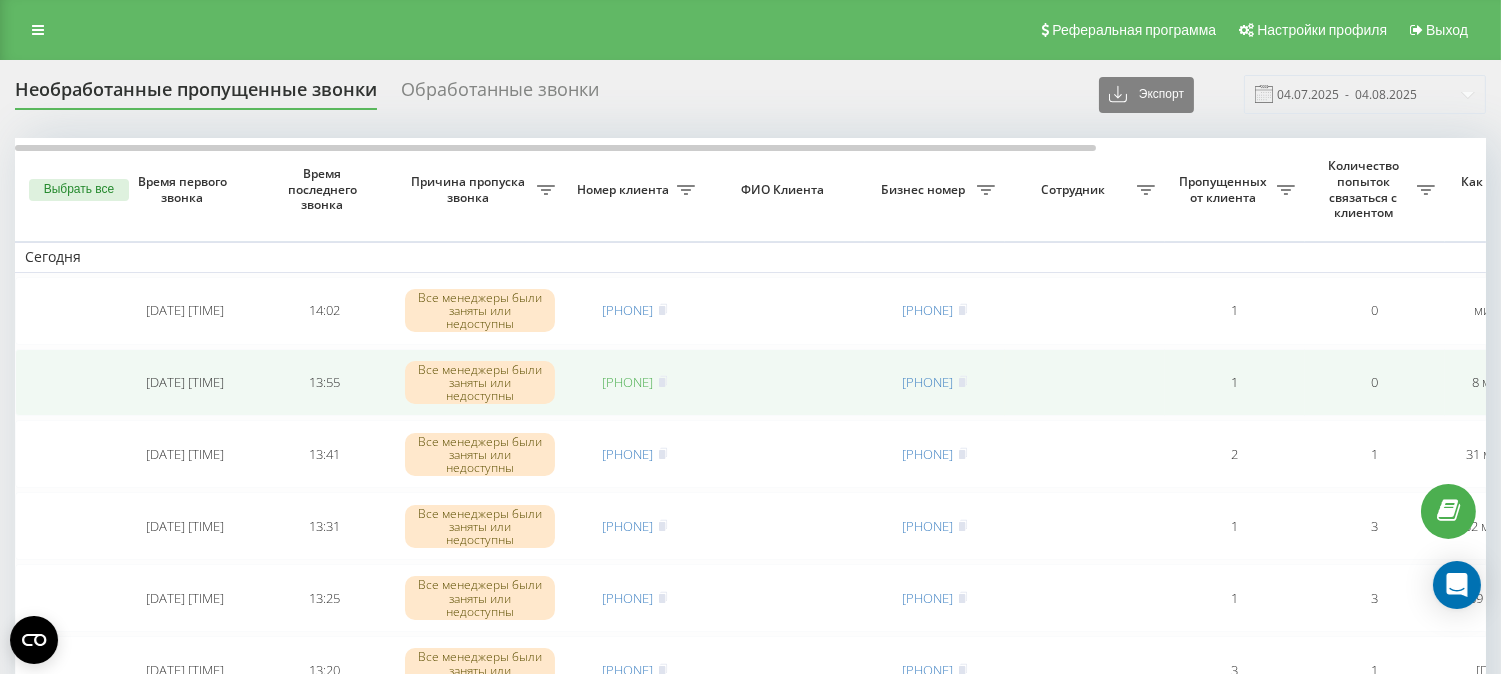click on "[PHONE]" at bounding box center [628, 382] 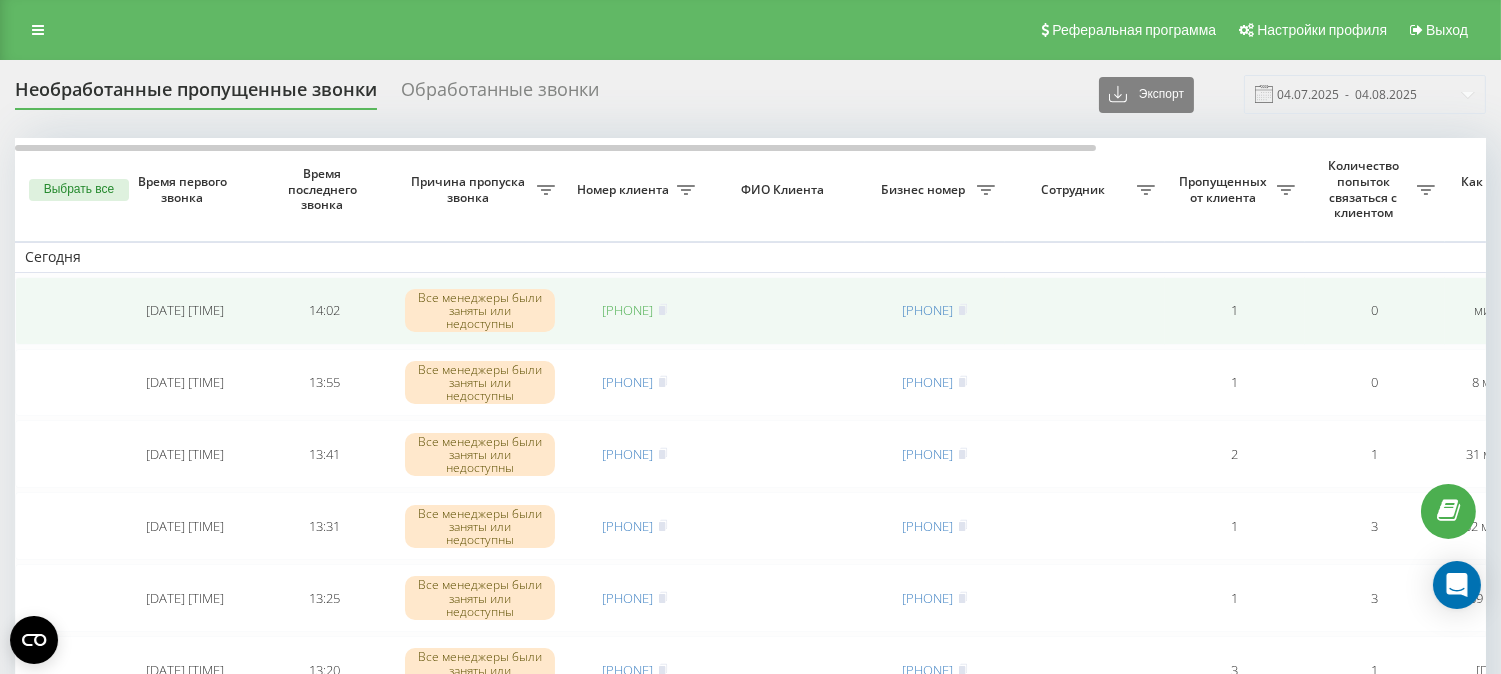 click on "[PHONE]" at bounding box center [628, 310] 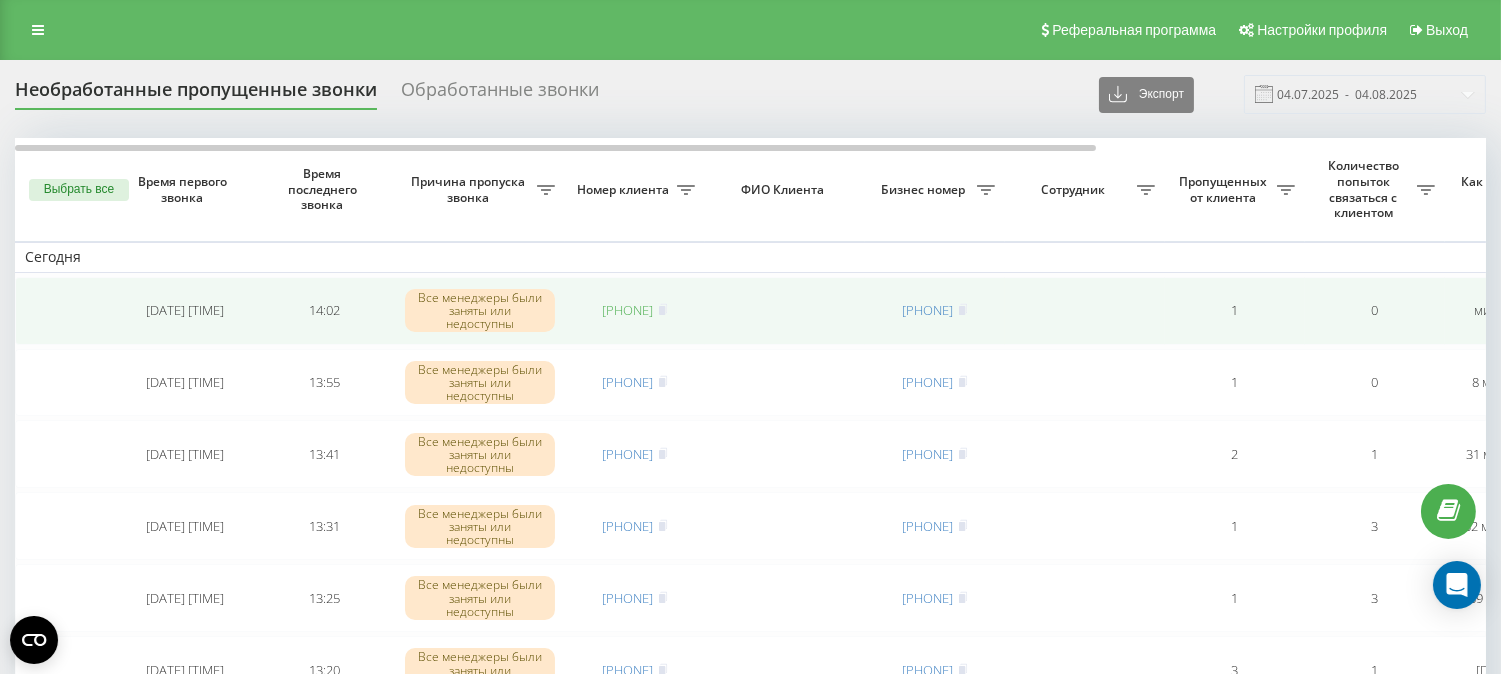 click on "[PHONE]" at bounding box center (628, 310) 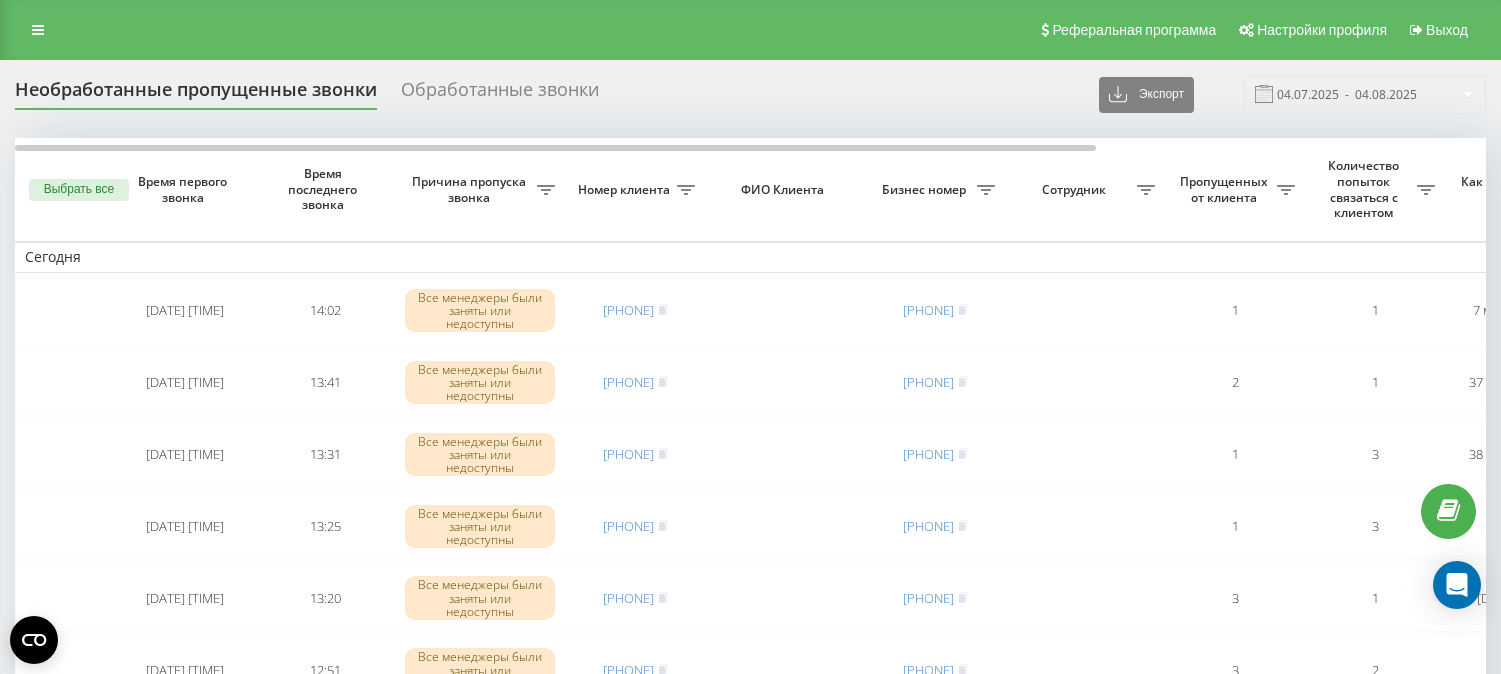 scroll, scrollTop: 0, scrollLeft: 0, axis: both 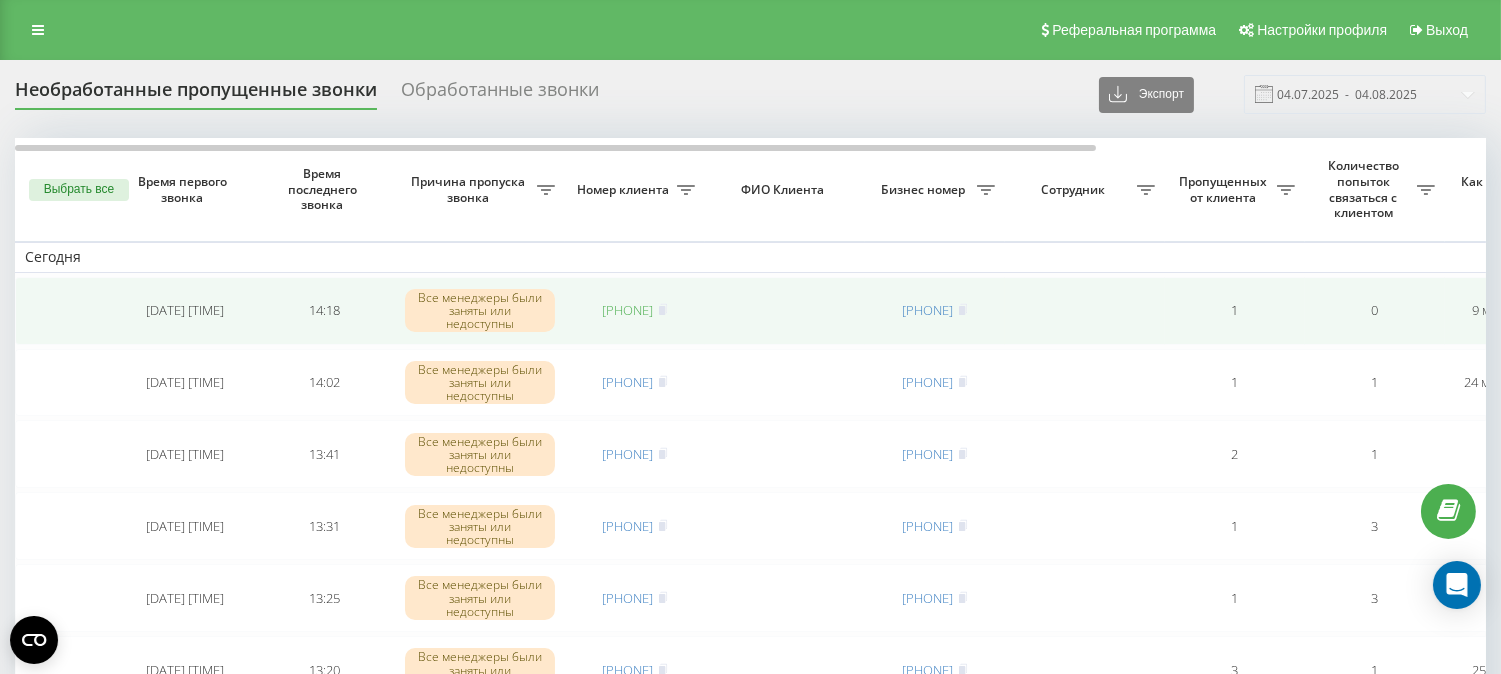 click on "[PHONE]" at bounding box center [628, 310] 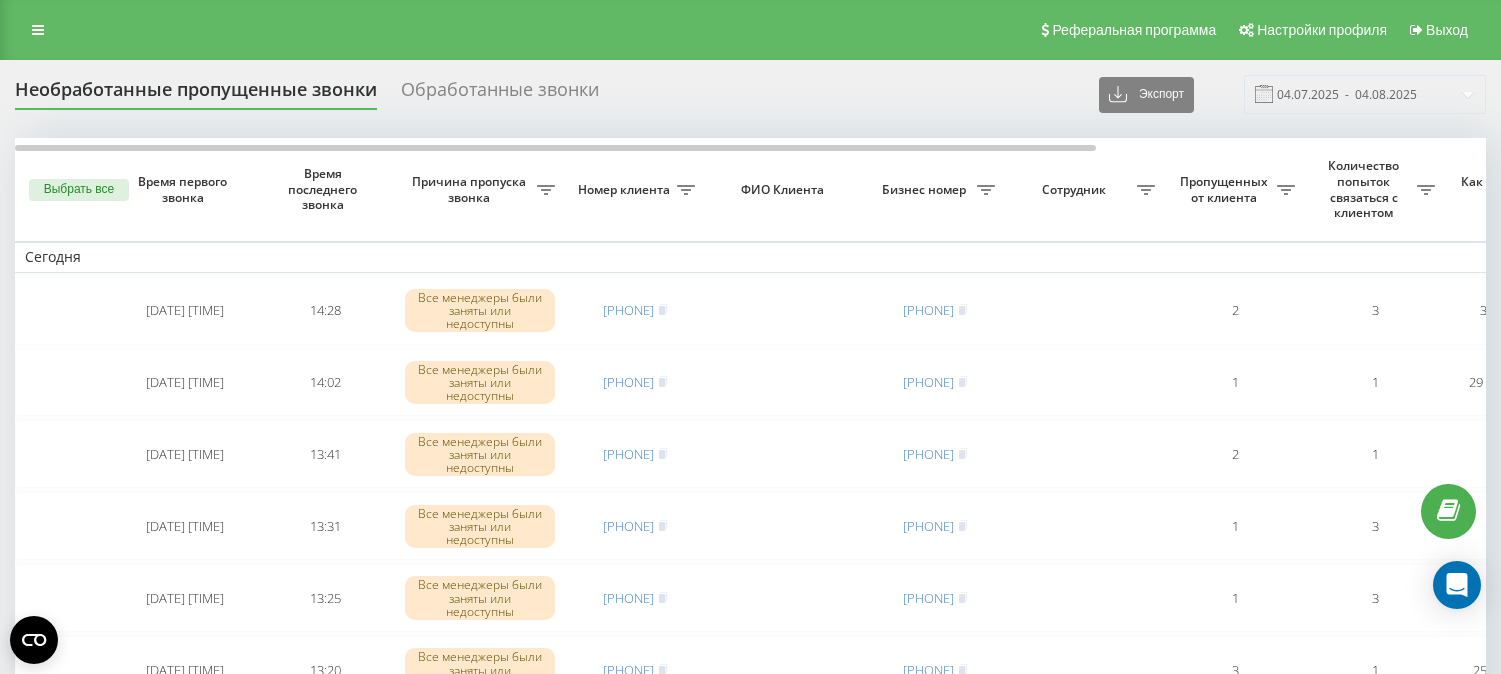 scroll, scrollTop: 0, scrollLeft: 0, axis: both 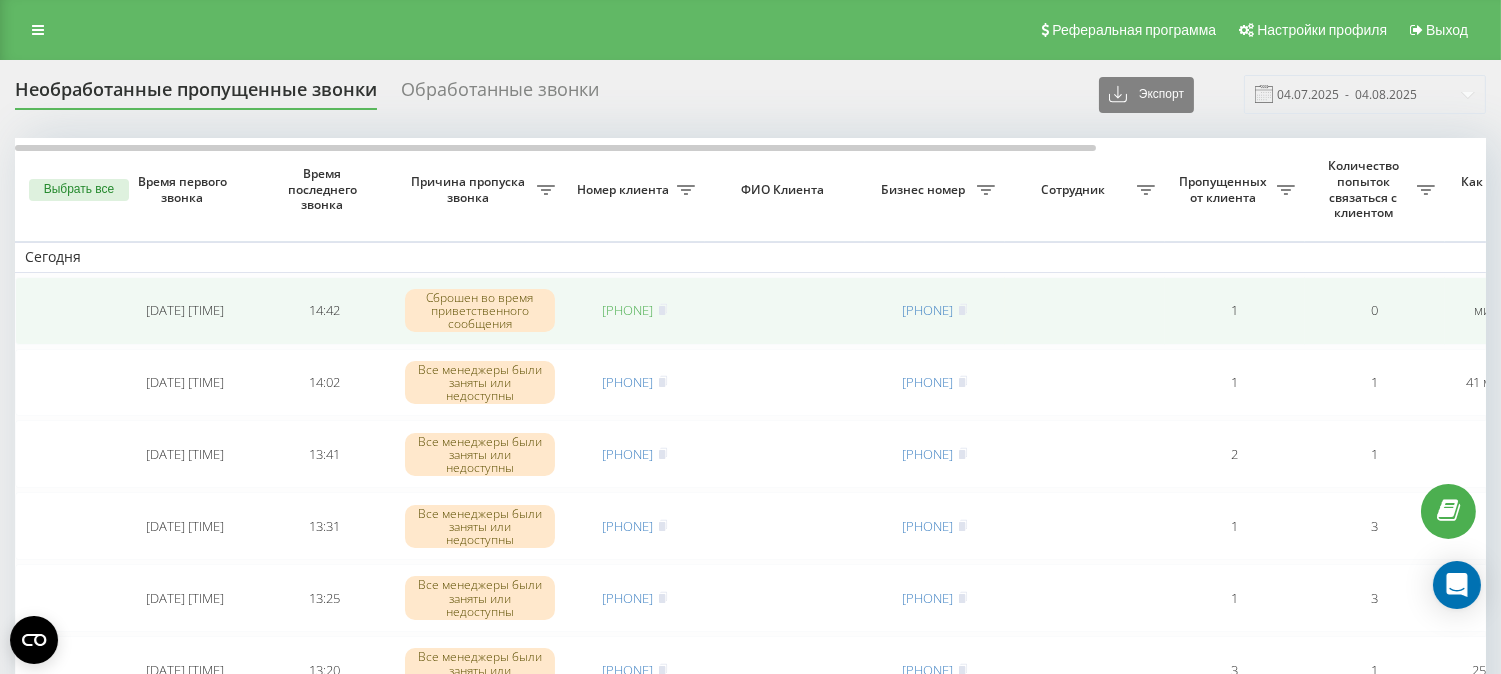 click on "[PHONE]" at bounding box center [628, 310] 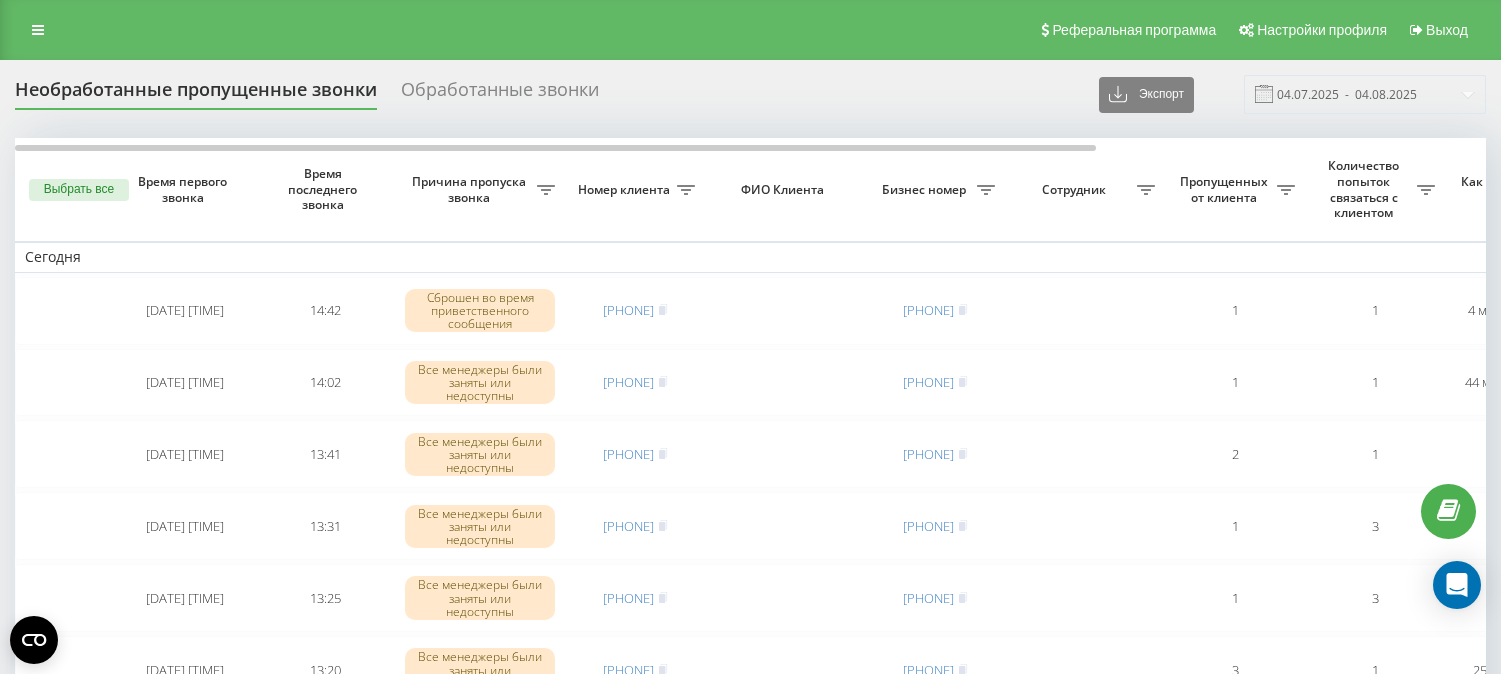 scroll, scrollTop: 0, scrollLeft: 0, axis: both 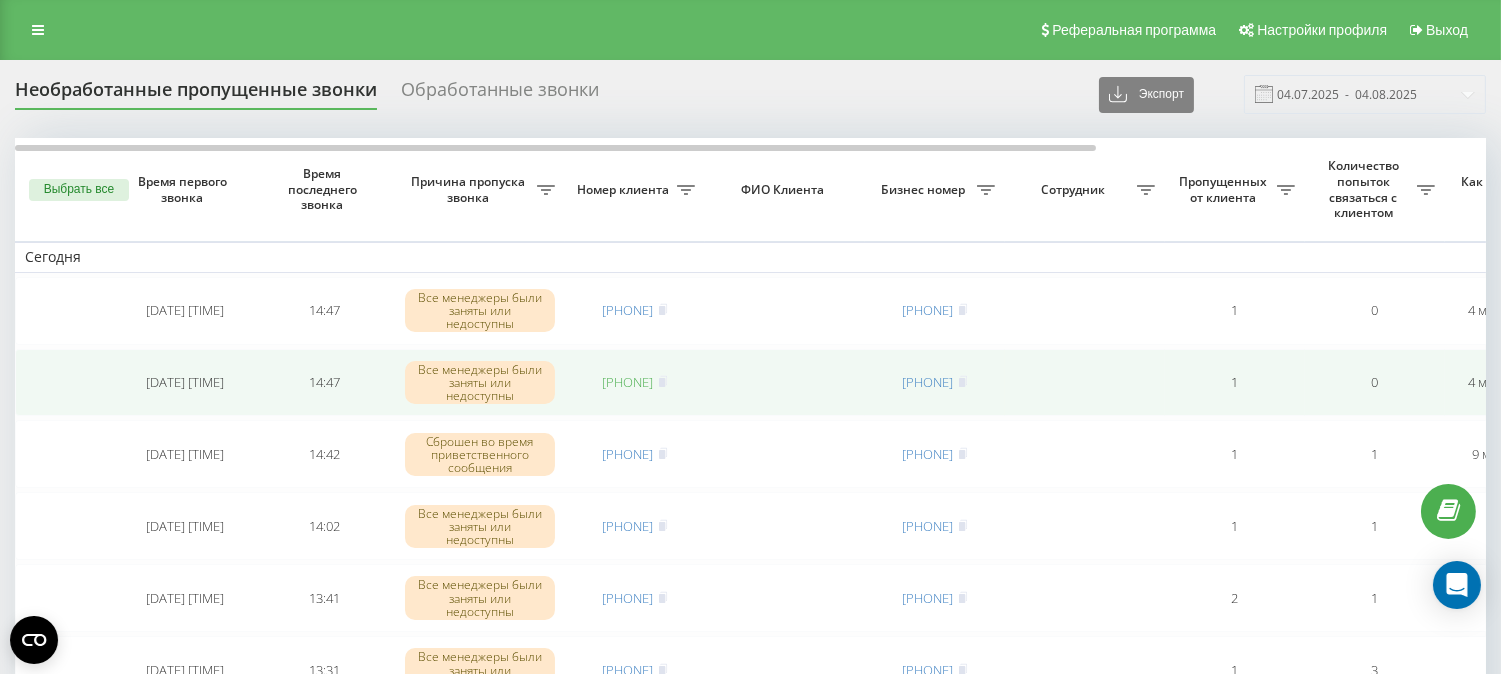 click on "380985061968" at bounding box center (628, 382) 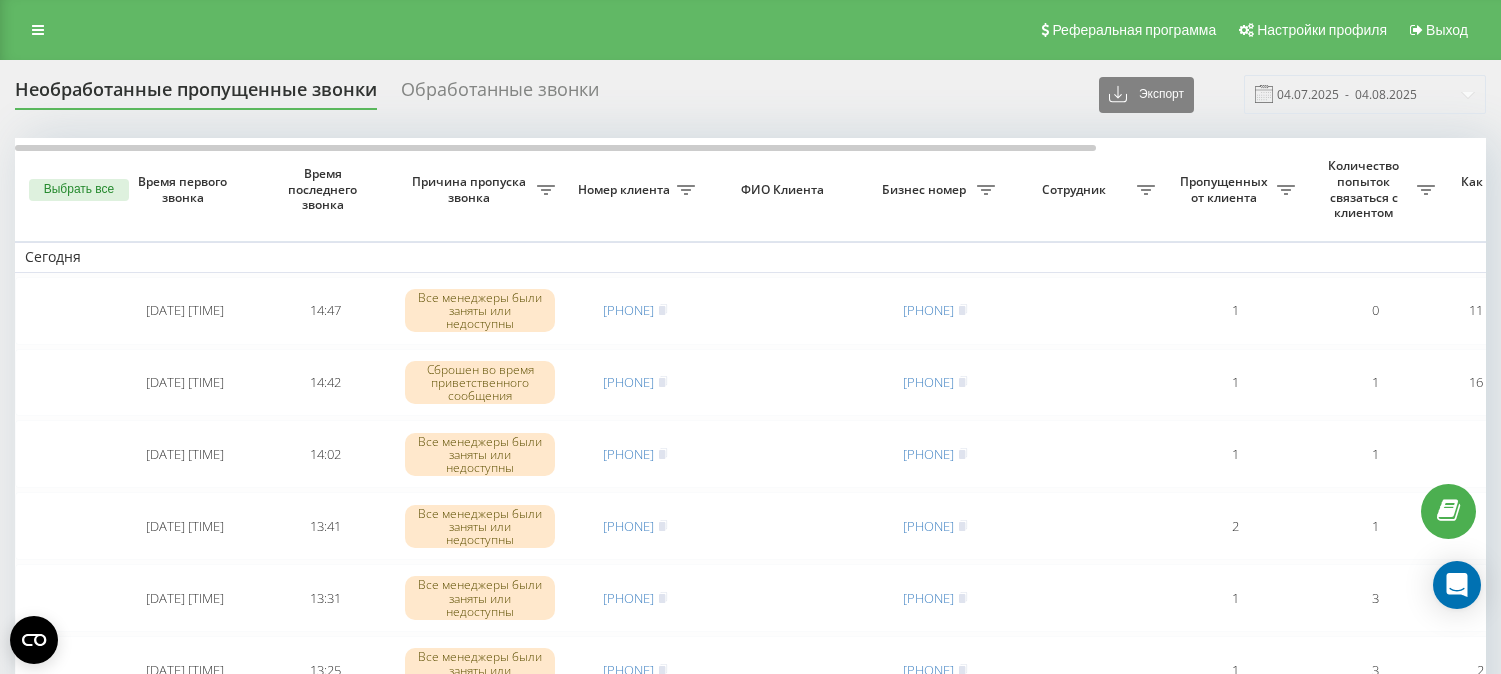 scroll, scrollTop: 0, scrollLeft: 0, axis: both 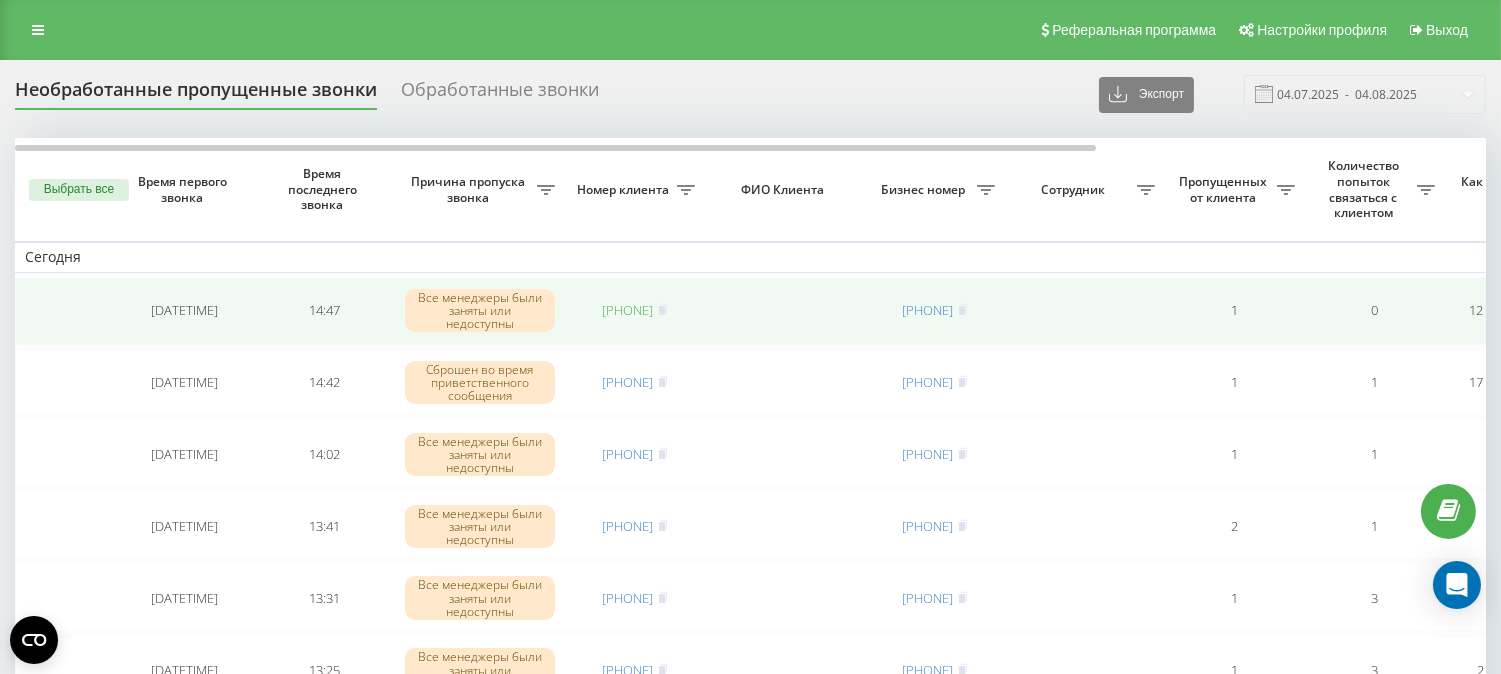 click on "380963680847" at bounding box center [628, 310] 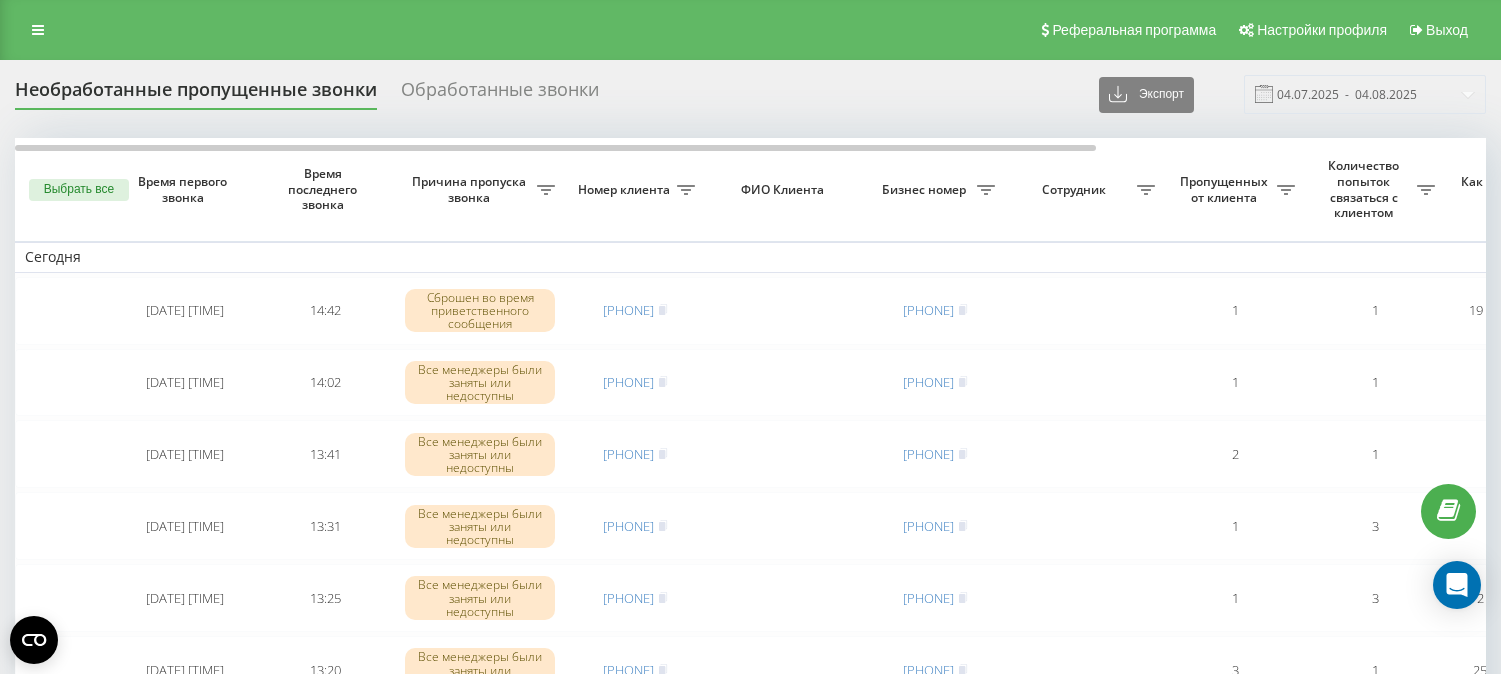 scroll, scrollTop: 0, scrollLeft: 0, axis: both 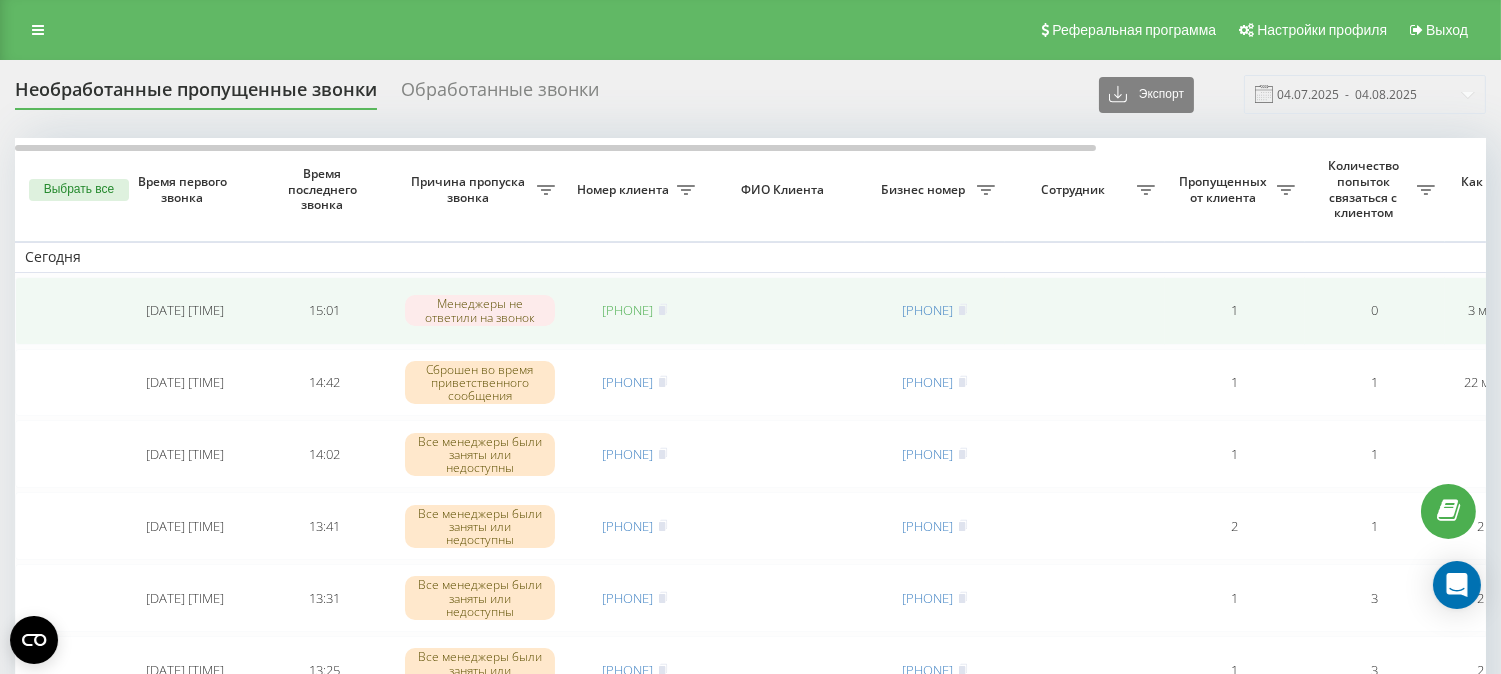click on "[PHONE]" at bounding box center (628, 310) 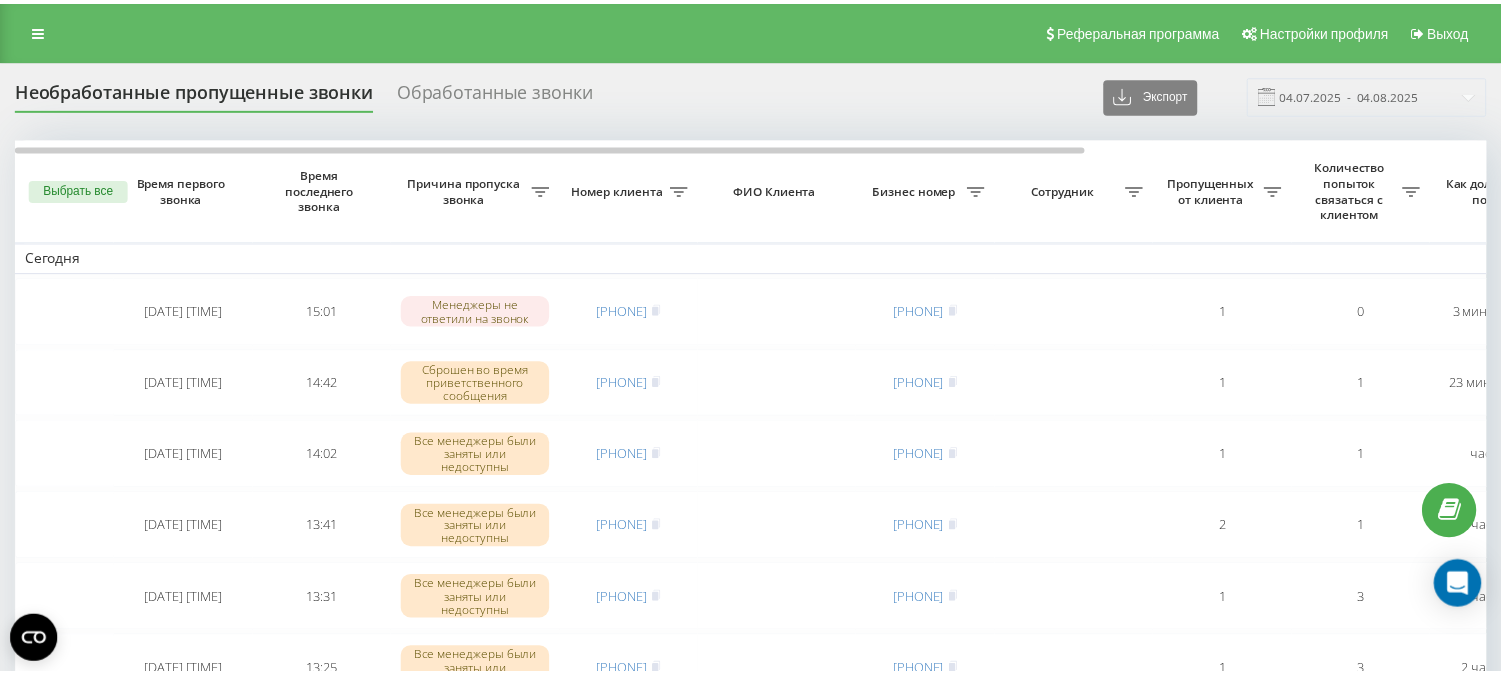 scroll, scrollTop: 0, scrollLeft: 0, axis: both 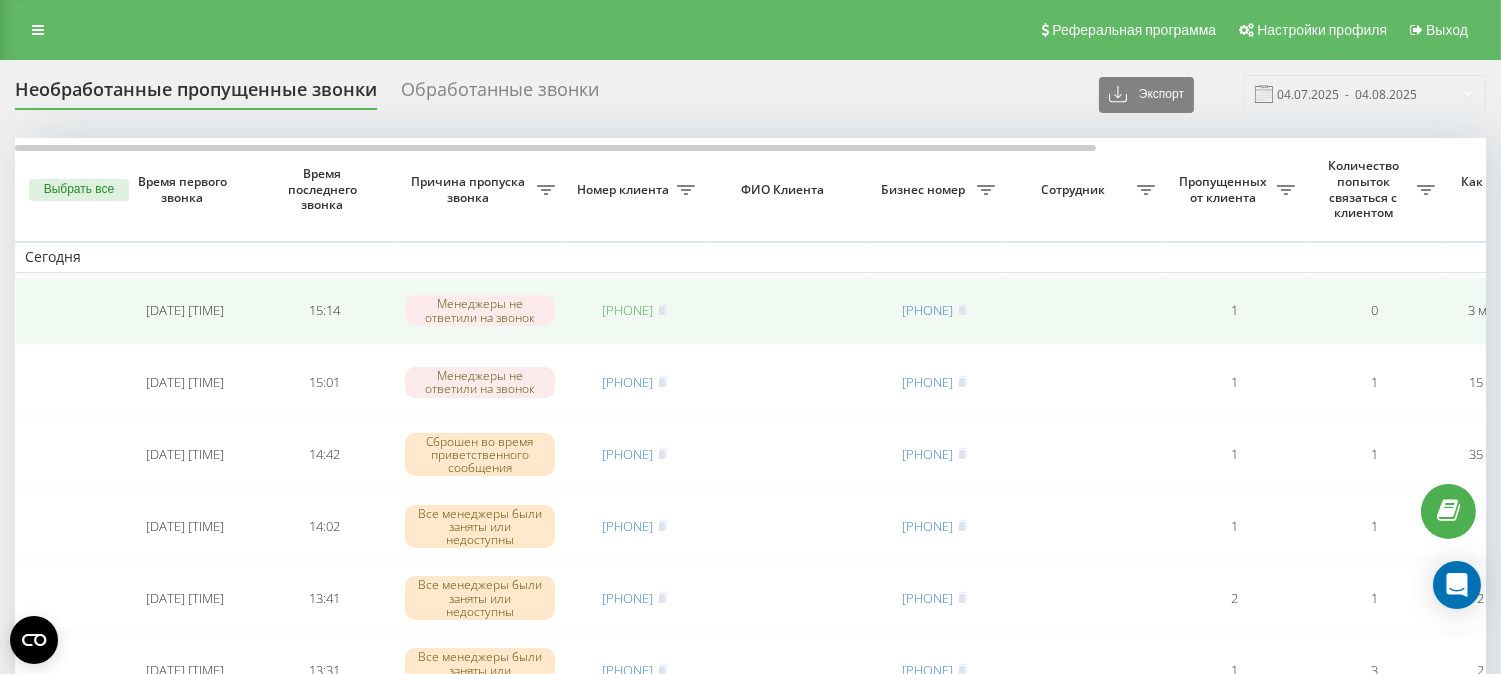 click on "[PHONE]" at bounding box center [628, 310] 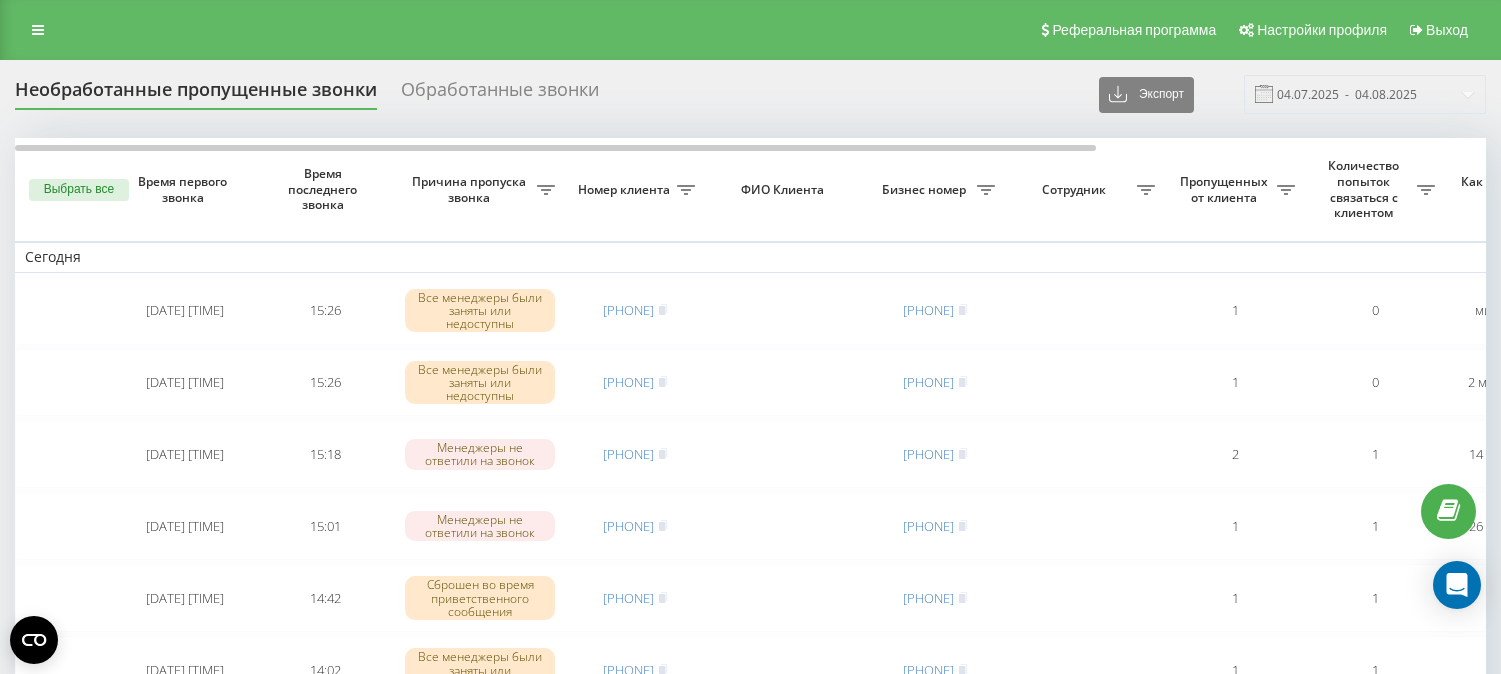 scroll, scrollTop: 0, scrollLeft: 0, axis: both 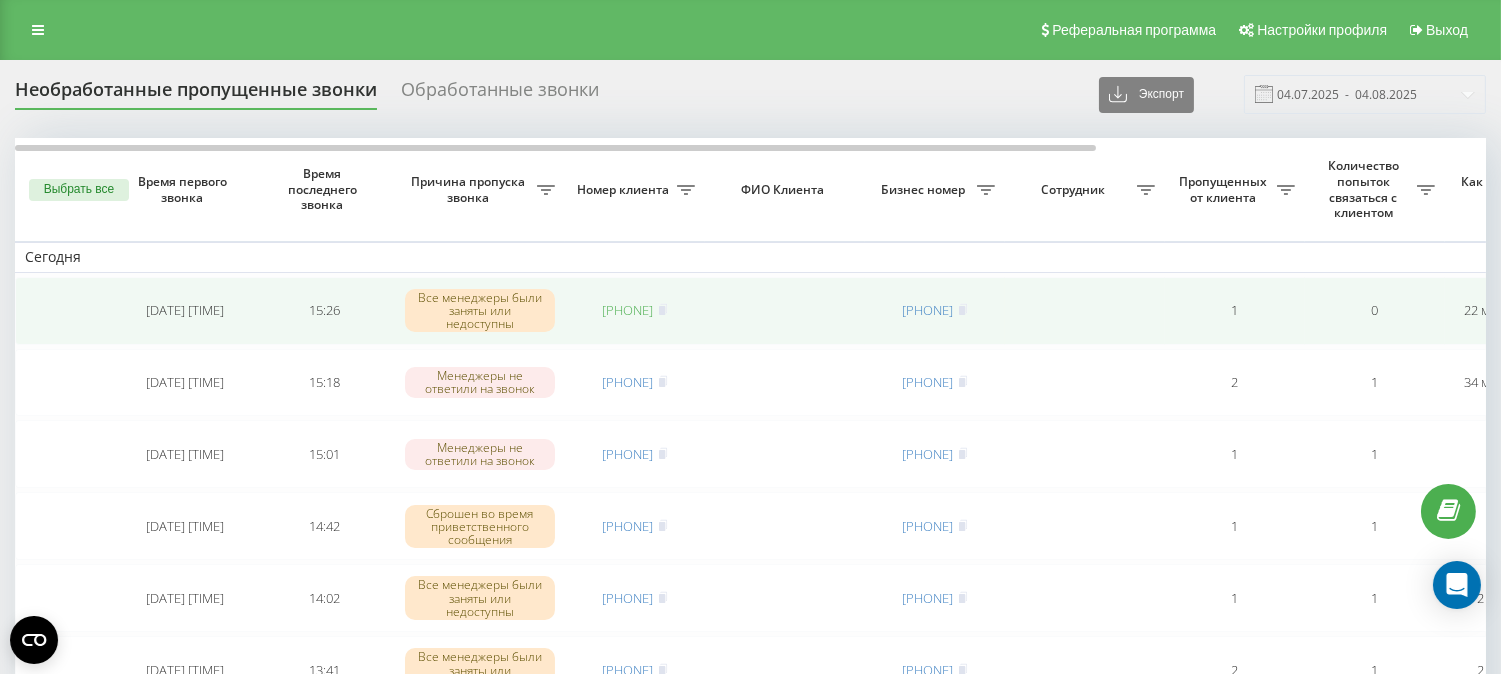 click on "380979113055" at bounding box center [628, 310] 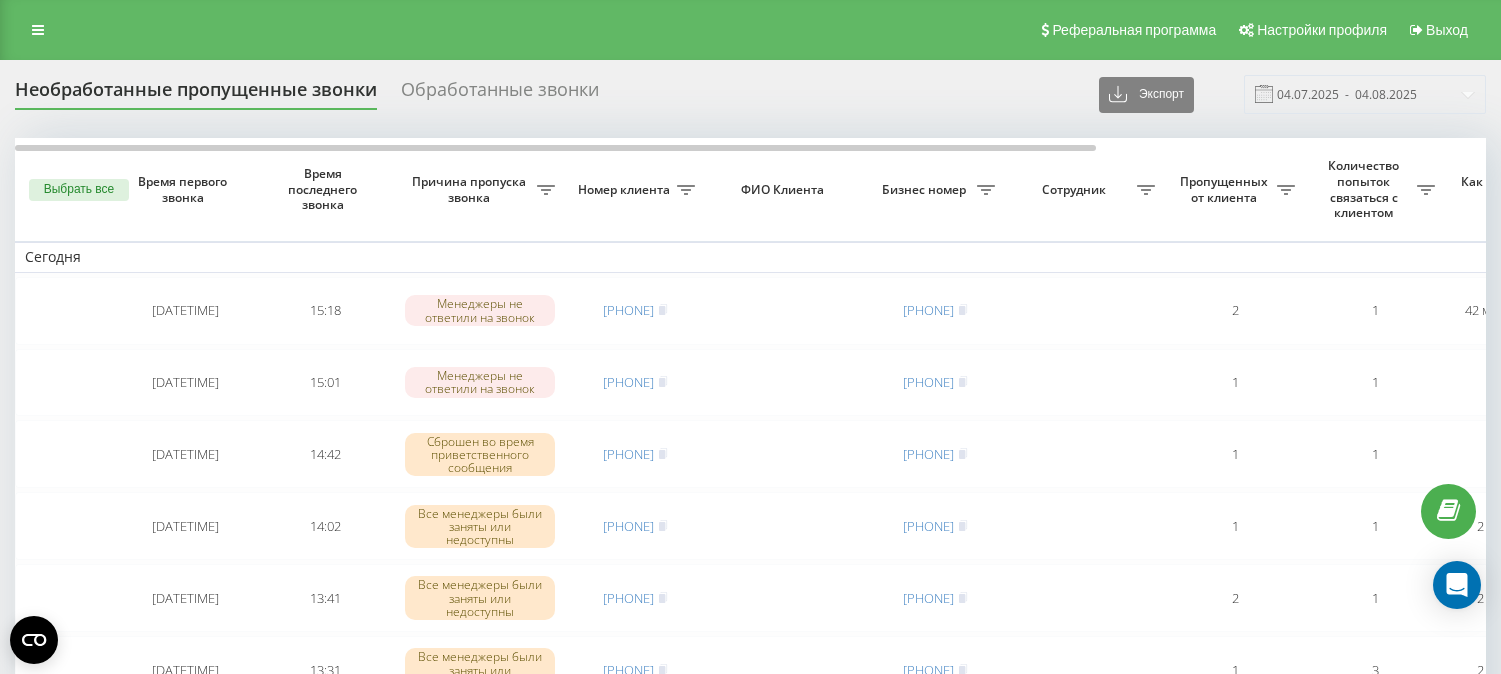 scroll, scrollTop: 0, scrollLeft: 0, axis: both 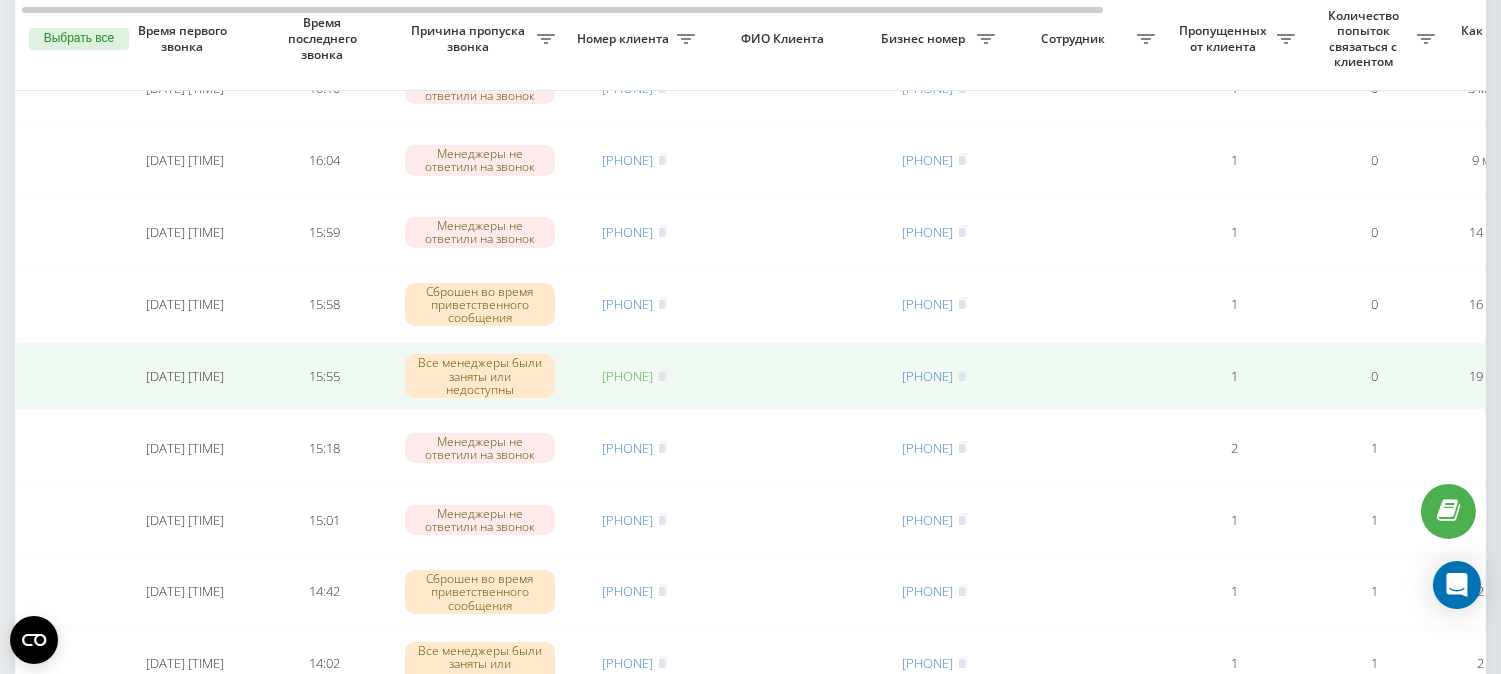 click on "[PHONE]" at bounding box center [628, 376] 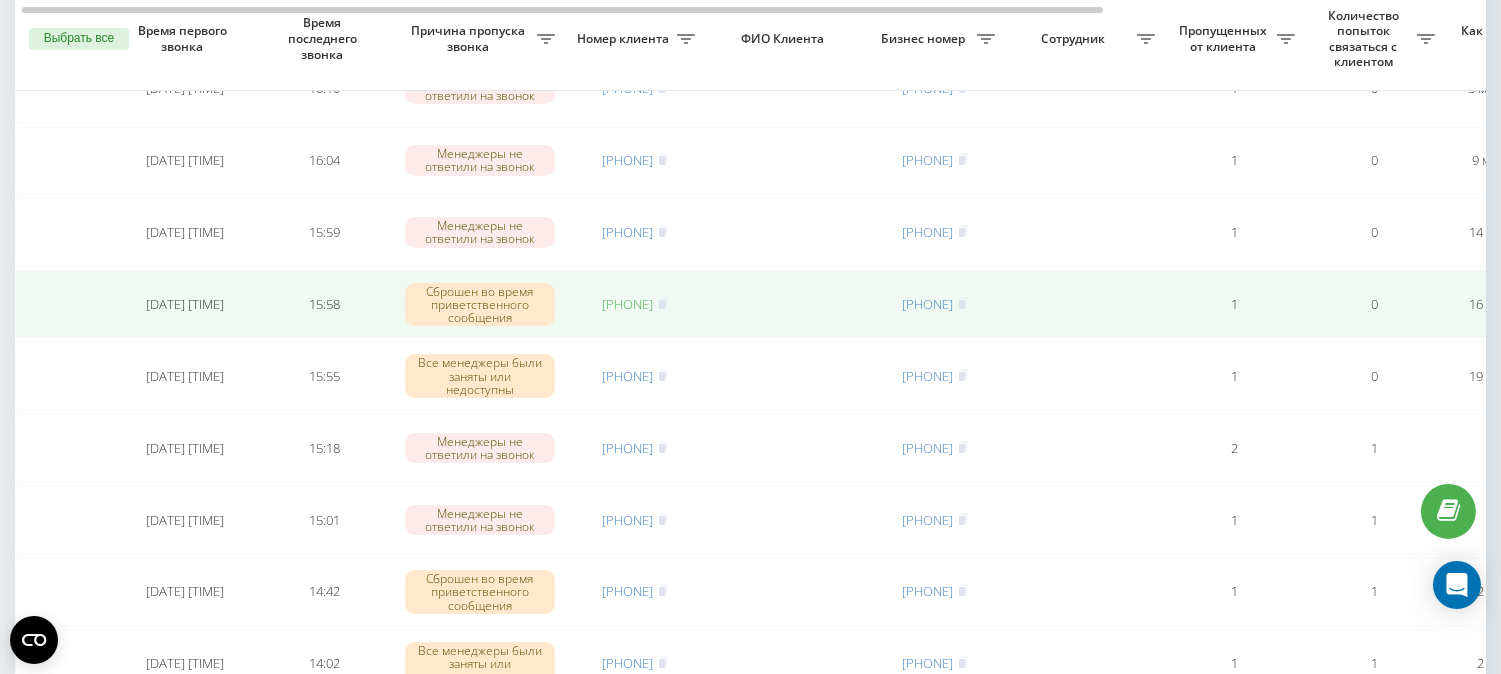 click on "[PHONE]" at bounding box center (628, 304) 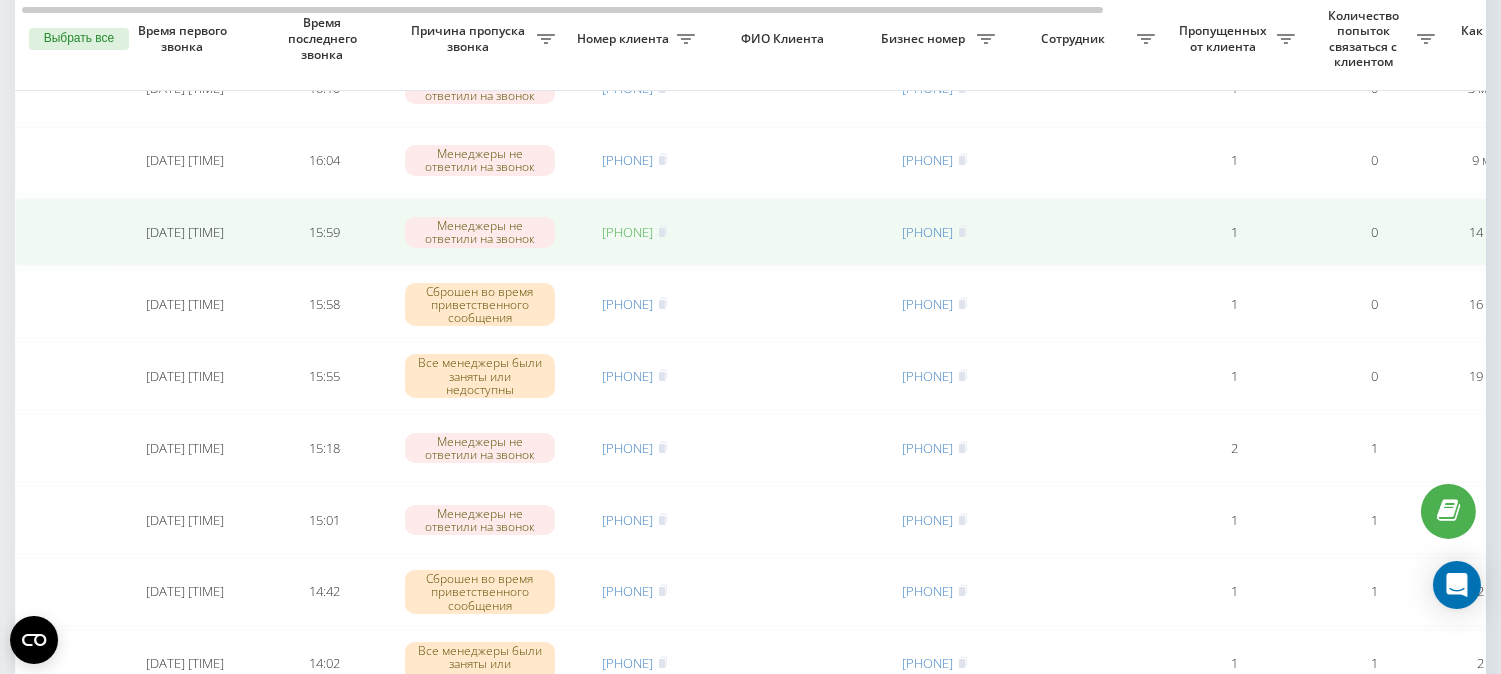 click on "380678423085" at bounding box center [628, 232] 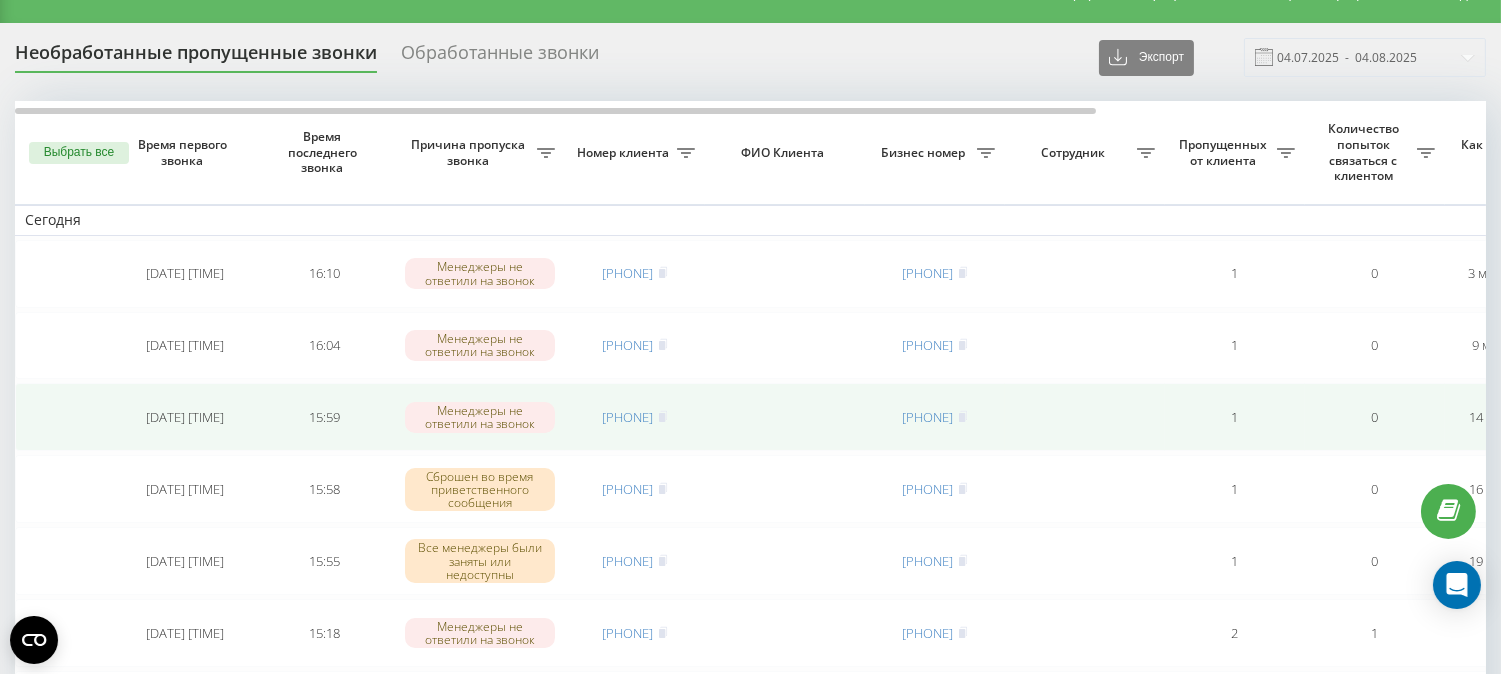 scroll, scrollTop: 0, scrollLeft: 0, axis: both 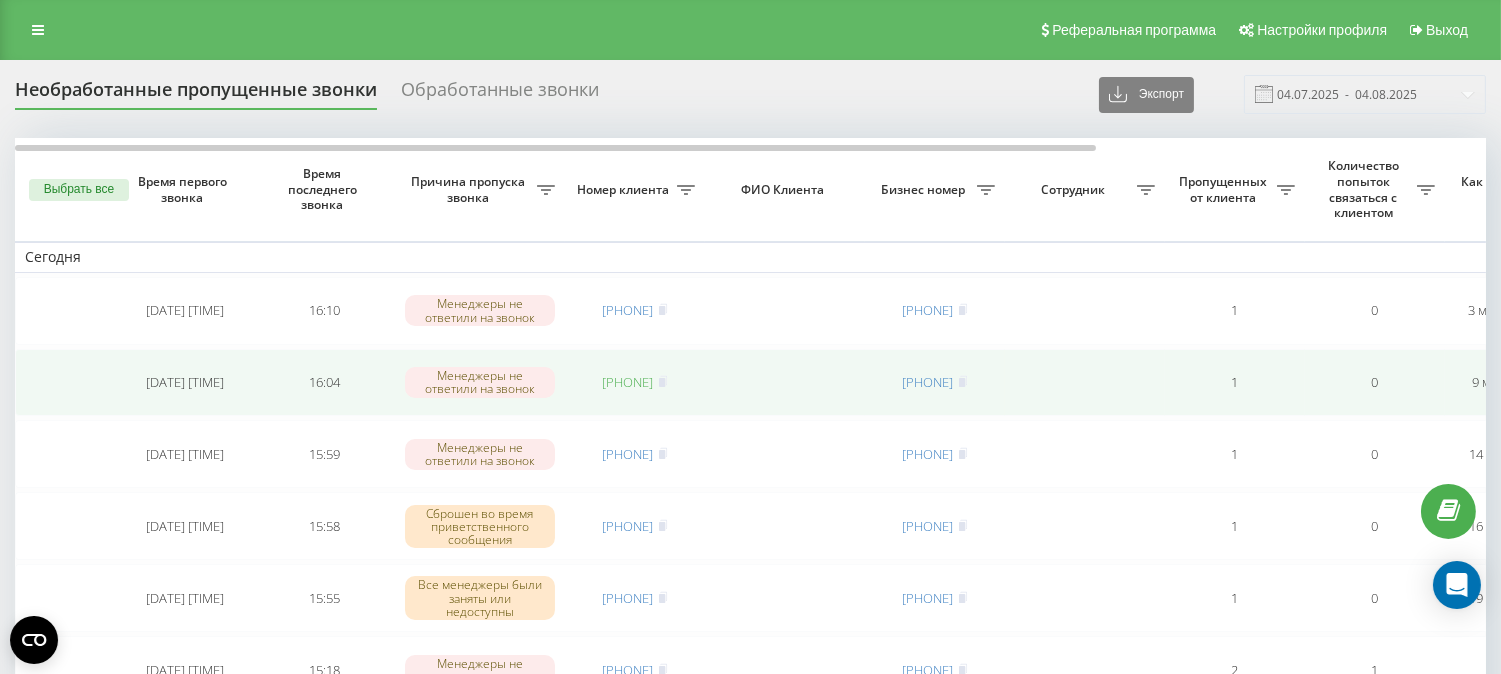 click on "380994998304" at bounding box center [628, 382] 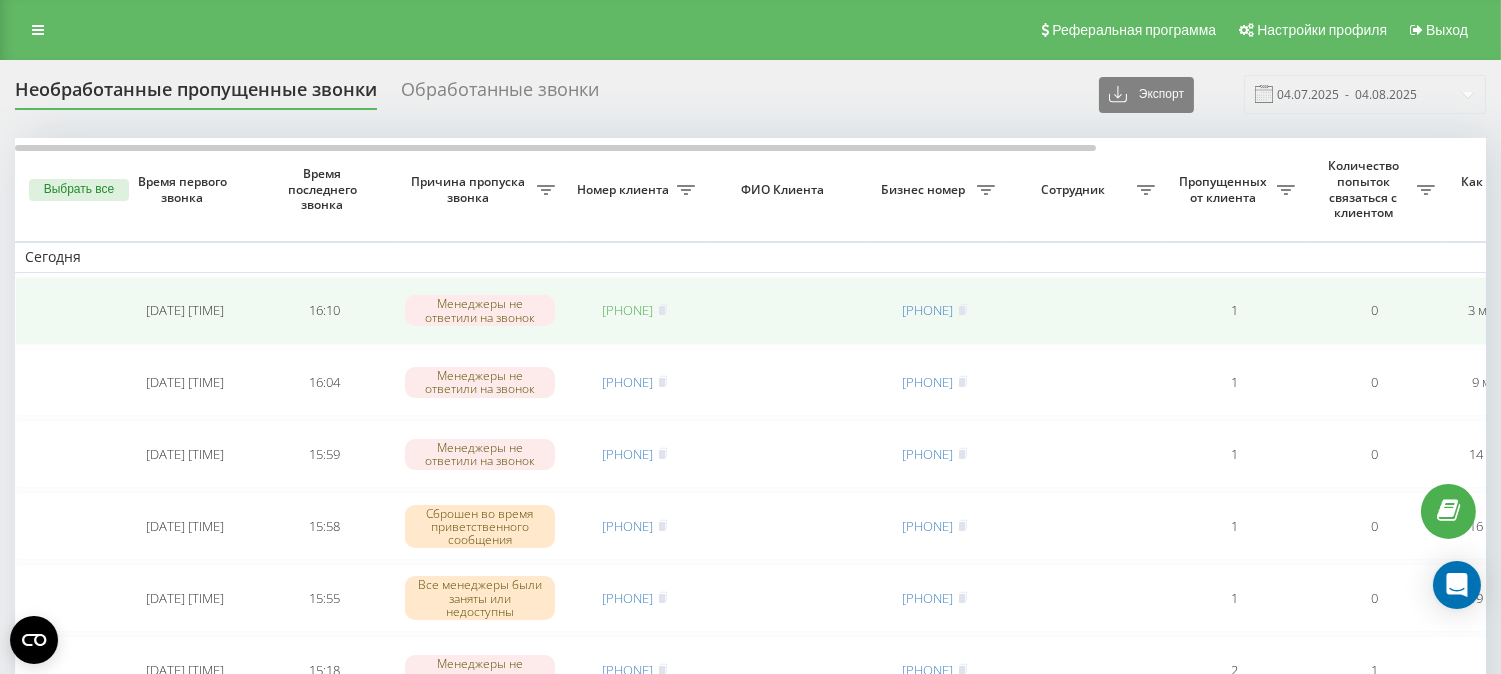 click on "380972576198" at bounding box center (628, 310) 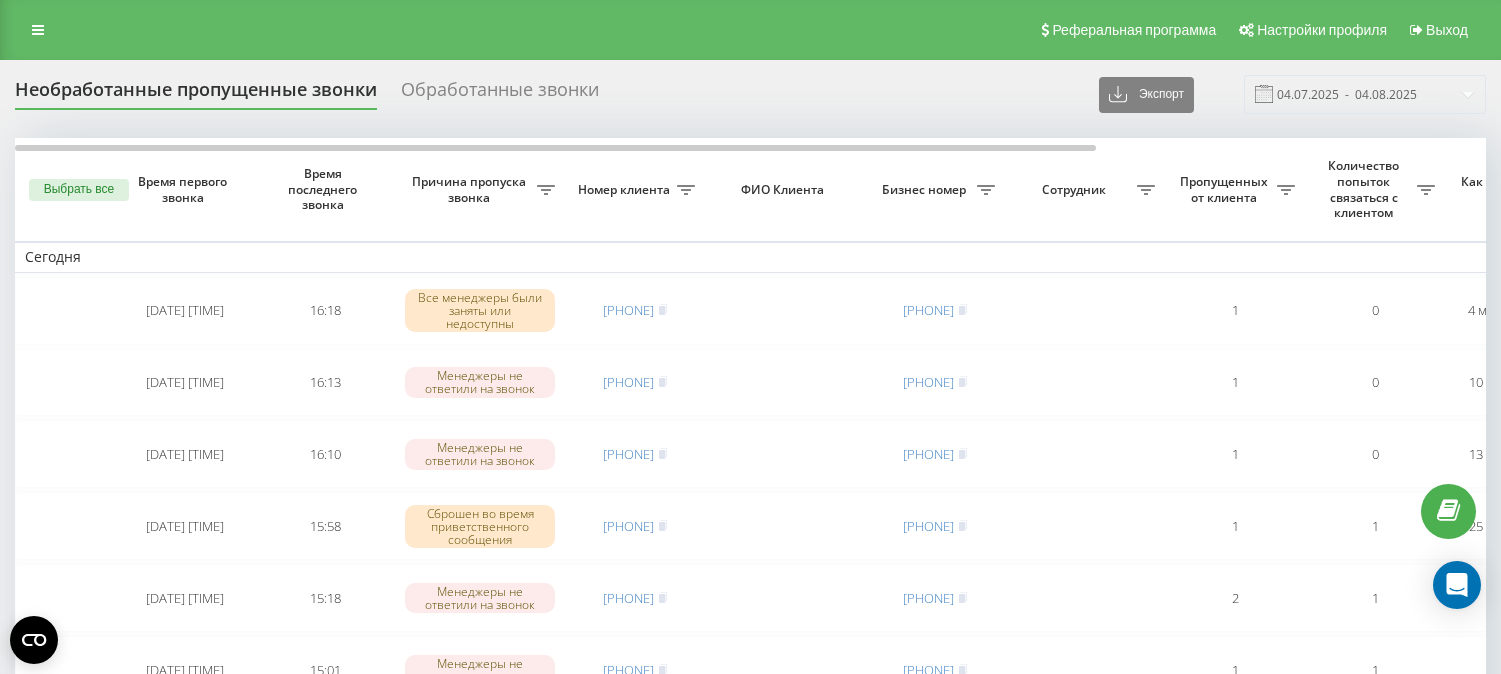 scroll, scrollTop: 0, scrollLeft: 0, axis: both 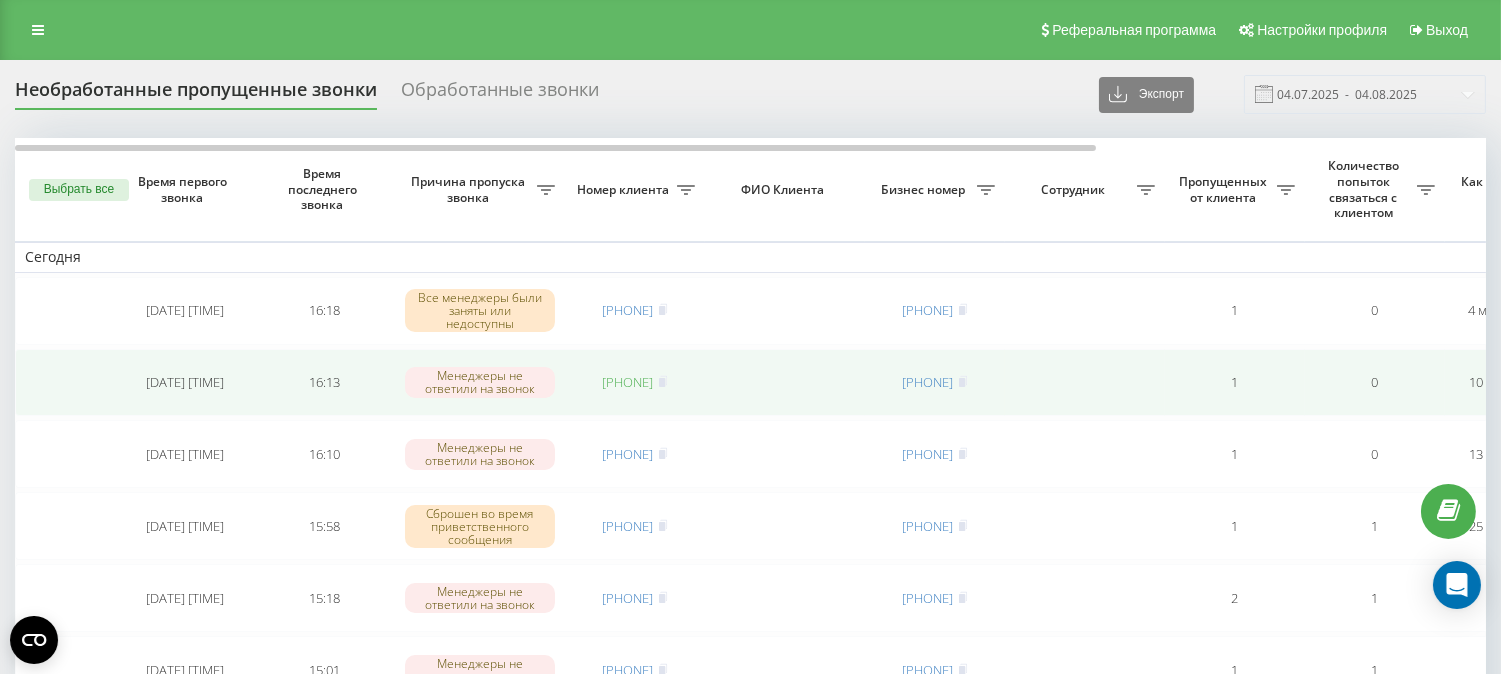 click on "[PHONE]" at bounding box center [628, 382] 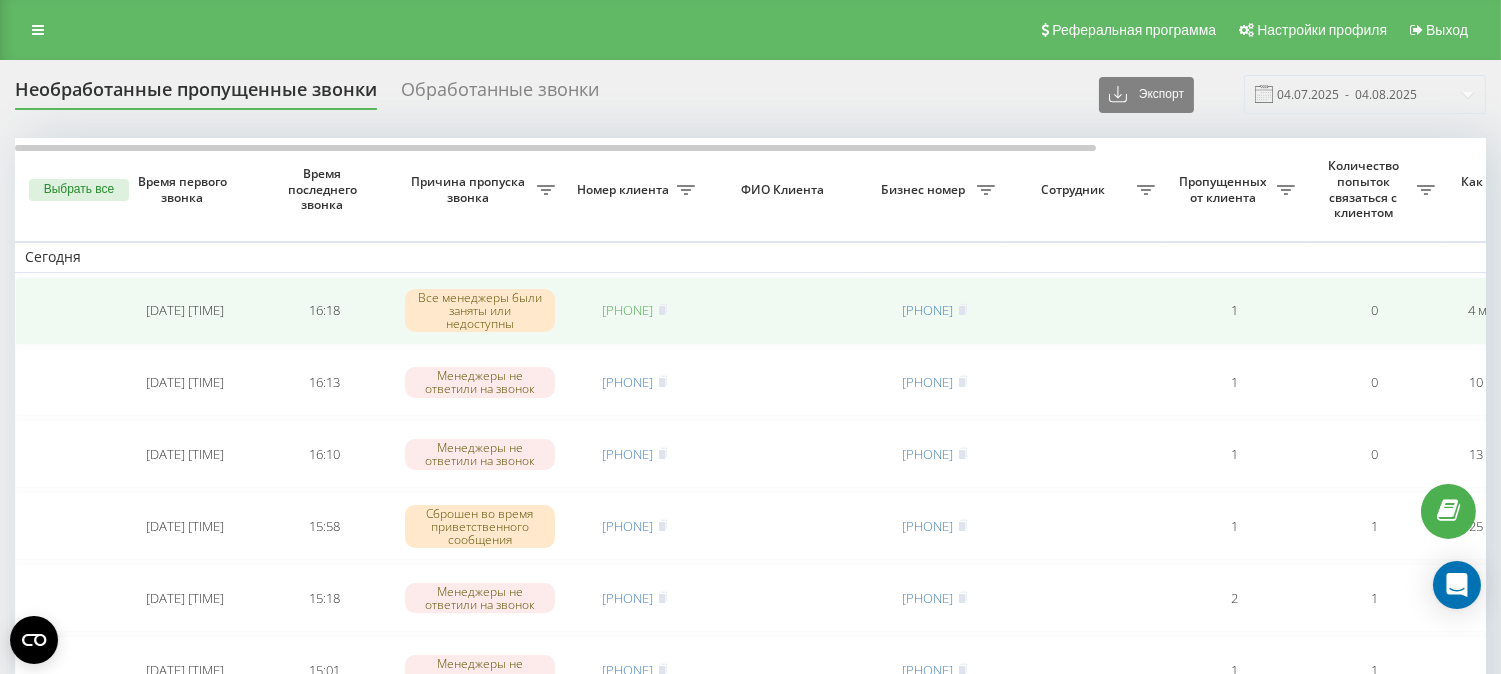 click on "380663885408" at bounding box center (628, 310) 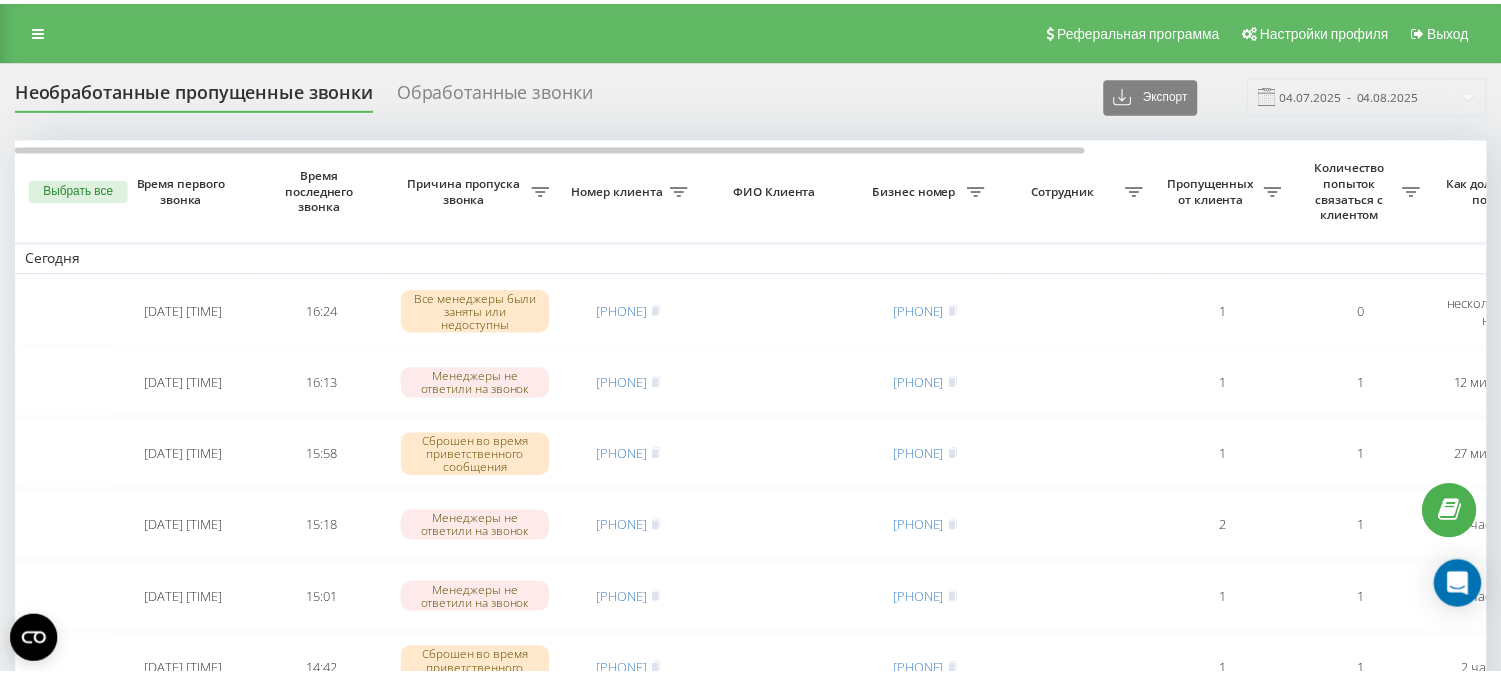 scroll, scrollTop: 0, scrollLeft: 0, axis: both 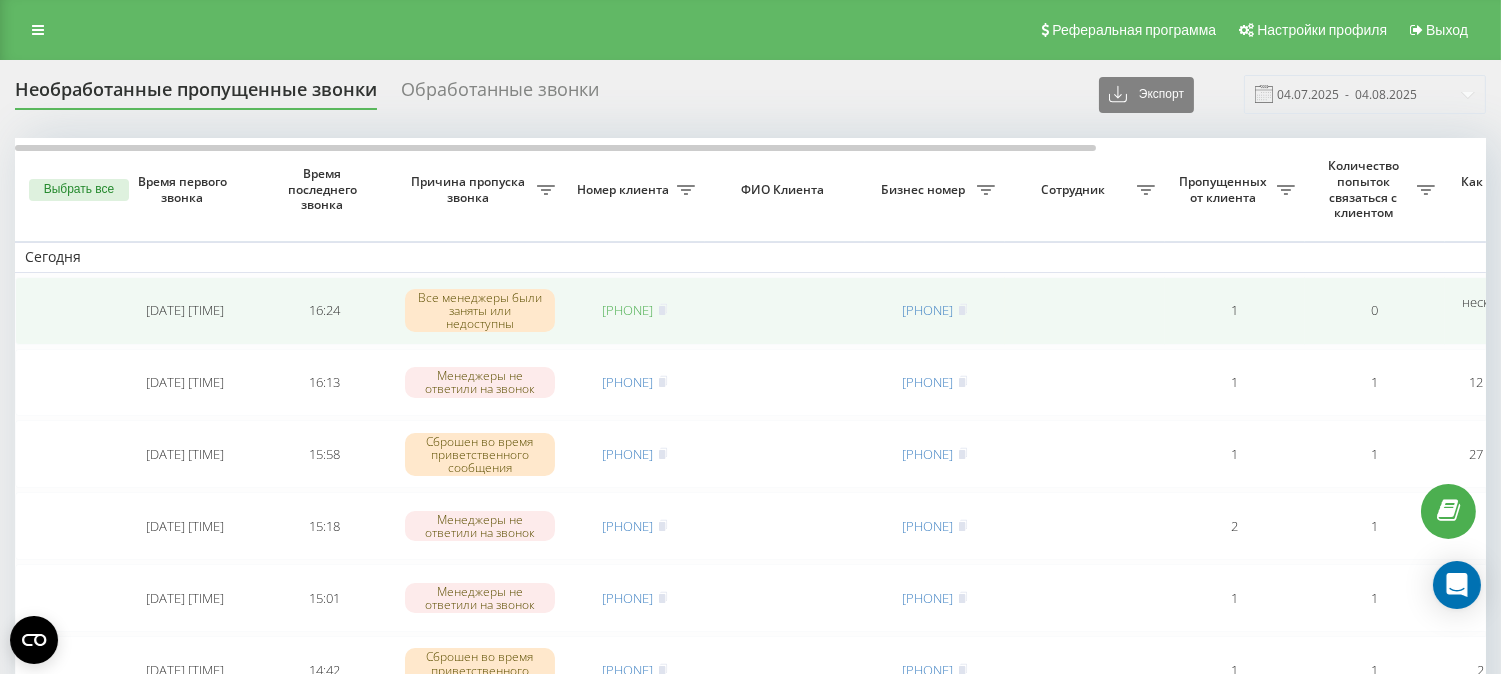 click on "[PHONE]" at bounding box center [628, 310] 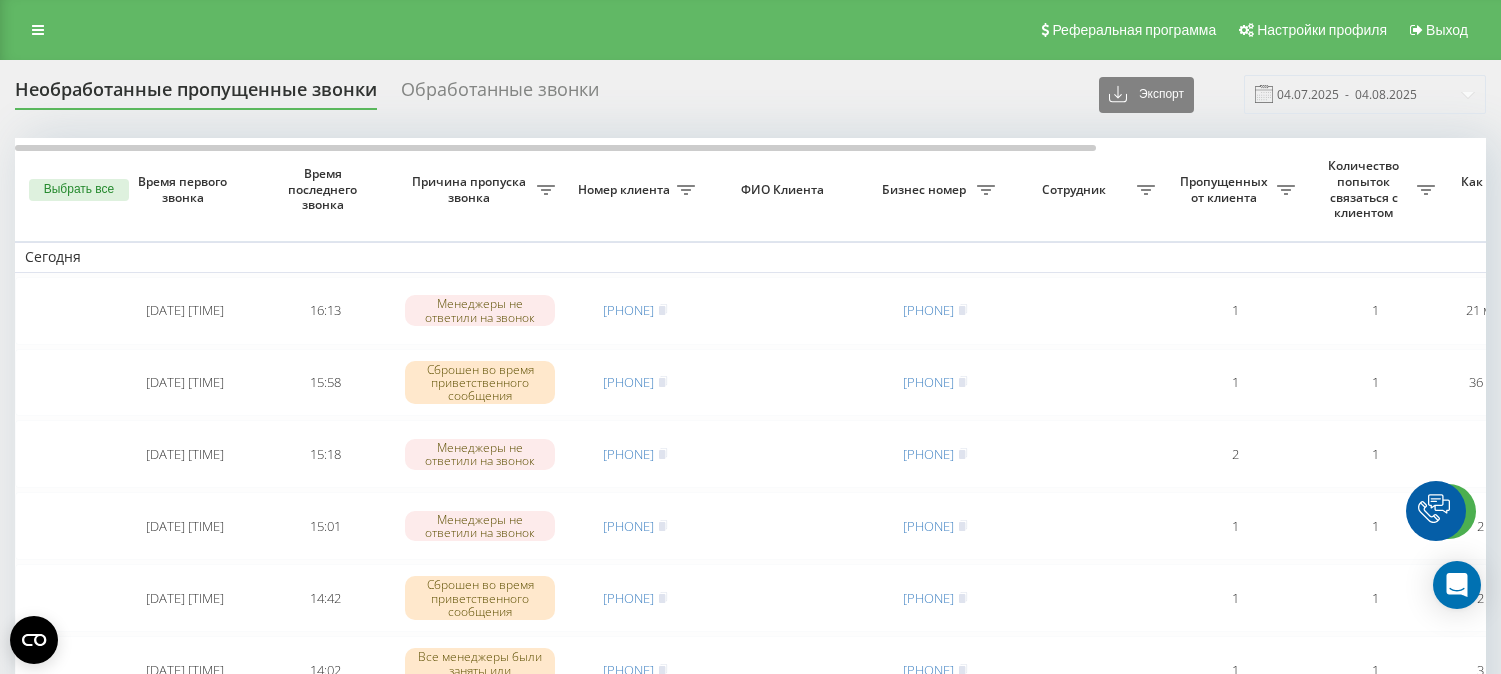 scroll, scrollTop: 0, scrollLeft: 0, axis: both 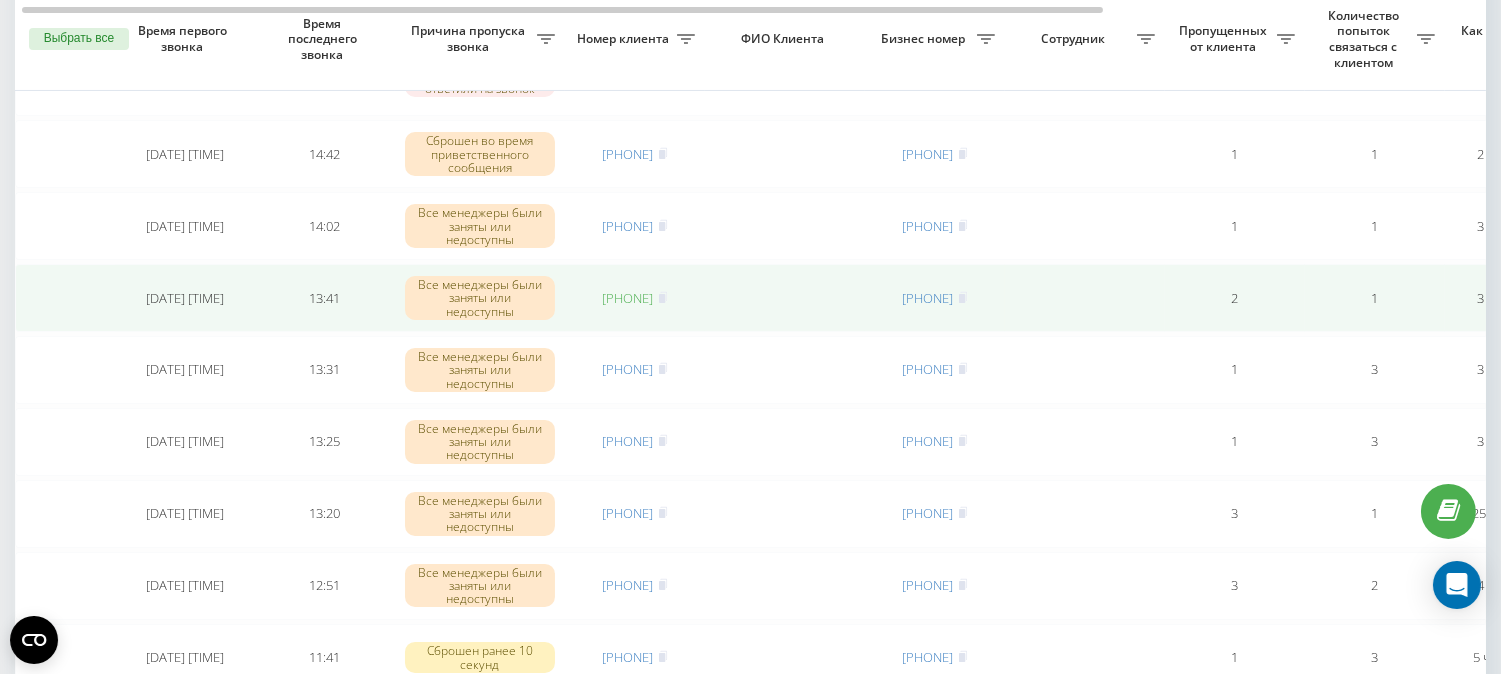 click on "[PHONE]" at bounding box center (628, 298) 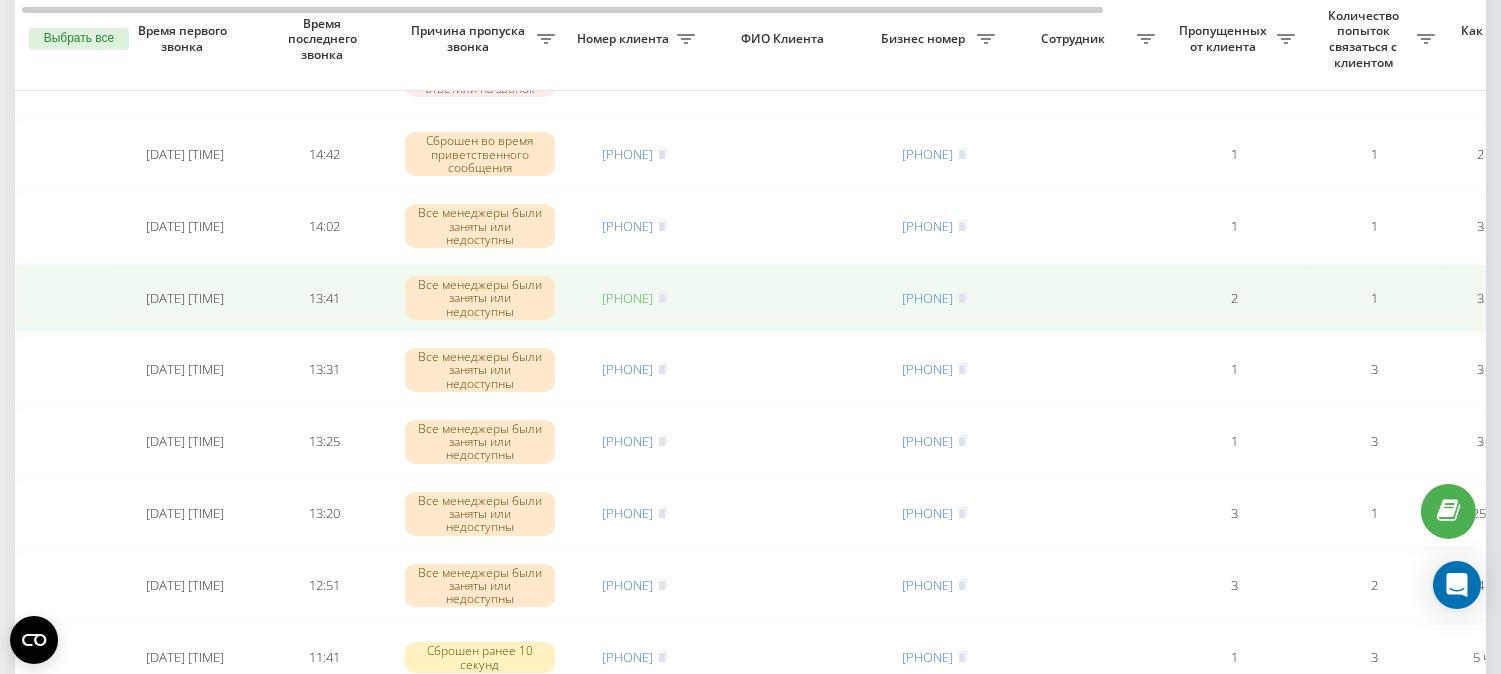 click on "[PHONE]" at bounding box center (628, 298) 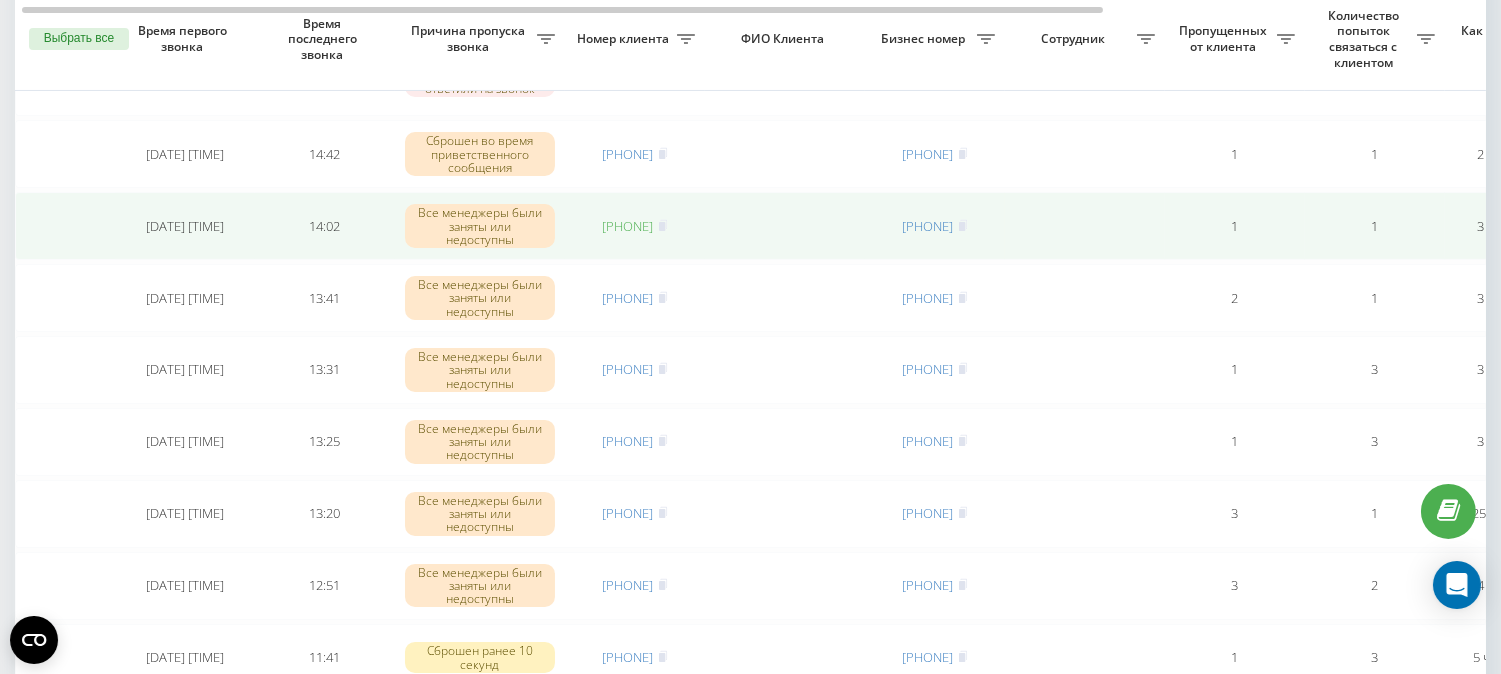 click on "[PHONE]" at bounding box center [628, 226] 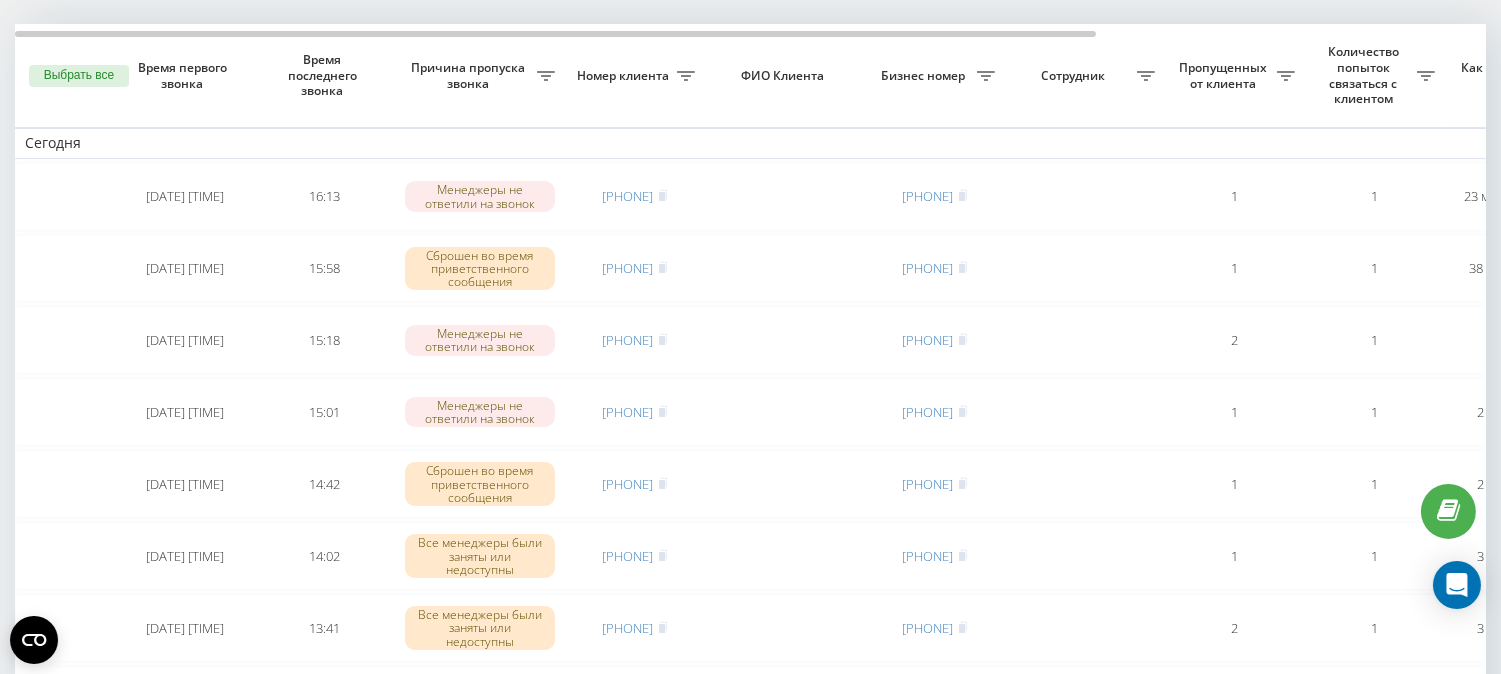 scroll, scrollTop: 111, scrollLeft: 0, axis: vertical 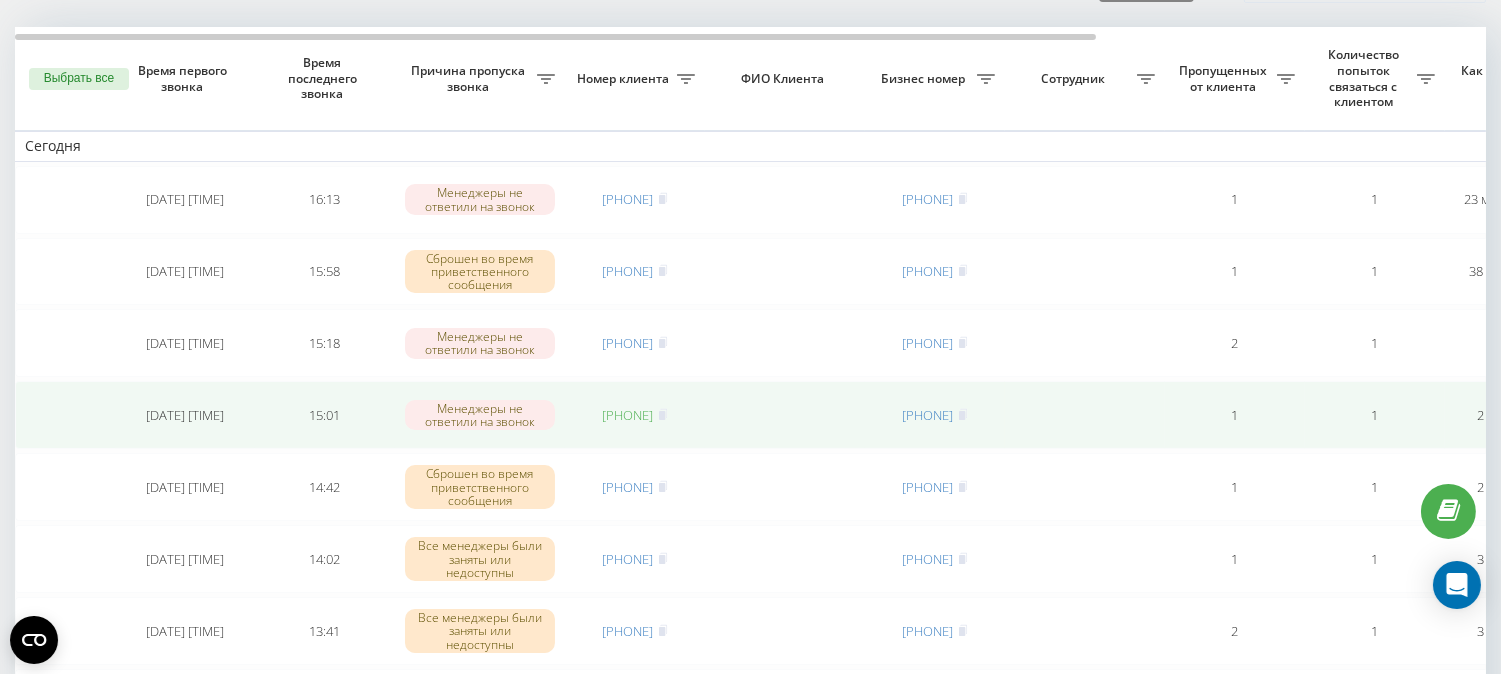 click on "[PHONE]" at bounding box center [628, 415] 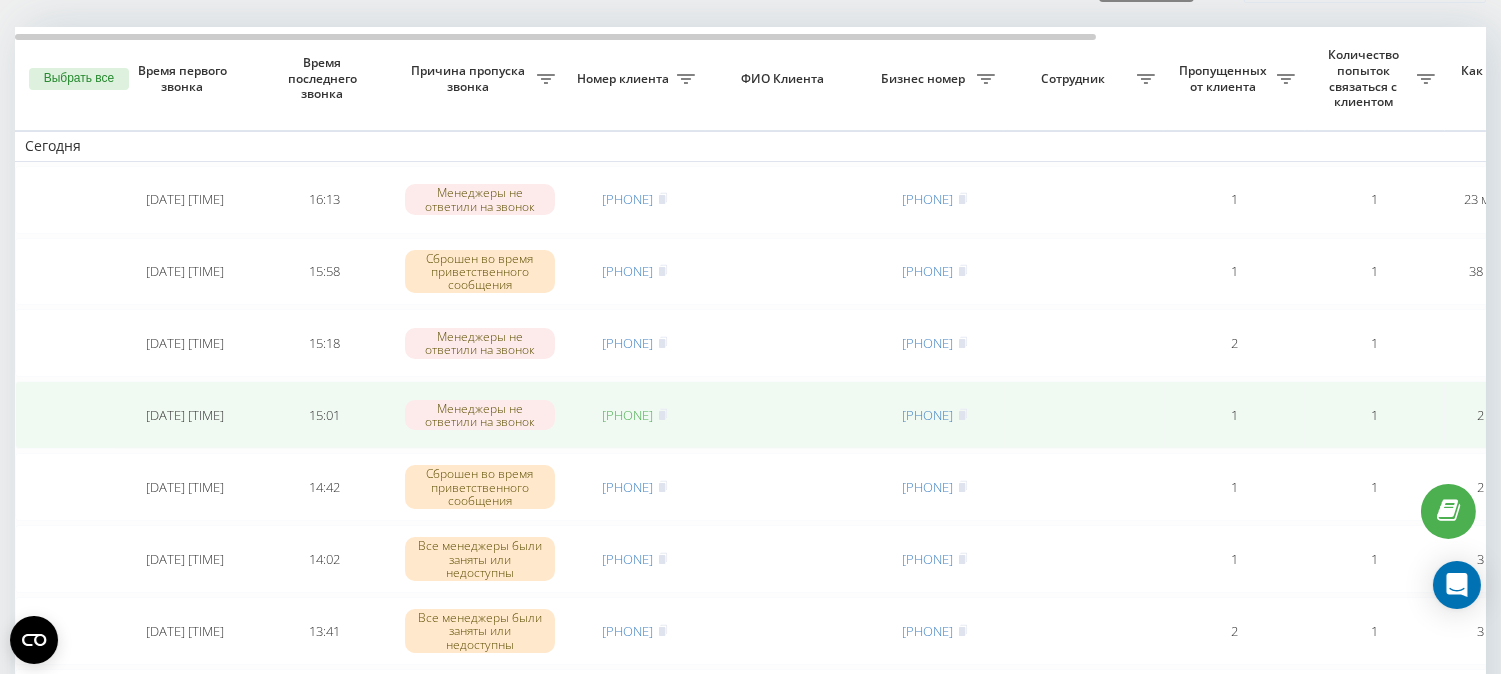 click on "[PHONE]" at bounding box center (628, 415) 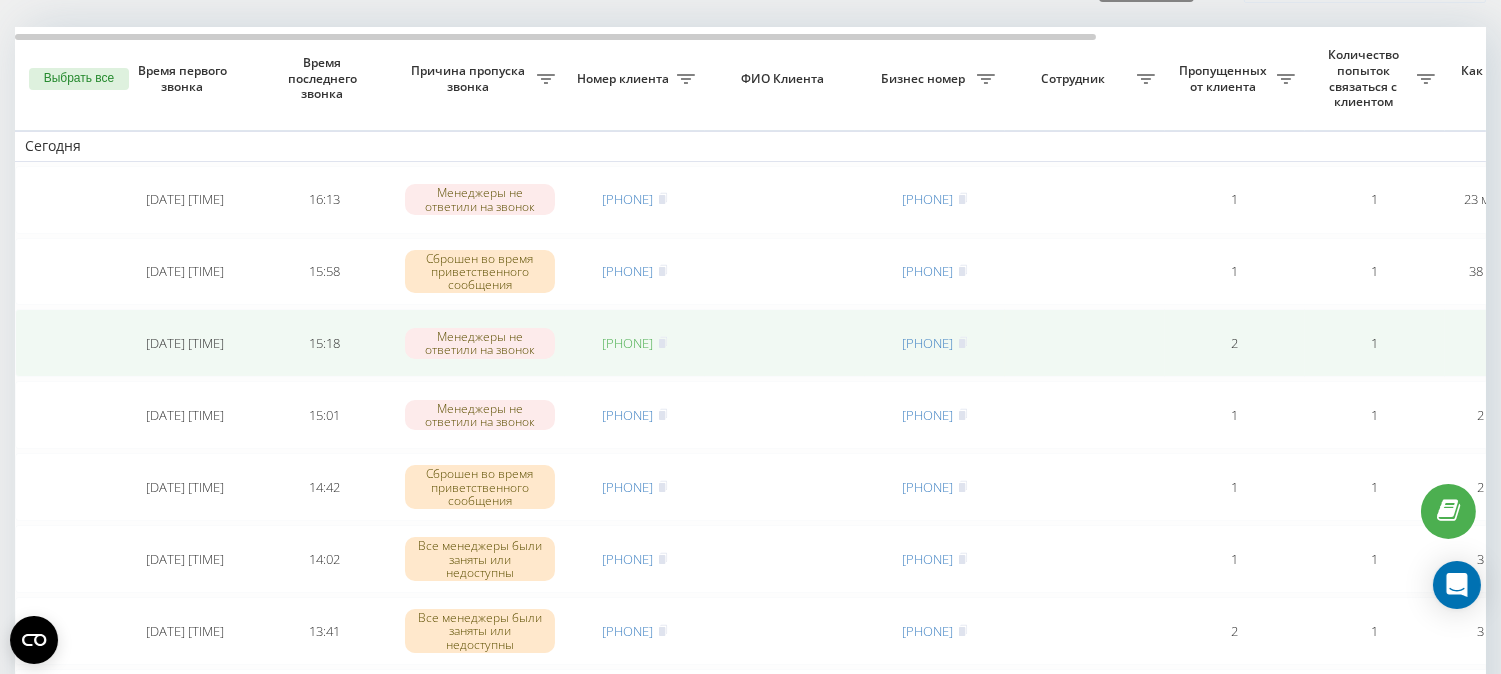 click on "[PHONE]" at bounding box center [628, 343] 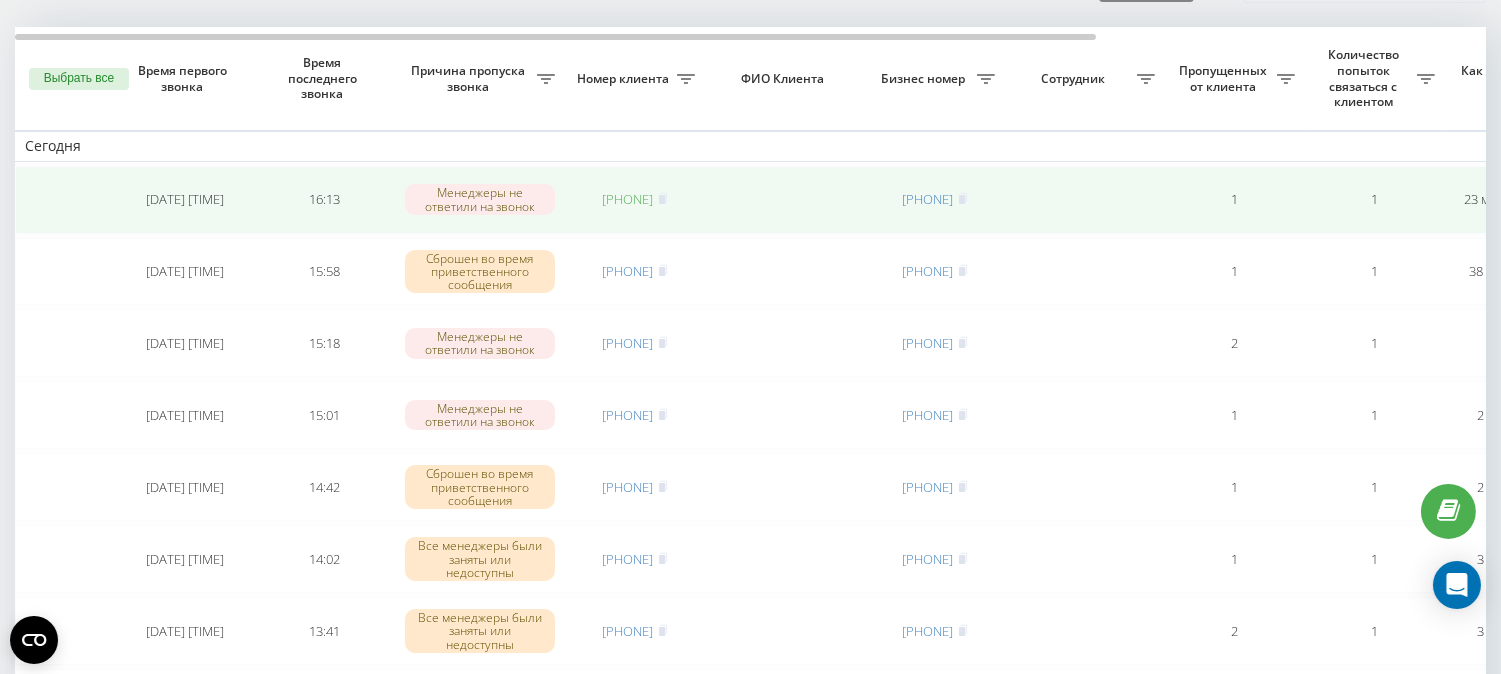 click on "[PHONE]" at bounding box center (628, 199) 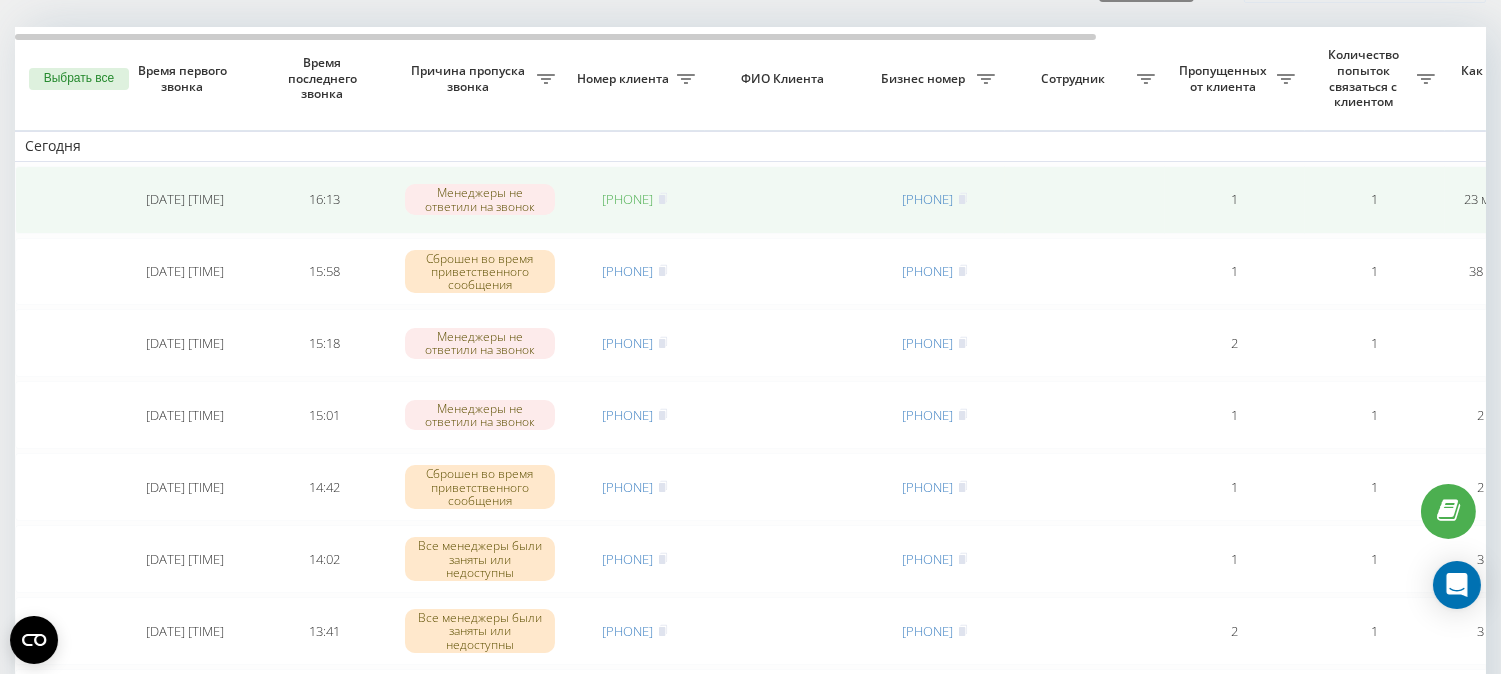 click on "[PHONE]" at bounding box center [628, 199] 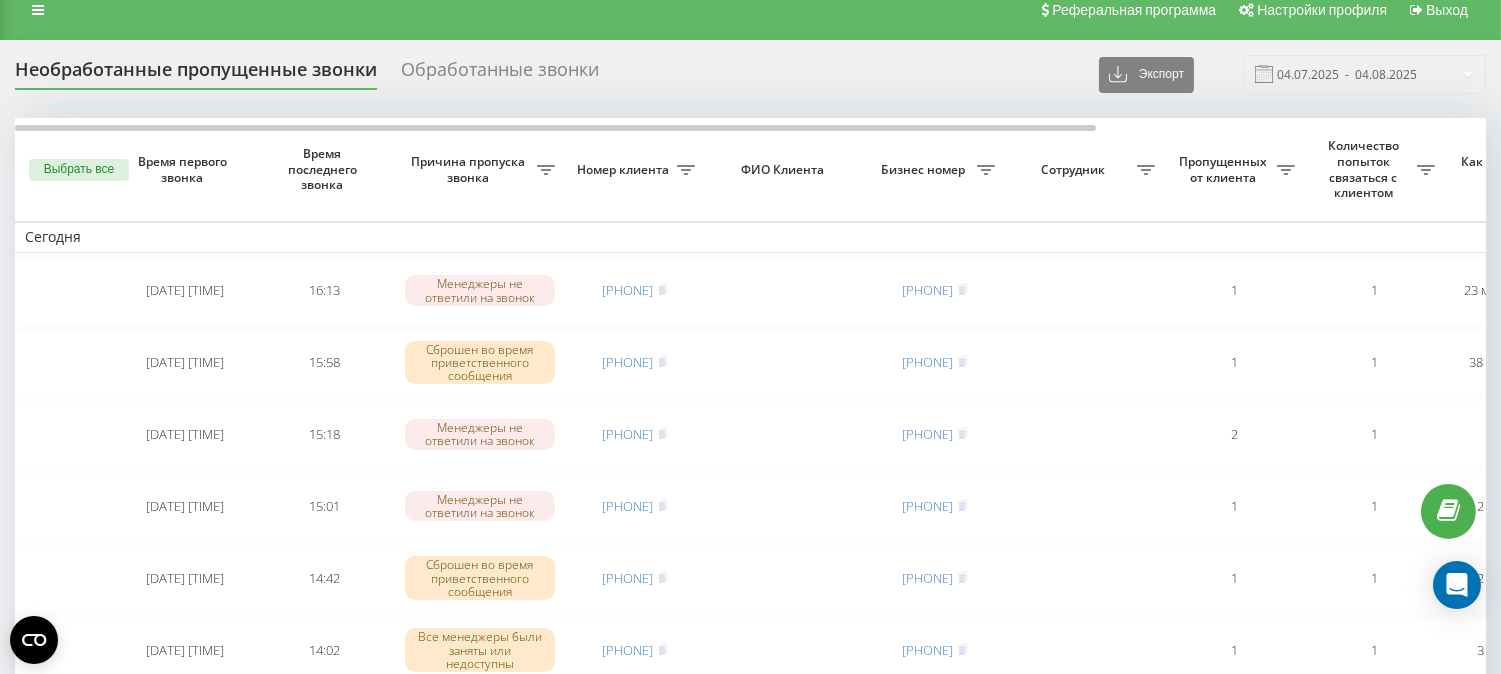 scroll, scrollTop: 0, scrollLeft: 0, axis: both 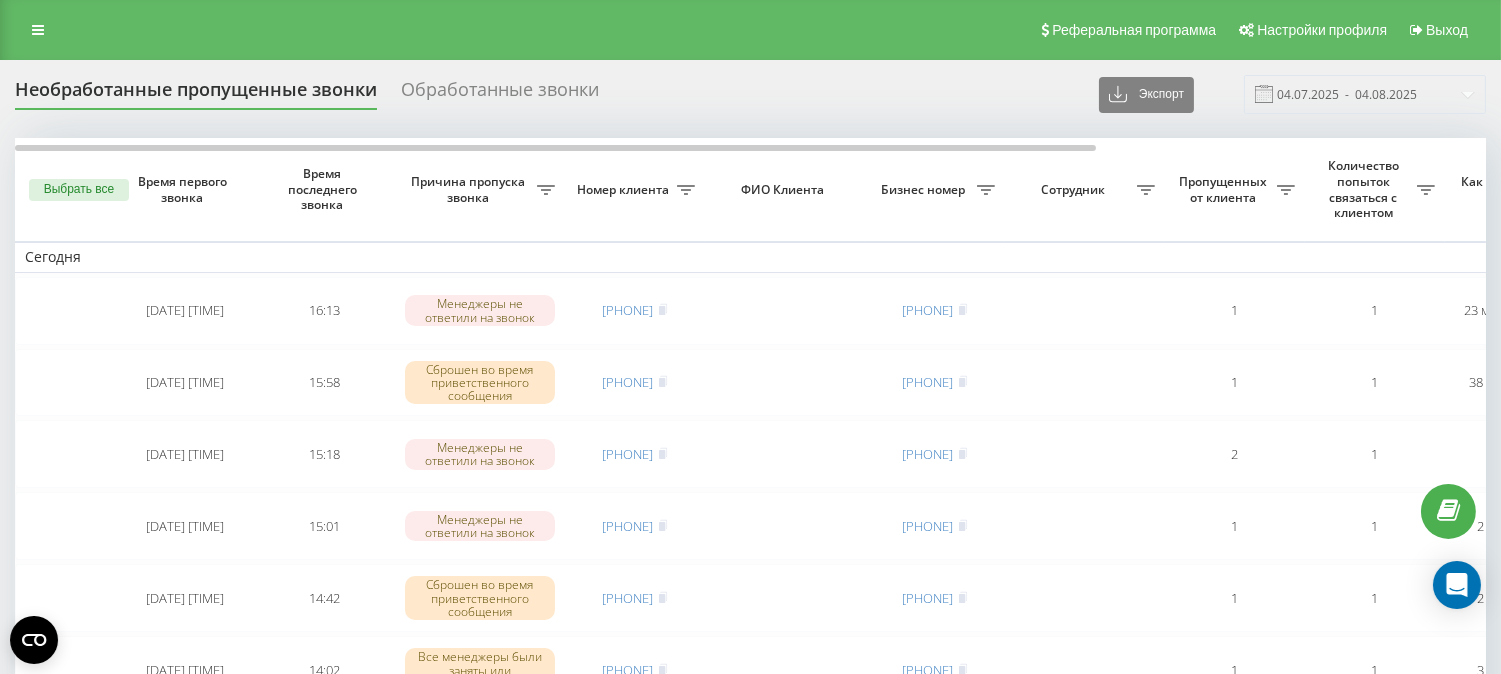 drag, startPoint x: 24, startPoint y: 32, endPoint x: 44, endPoint y: 82, distance: 53.851646 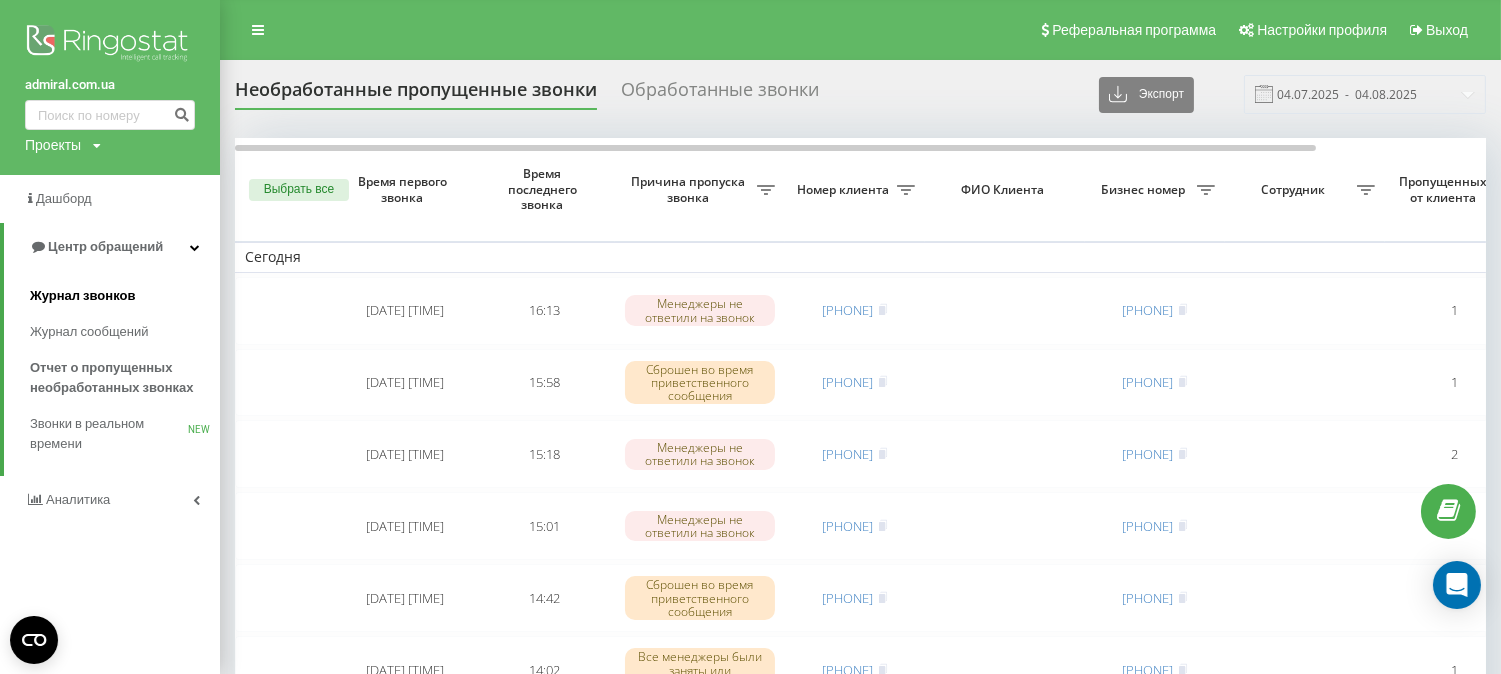 click on "Журнал звонков" at bounding box center (82, 296) 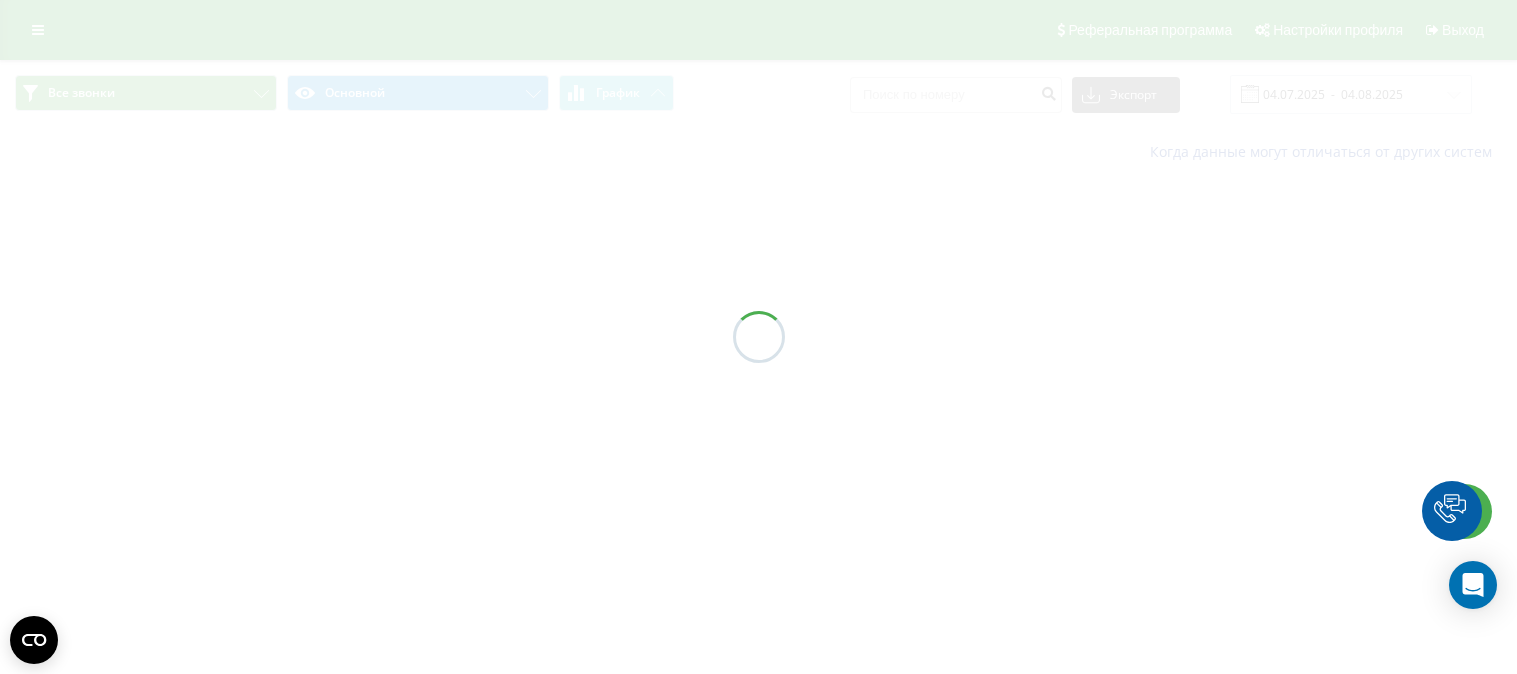 scroll, scrollTop: 0, scrollLeft: 0, axis: both 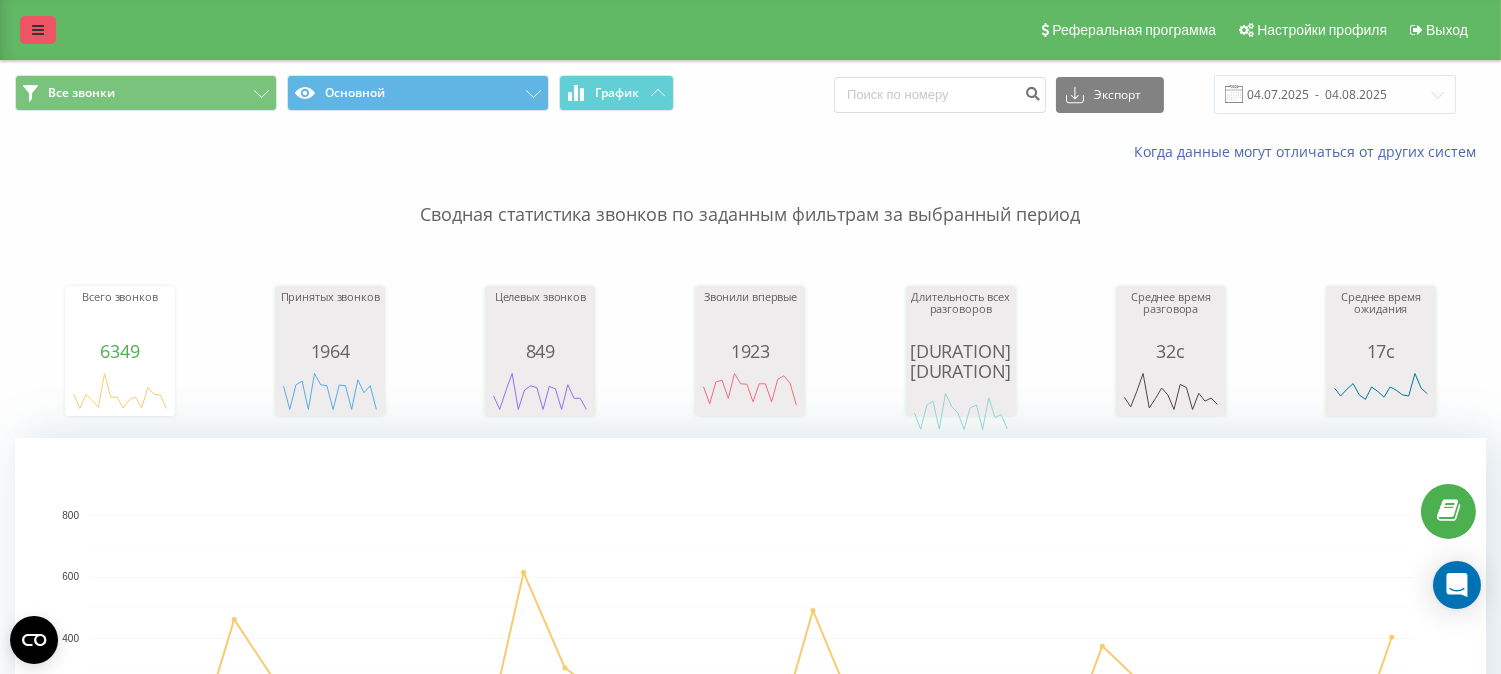click at bounding box center (38, 30) 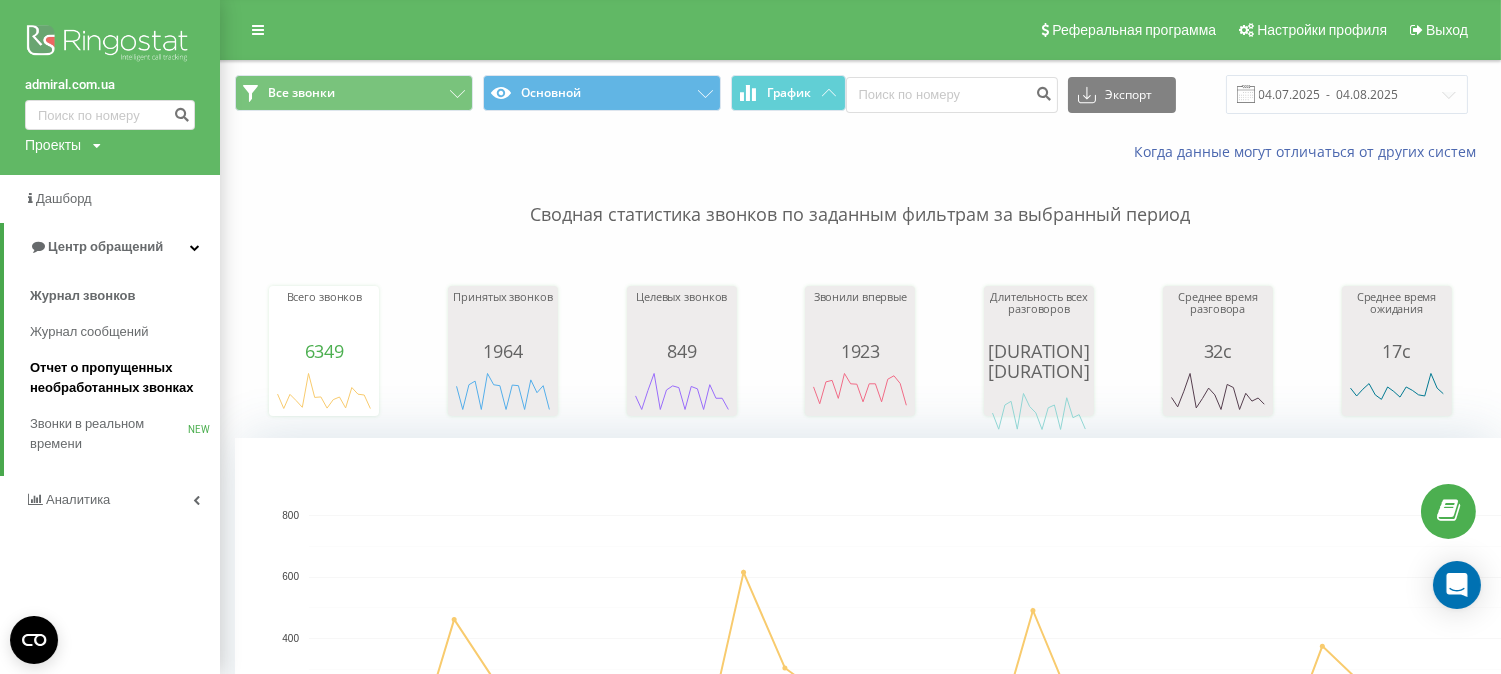 click on "Отчет о пропущенных необработанных звонках" at bounding box center [120, 378] 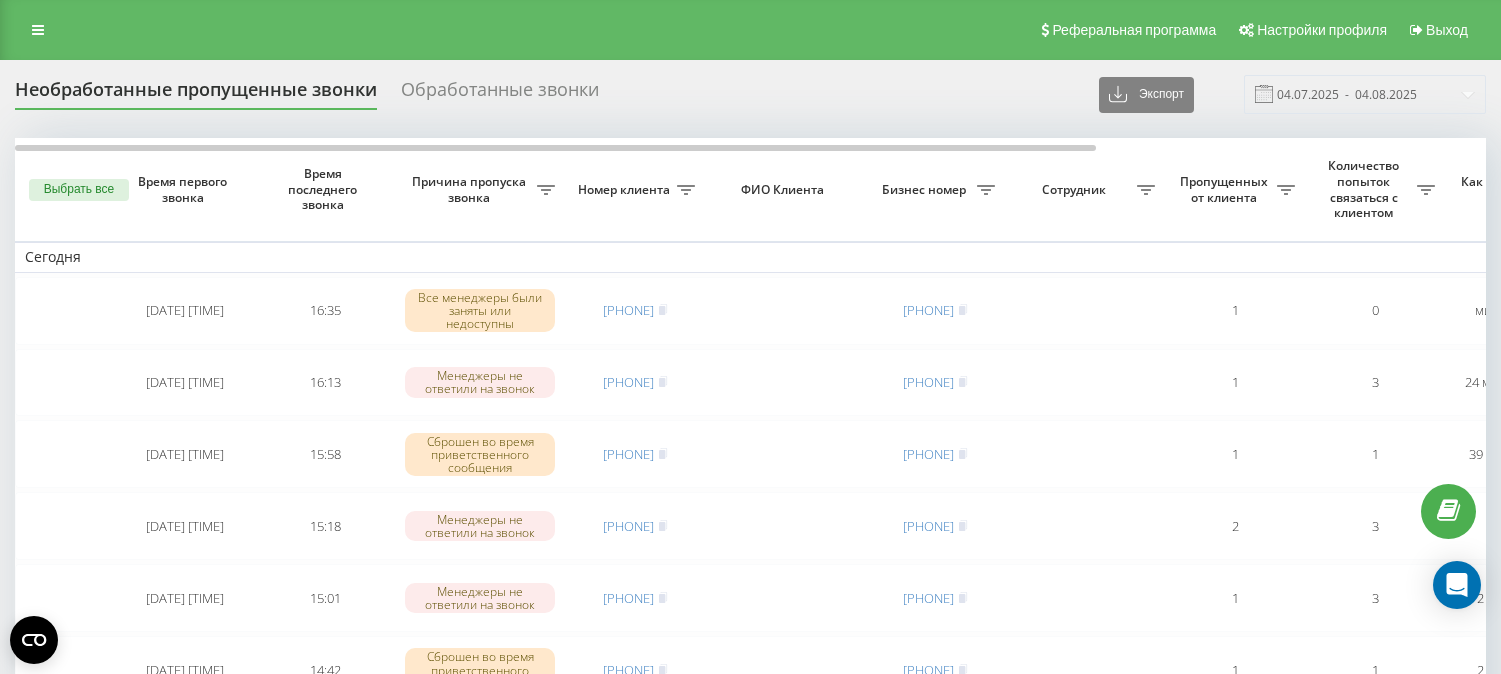 scroll, scrollTop: 0, scrollLeft: 0, axis: both 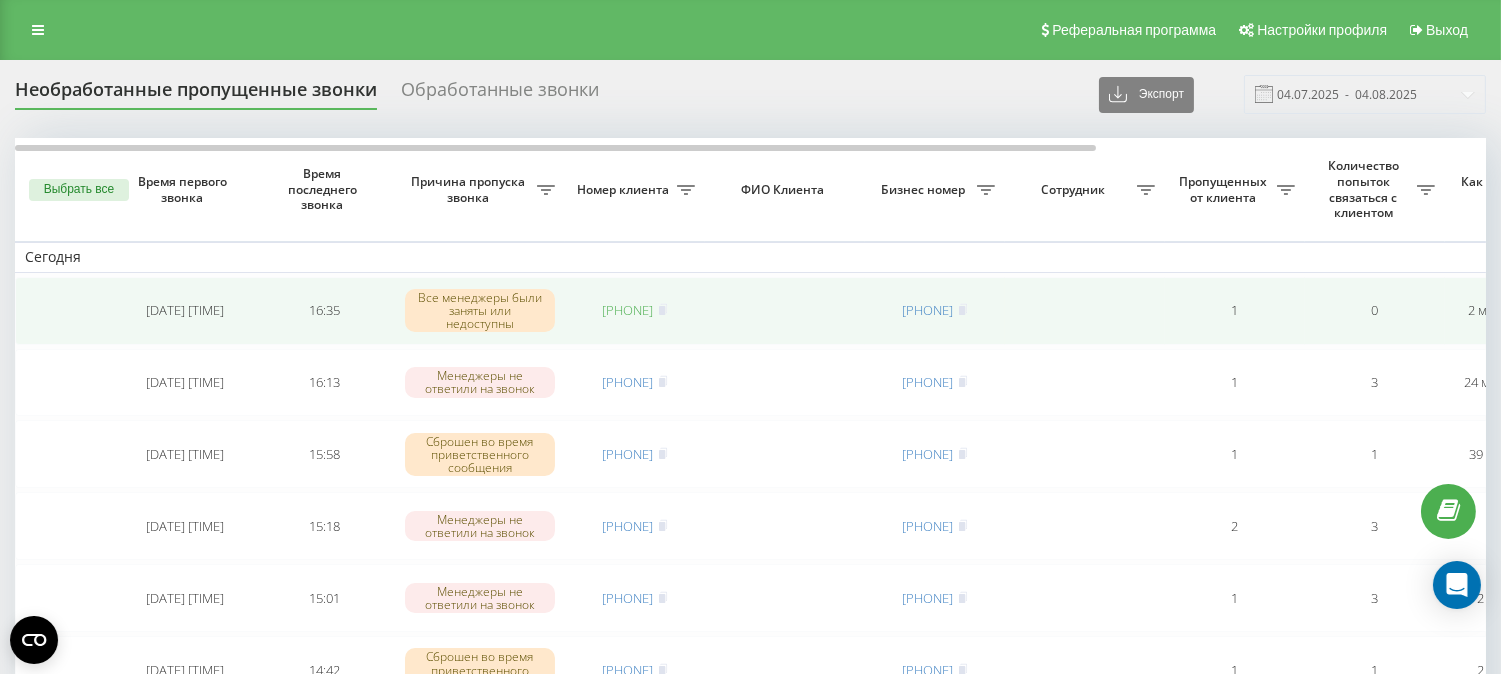 click on "380974563583" at bounding box center (628, 310) 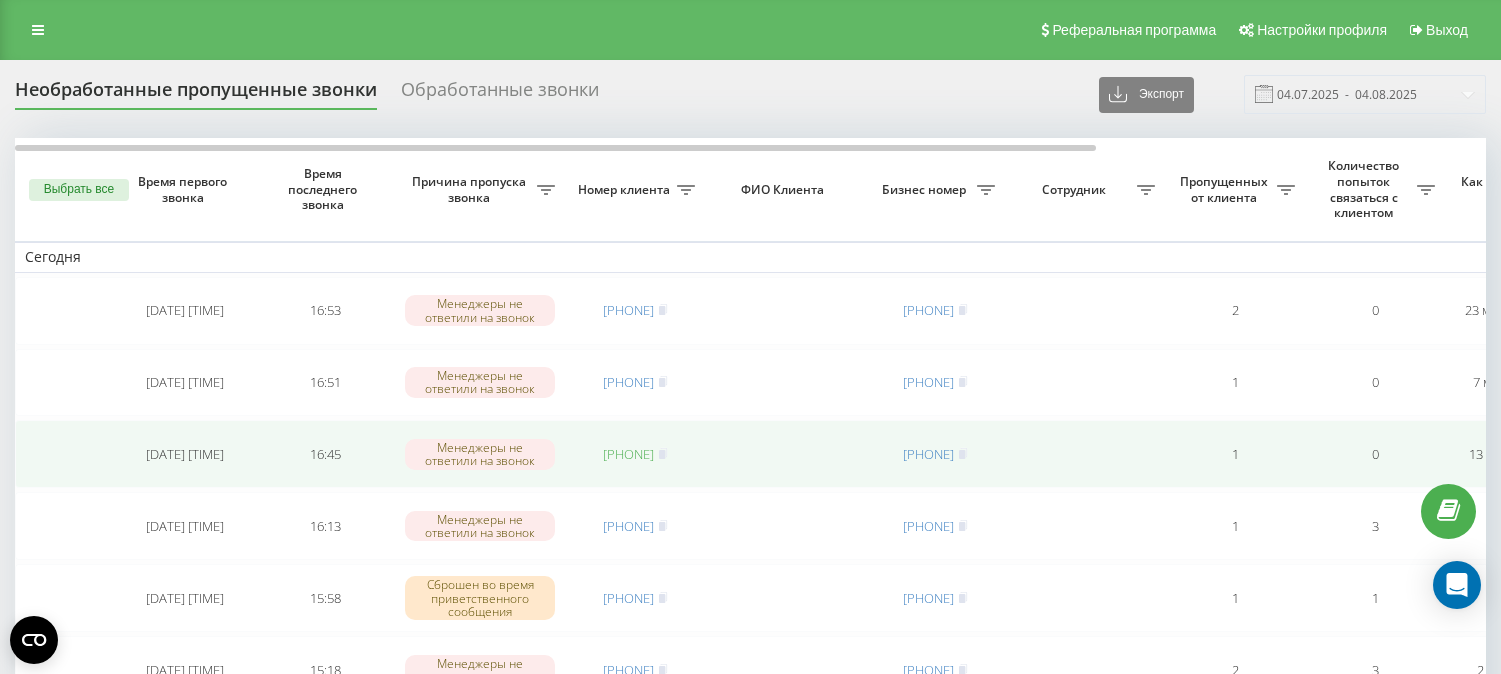scroll, scrollTop: 0, scrollLeft: 0, axis: both 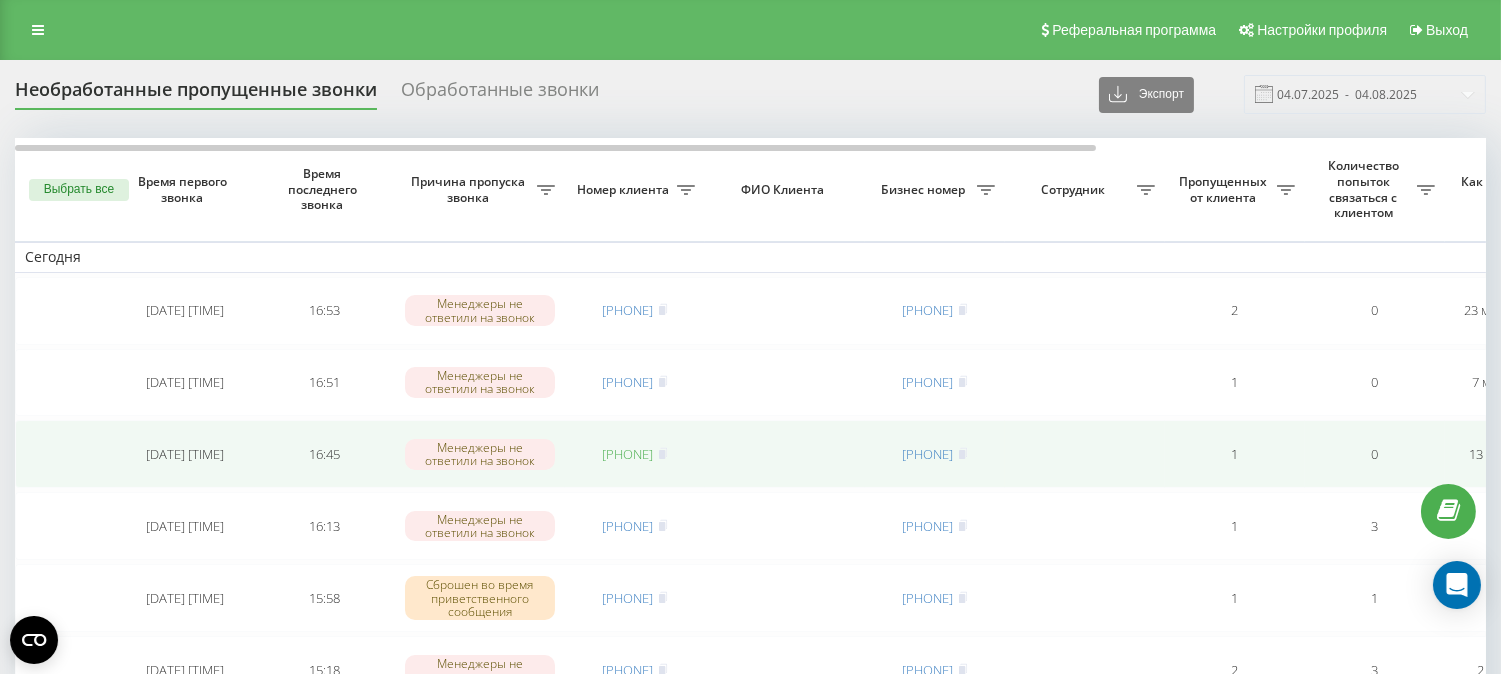 click on "[NUMBER]" at bounding box center [628, 454] 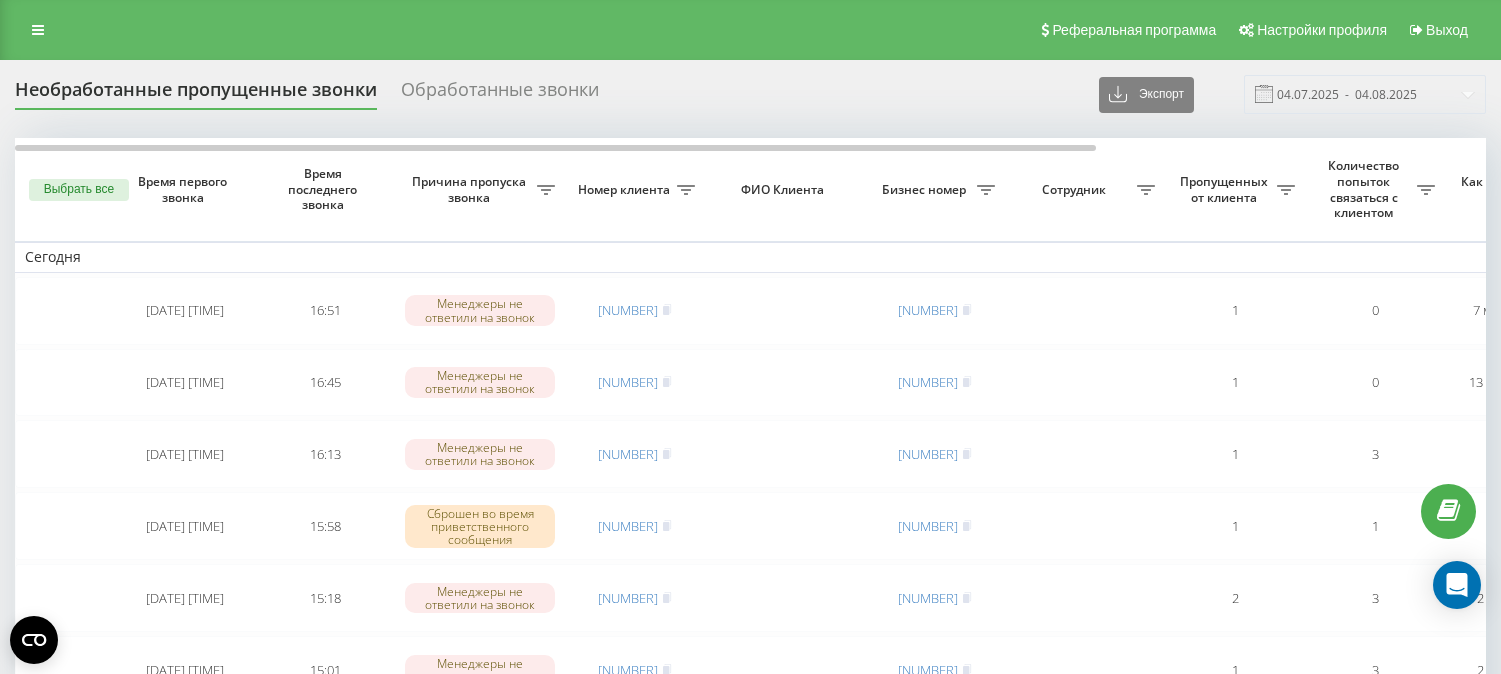 scroll, scrollTop: 0, scrollLeft: 0, axis: both 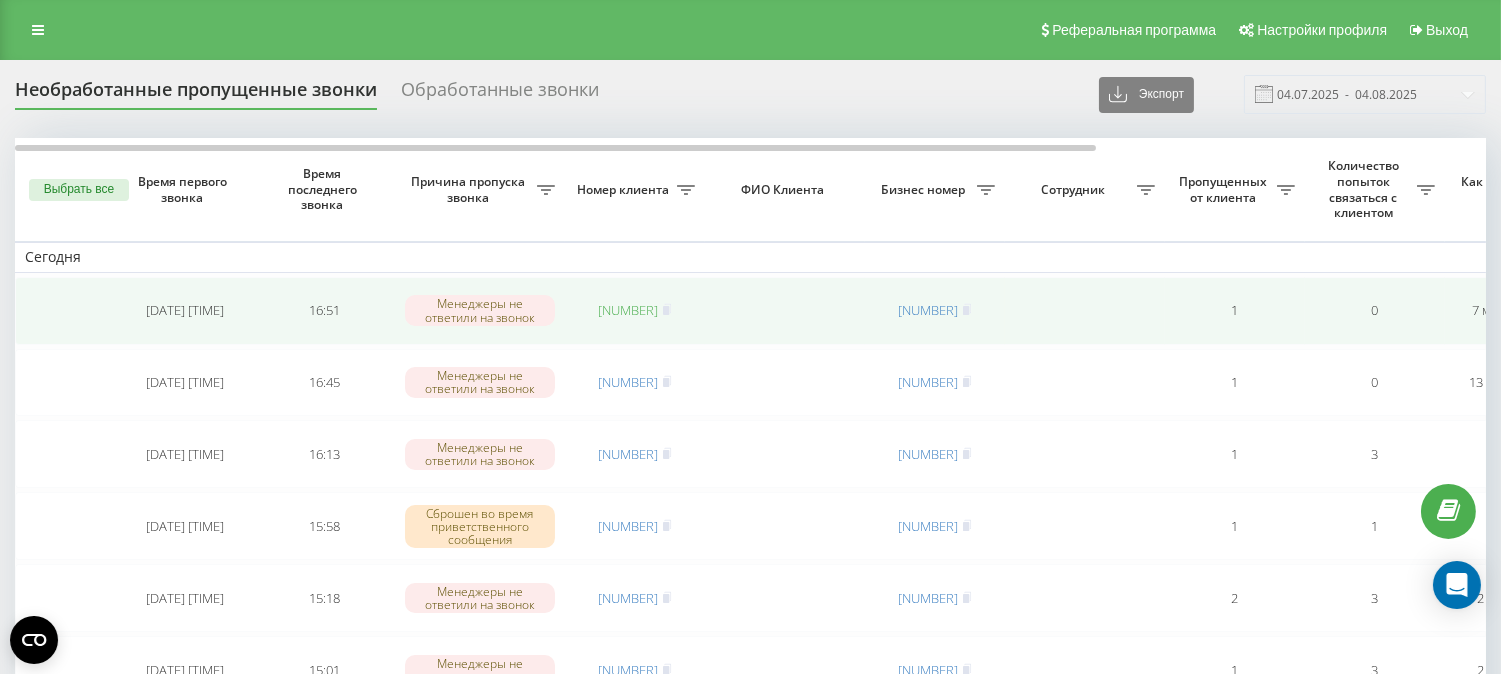 click on "[PHONE]" at bounding box center (628, 310) 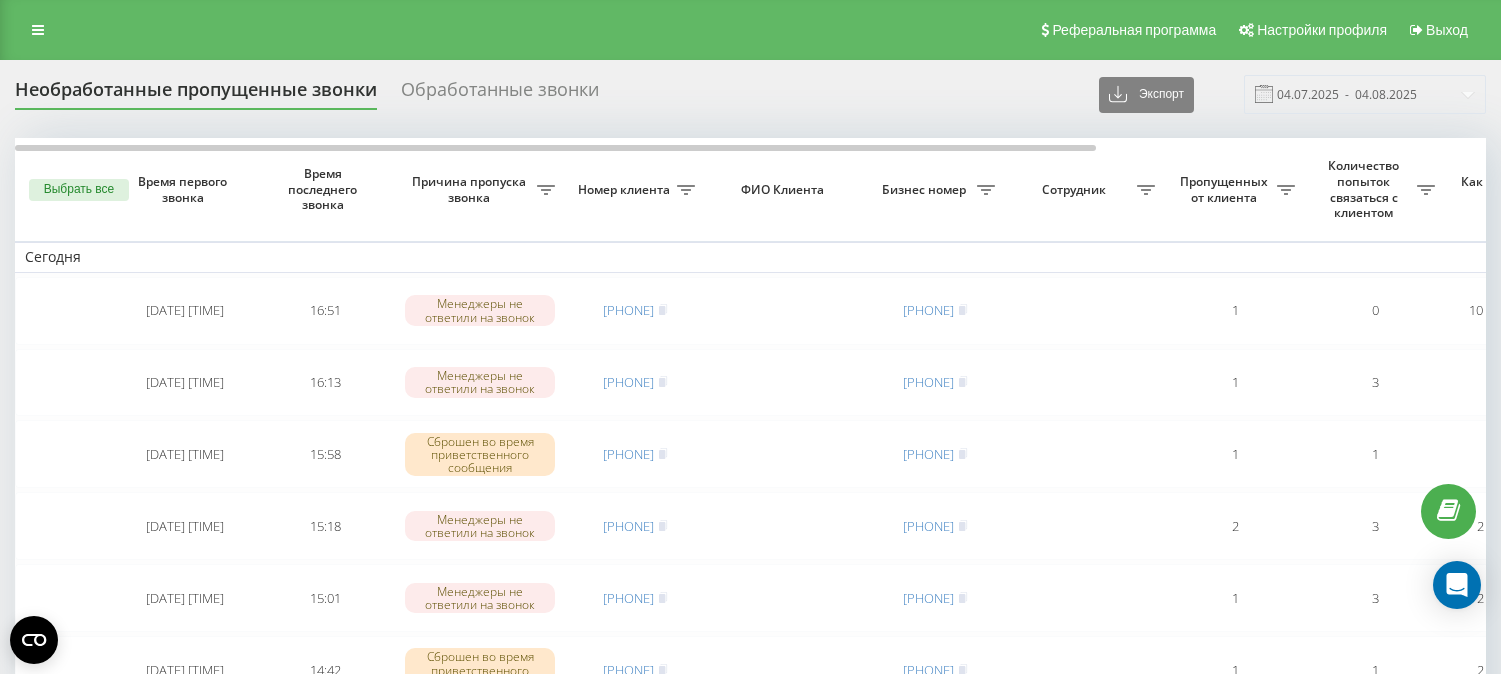 scroll, scrollTop: 0, scrollLeft: 0, axis: both 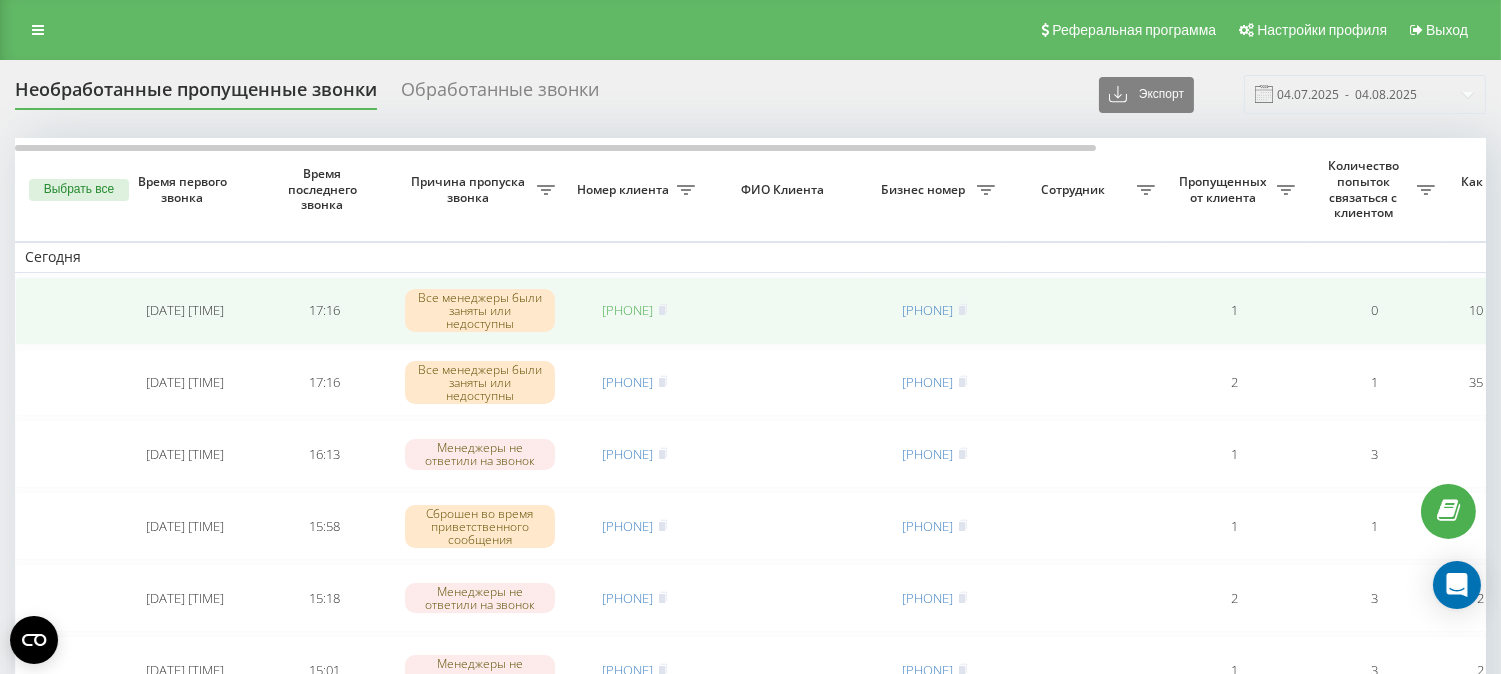 click on "[PHONE]" at bounding box center (628, 310) 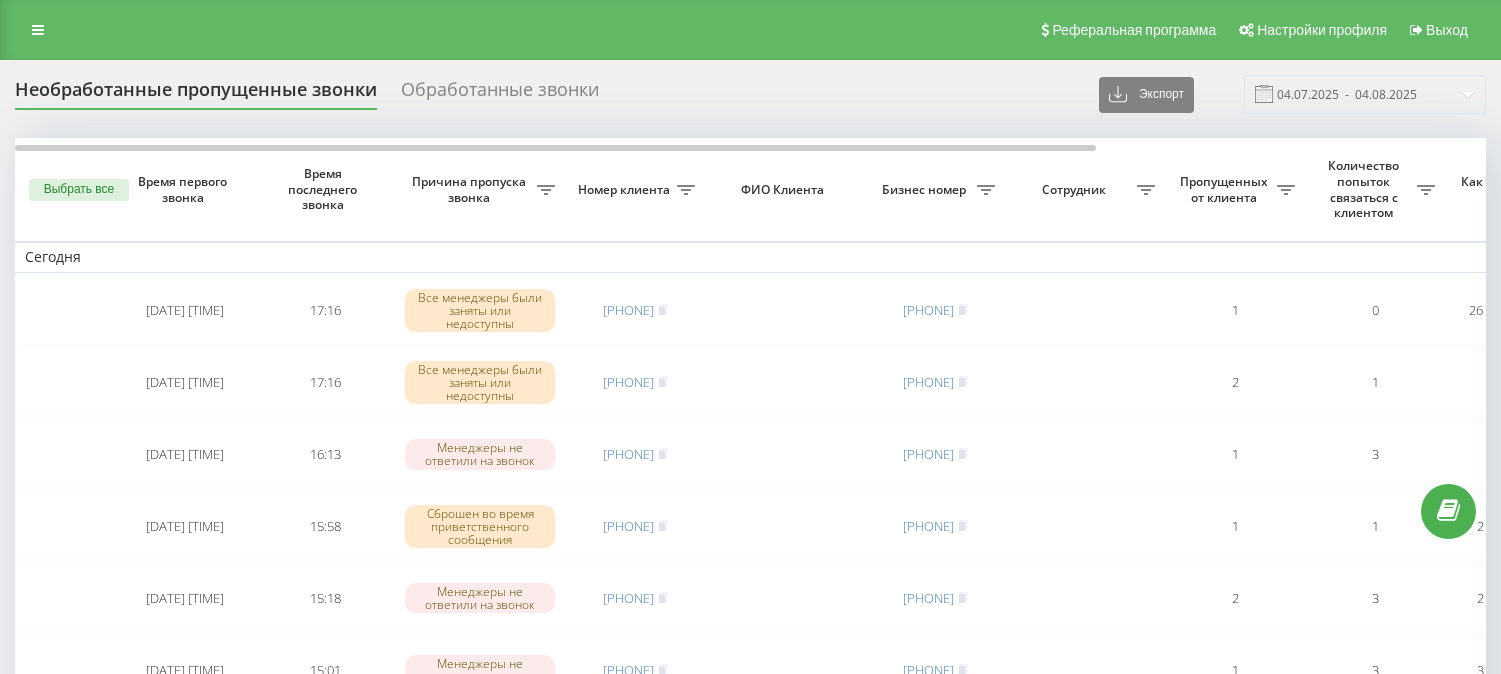 scroll, scrollTop: 0, scrollLeft: 0, axis: both 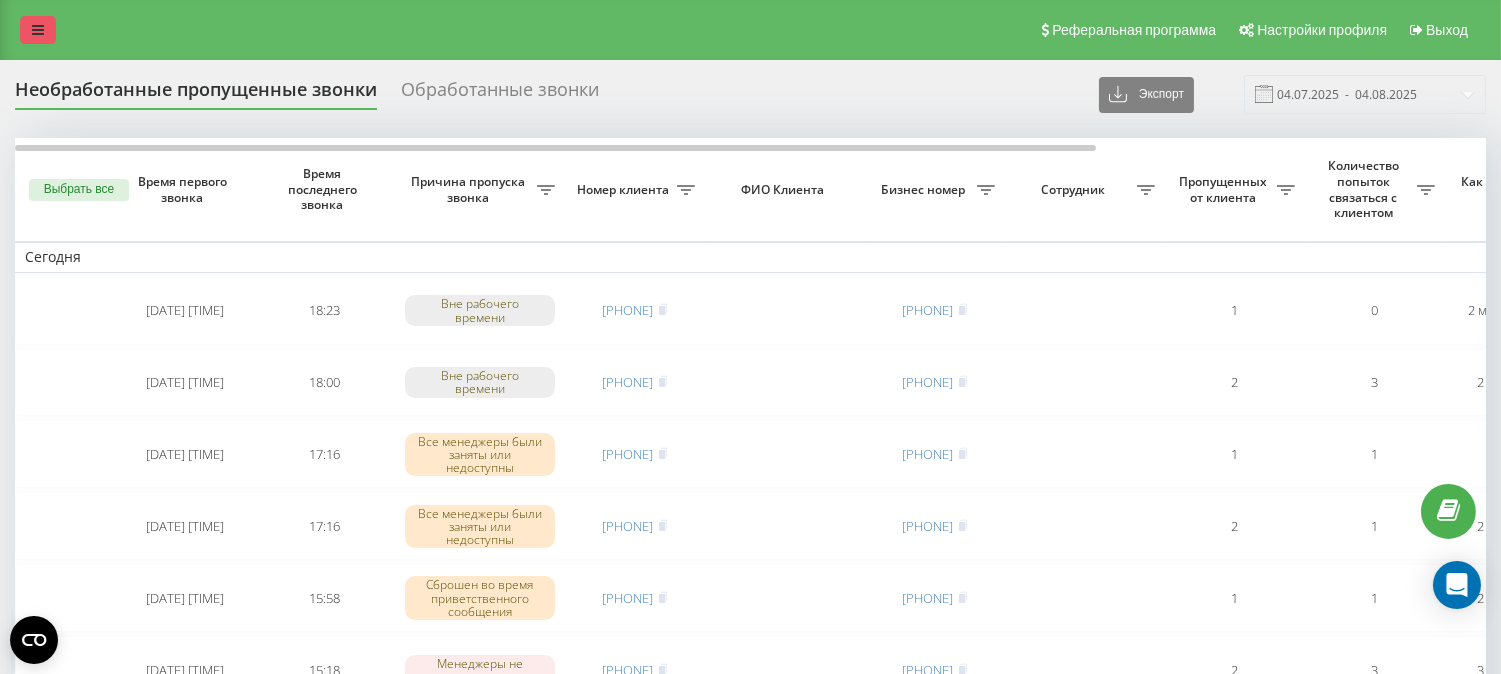 click at bounding box center [38, 30] 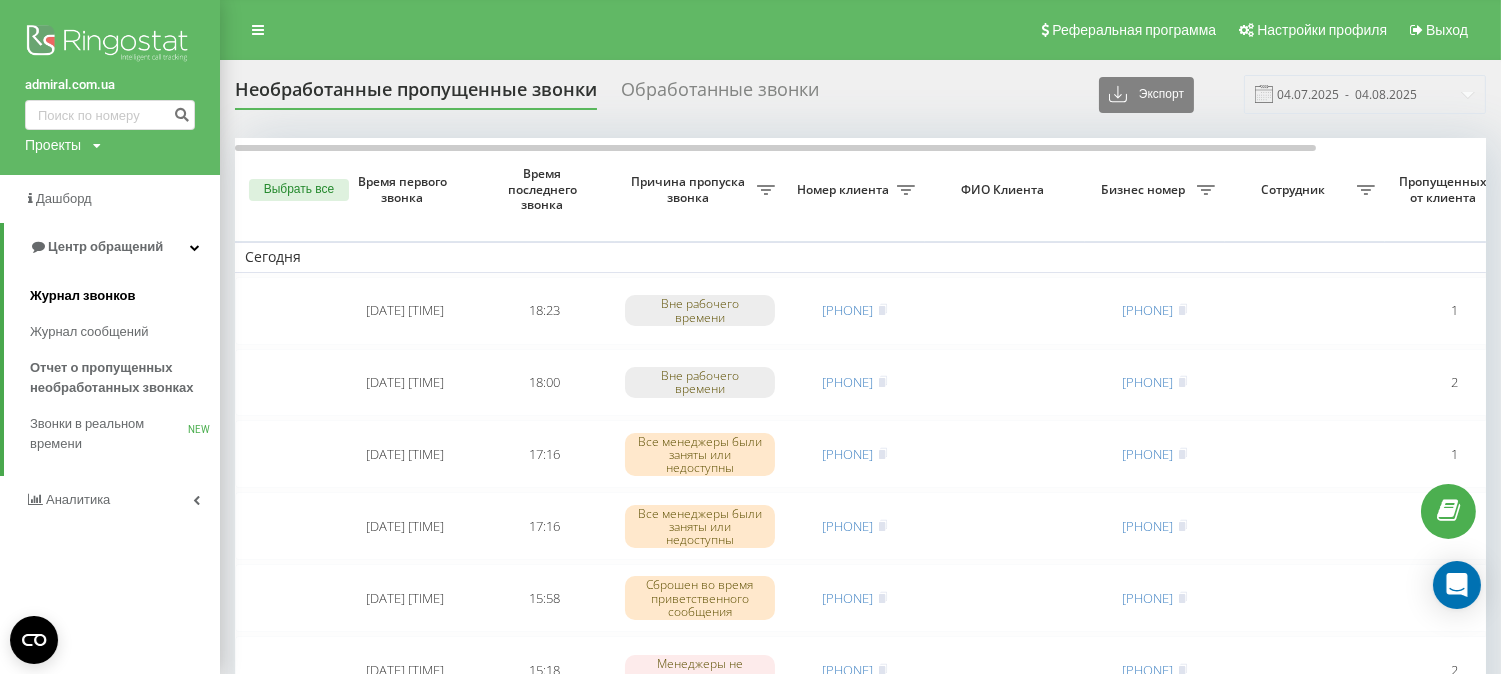 click on "Журнал звонков" at bounding box center (82, 296) 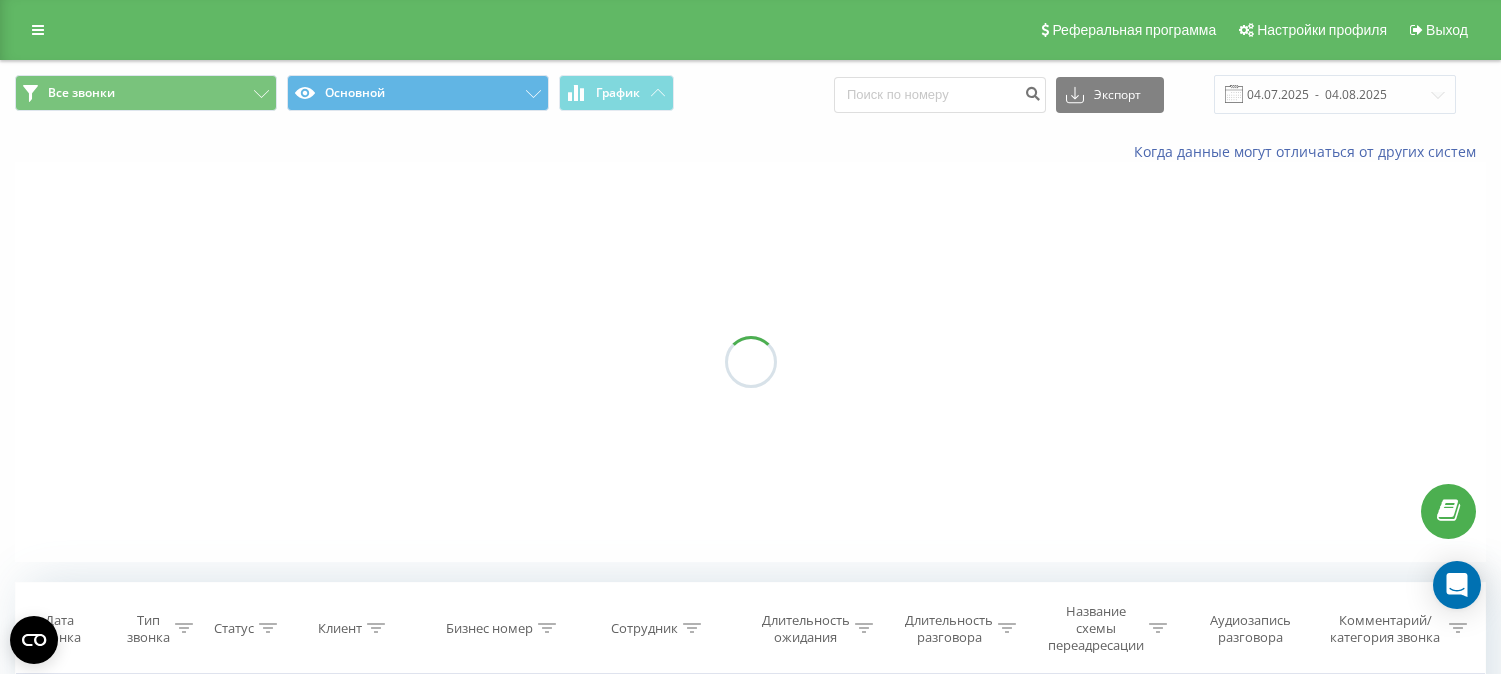 scroll, scrollTop: 0, scrollLeft: 0, axis: both 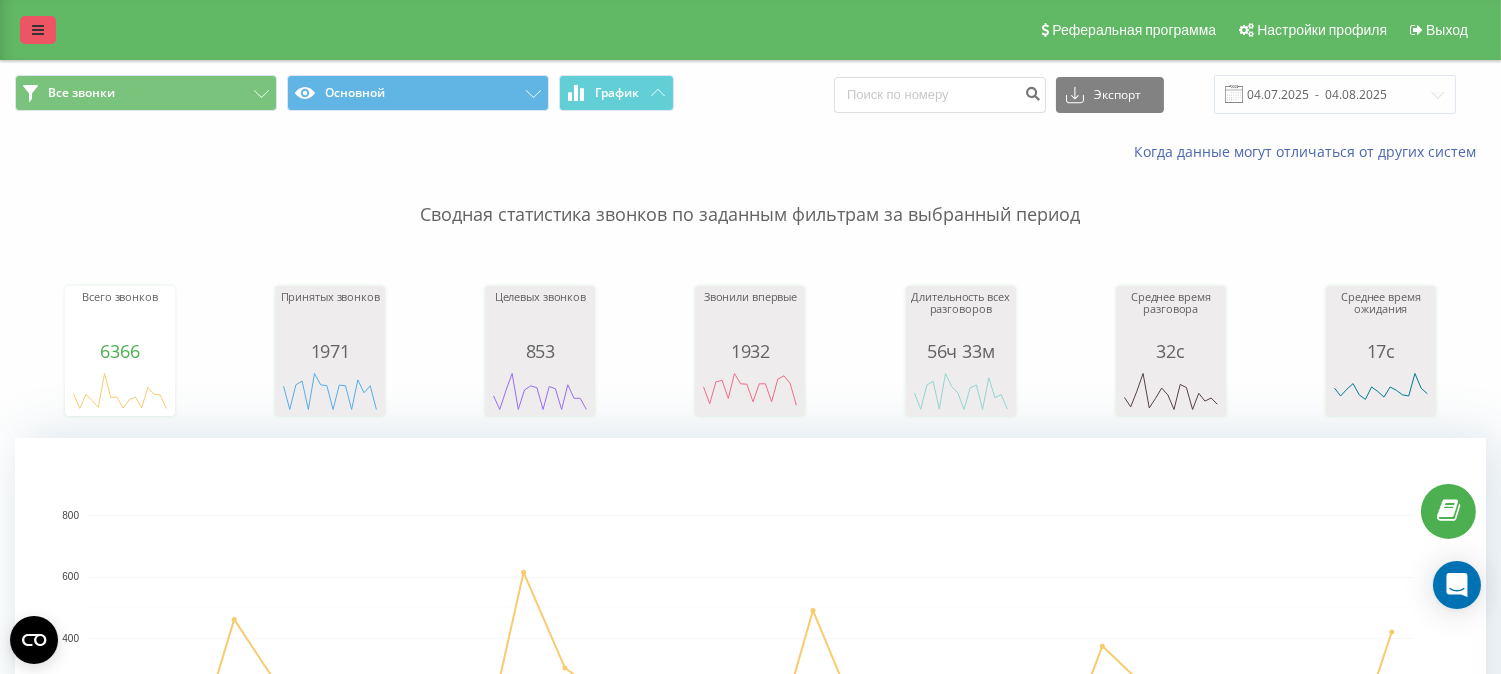 click at bounding box center [38, 30] 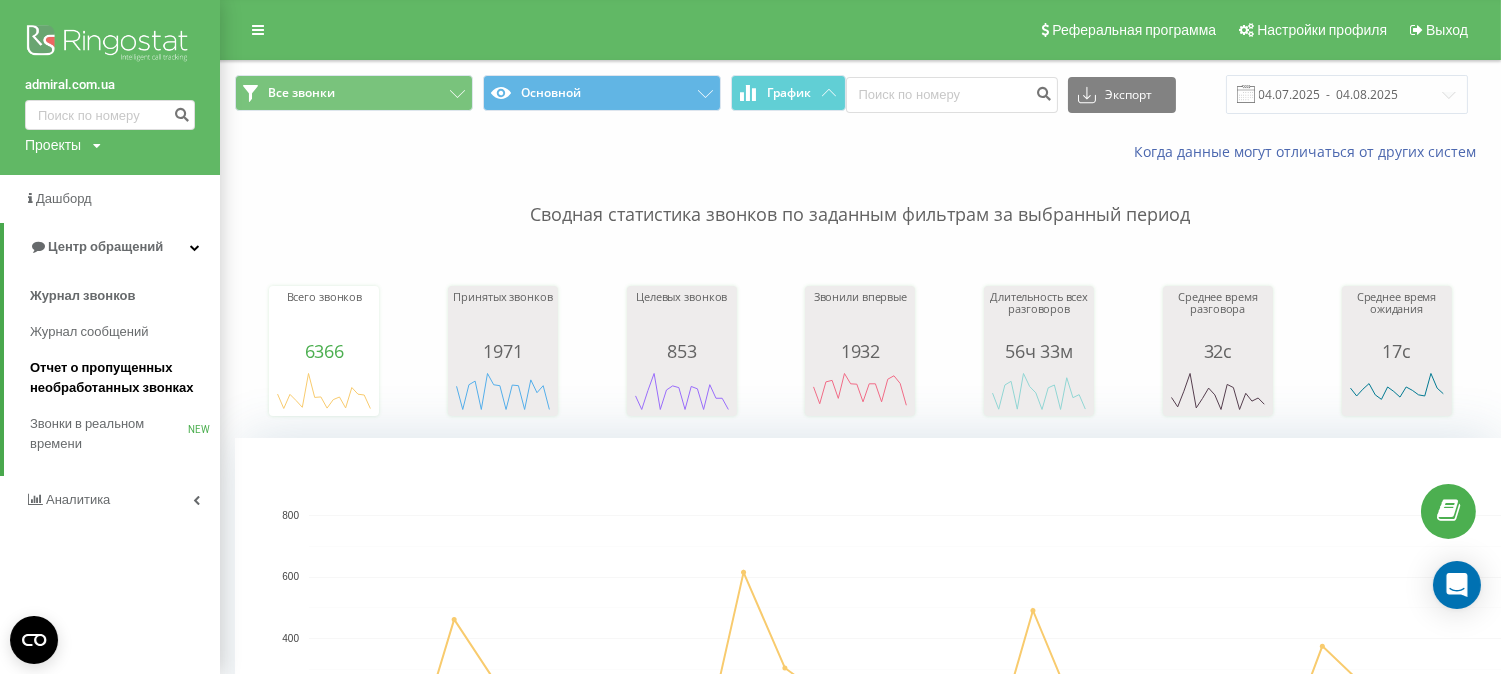 click on "Отчет о пропущенных необработанных звонках" at bounding box center (120, 378) 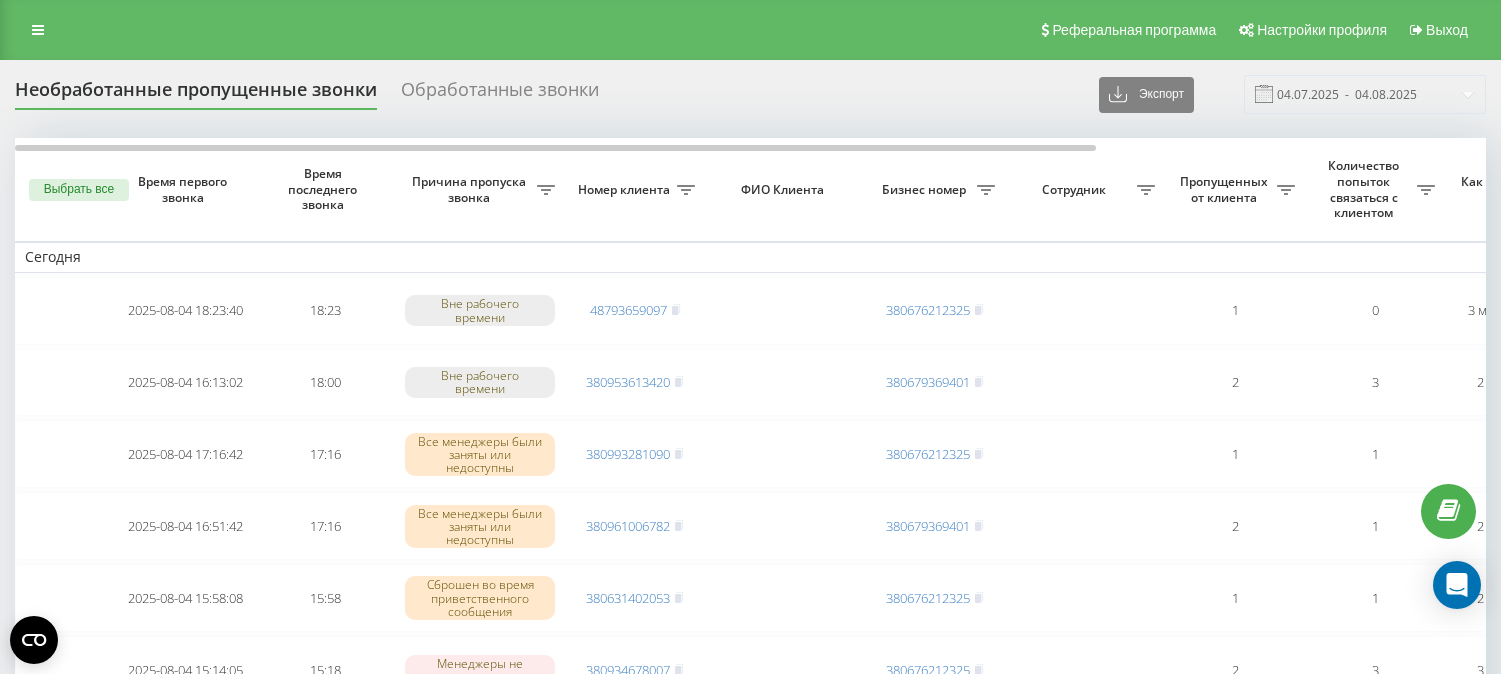 scroll, scrollTop: 0, scrollLeft: 0, axis: both 